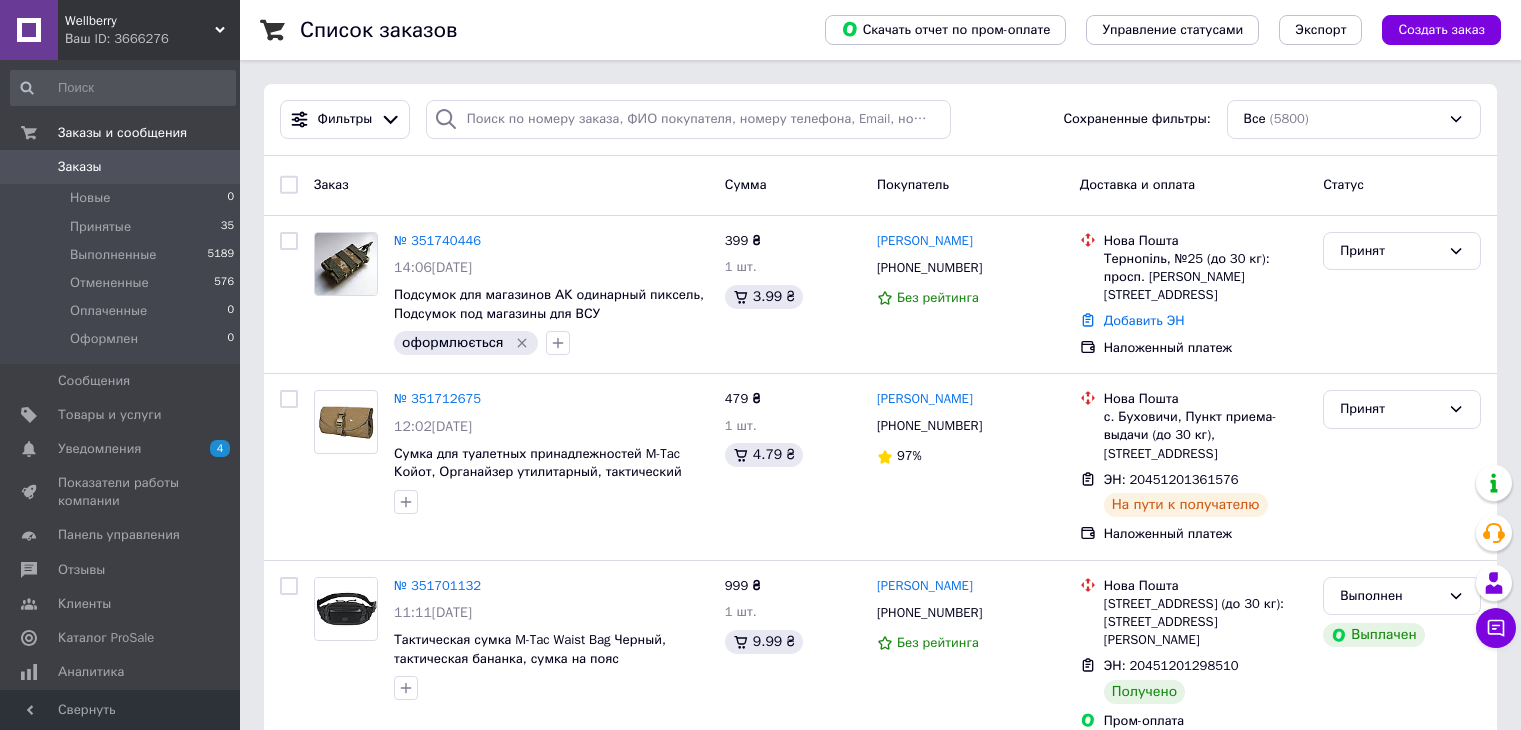scroll, scrollTop: 0, scrollLeft: 0, axis: both 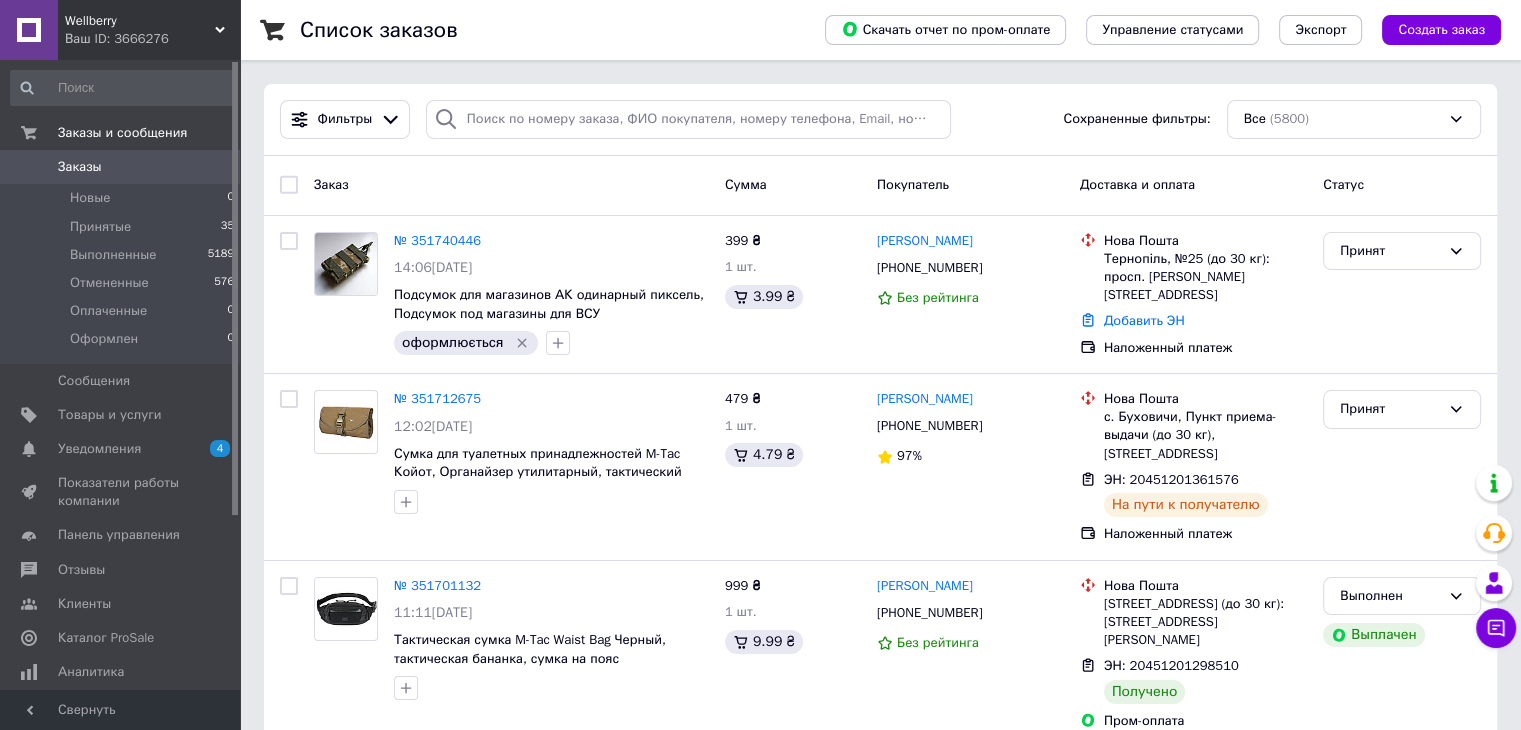 click on "Ваш ID: 3666276" at bounding box center [152, 39] 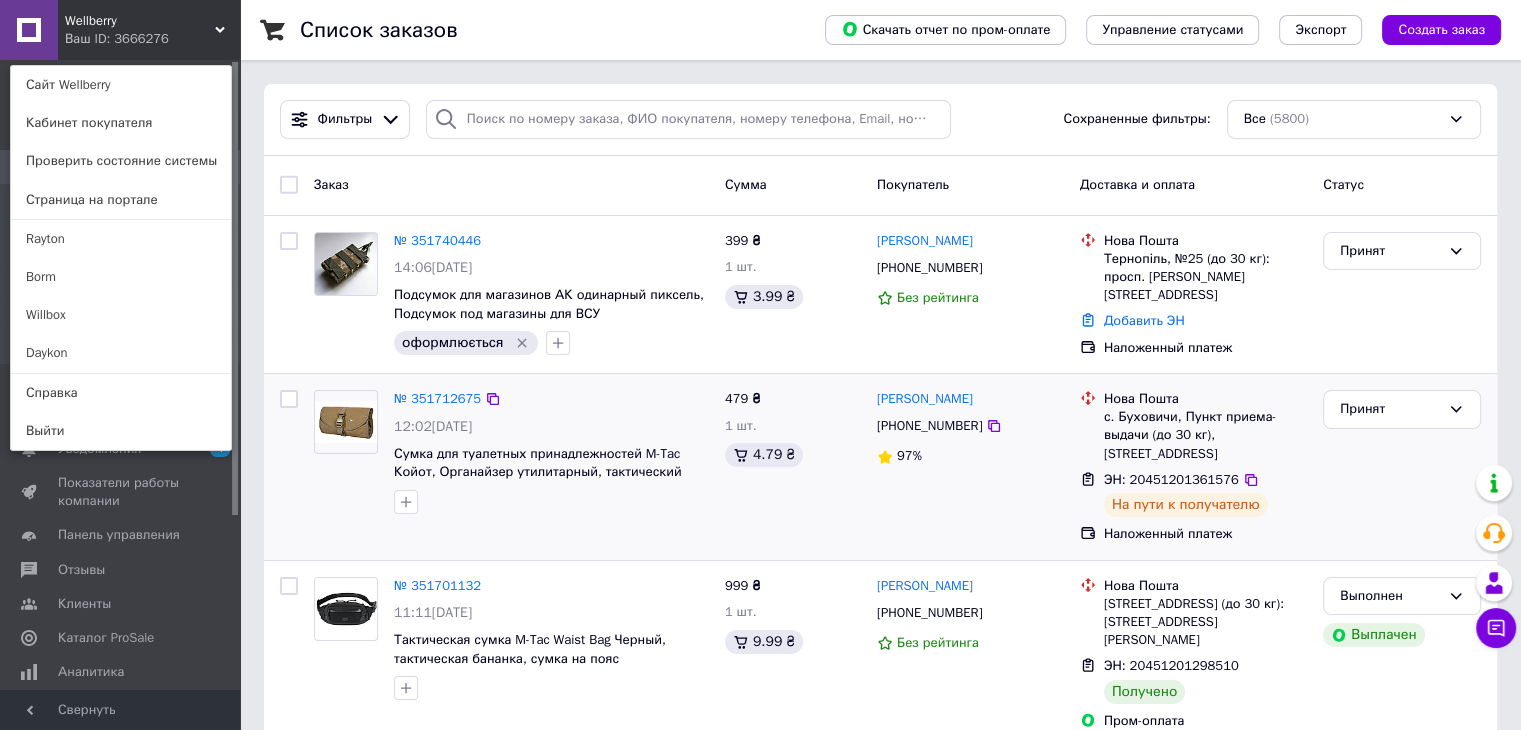 click on "№ 351712675 12:02[DATE] Сумка для туалетных принадлежностей M-Tac Койот, Органайзер утилитарный, тактический 479 ₴ 1 шт. 4.79 ₴ [PERSON_NAME] [PHONE_NUMBER] 97% Нова Пошта с. Буховичи, Пункт приема-выдачи (до 30 кг), [STREET_ADDRESS] ЭН: 20451201361576 На пути к получателю Наложенный платеж Принят" at bounding box center [880, 467] 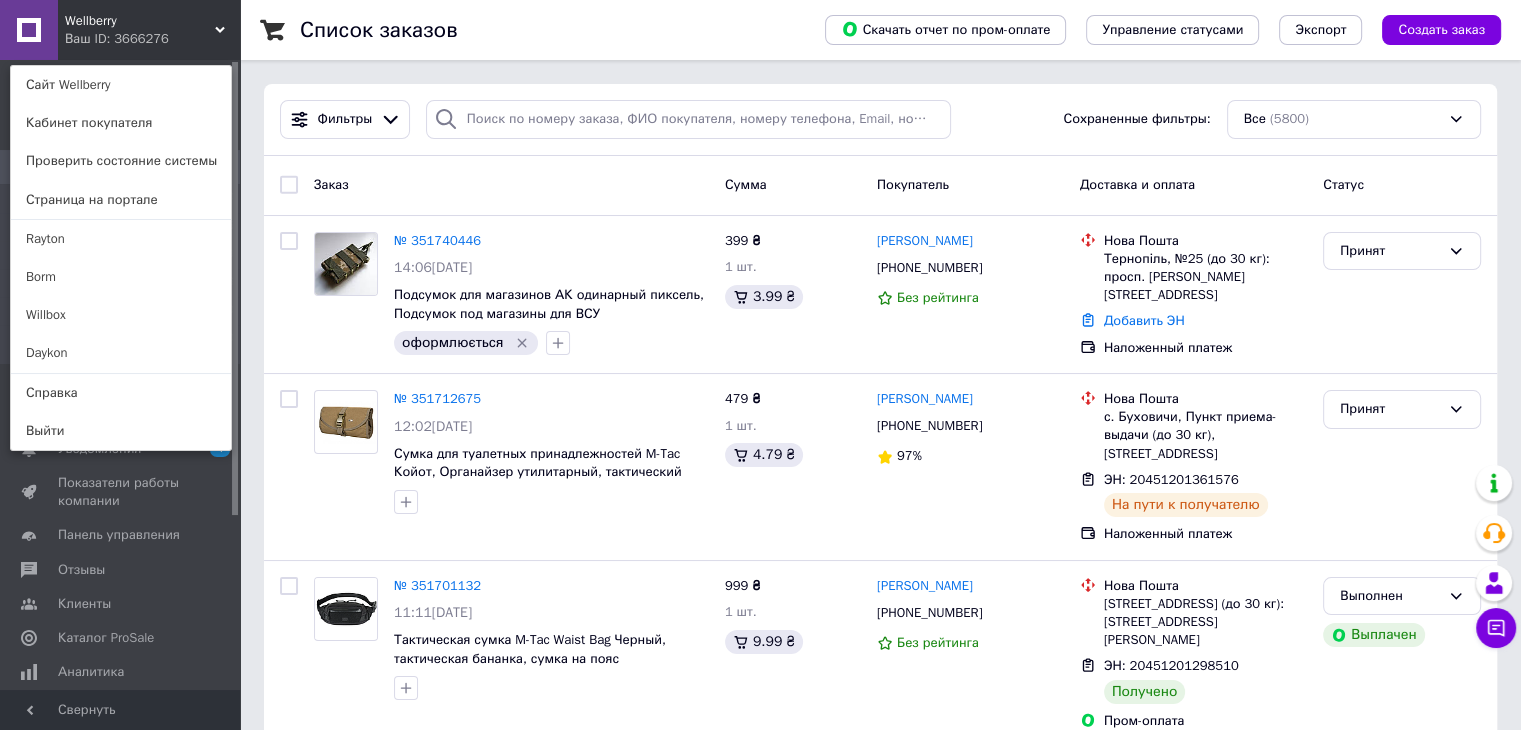 click at bounding box center [235, 288] 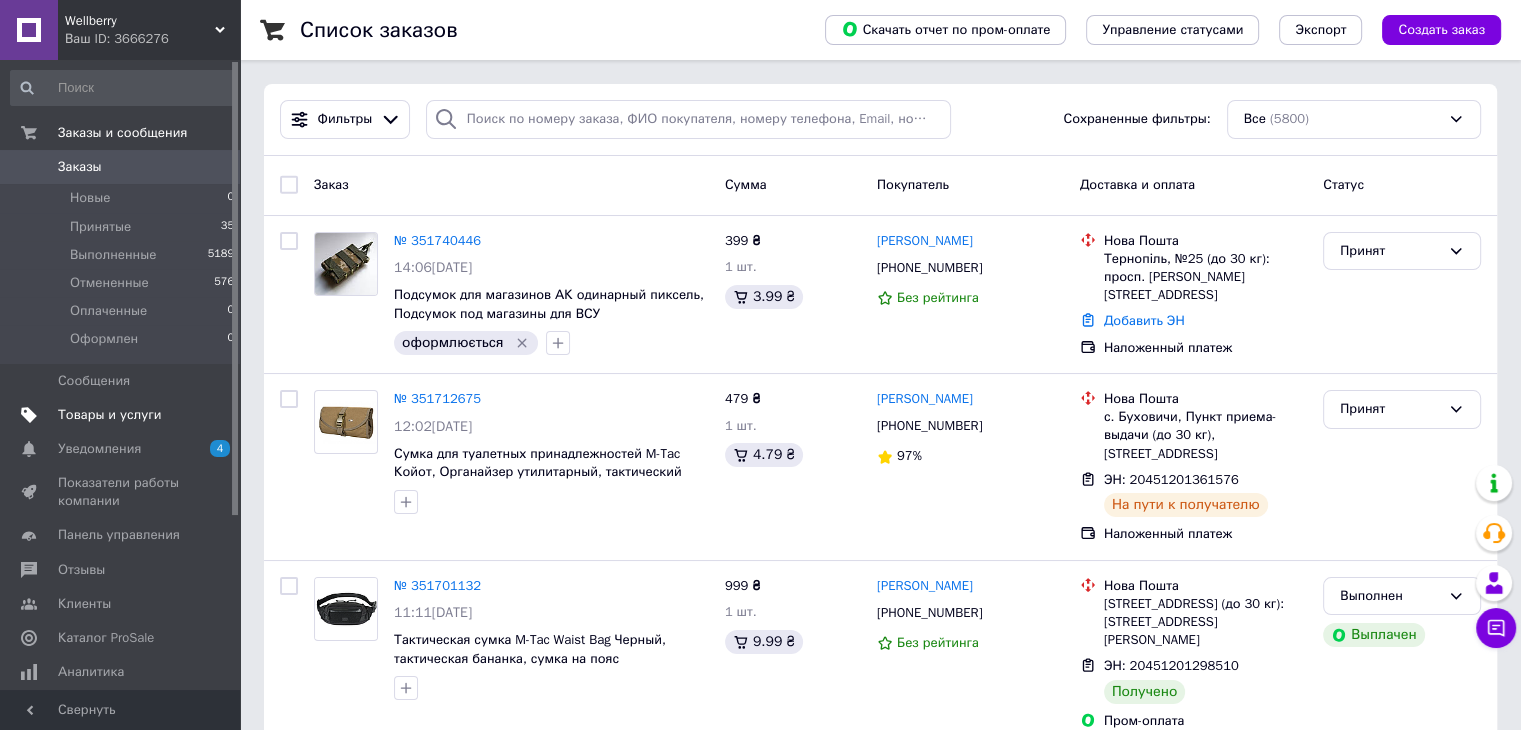 click on "Товары и услуги" at bounding box center (123, 415) 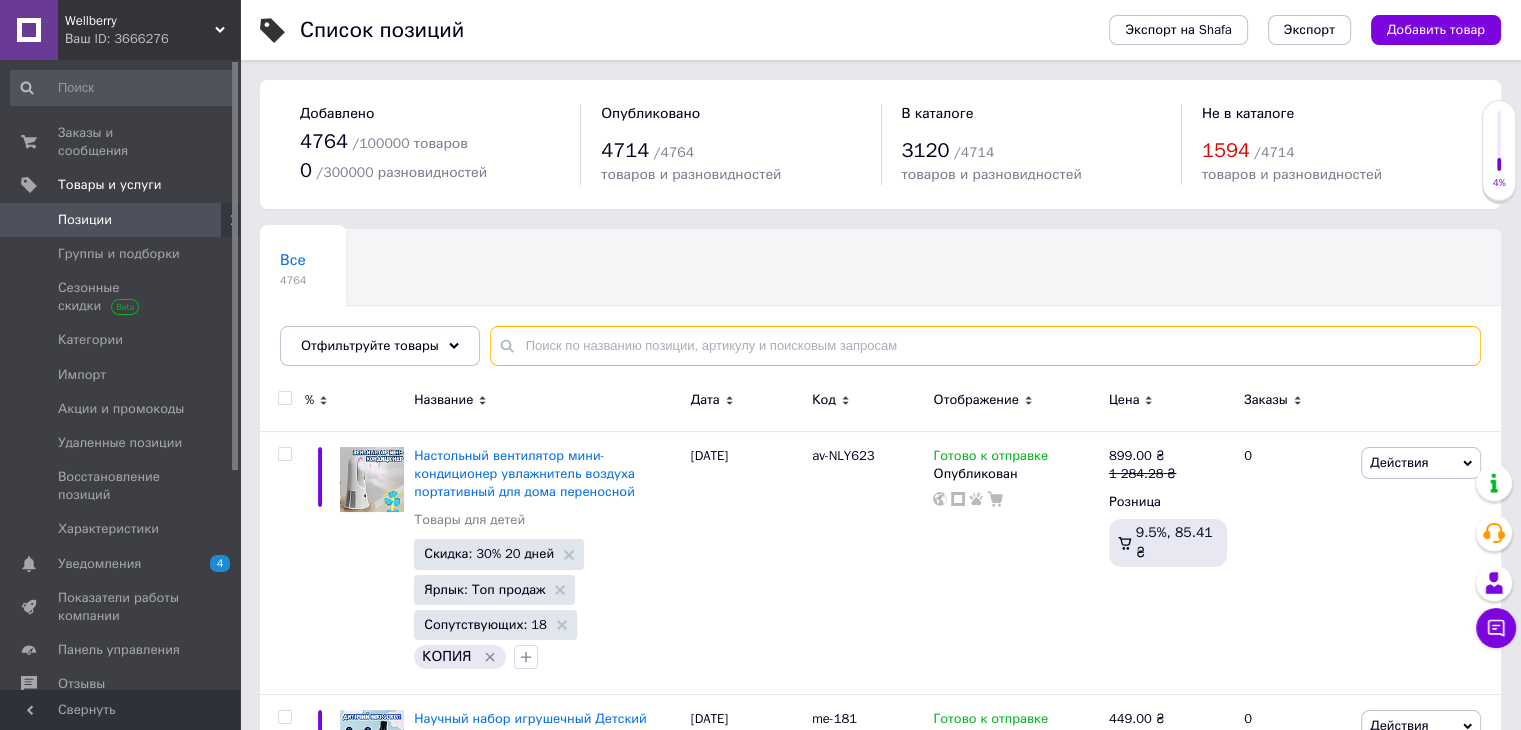 click at bounding box center (985, 346) 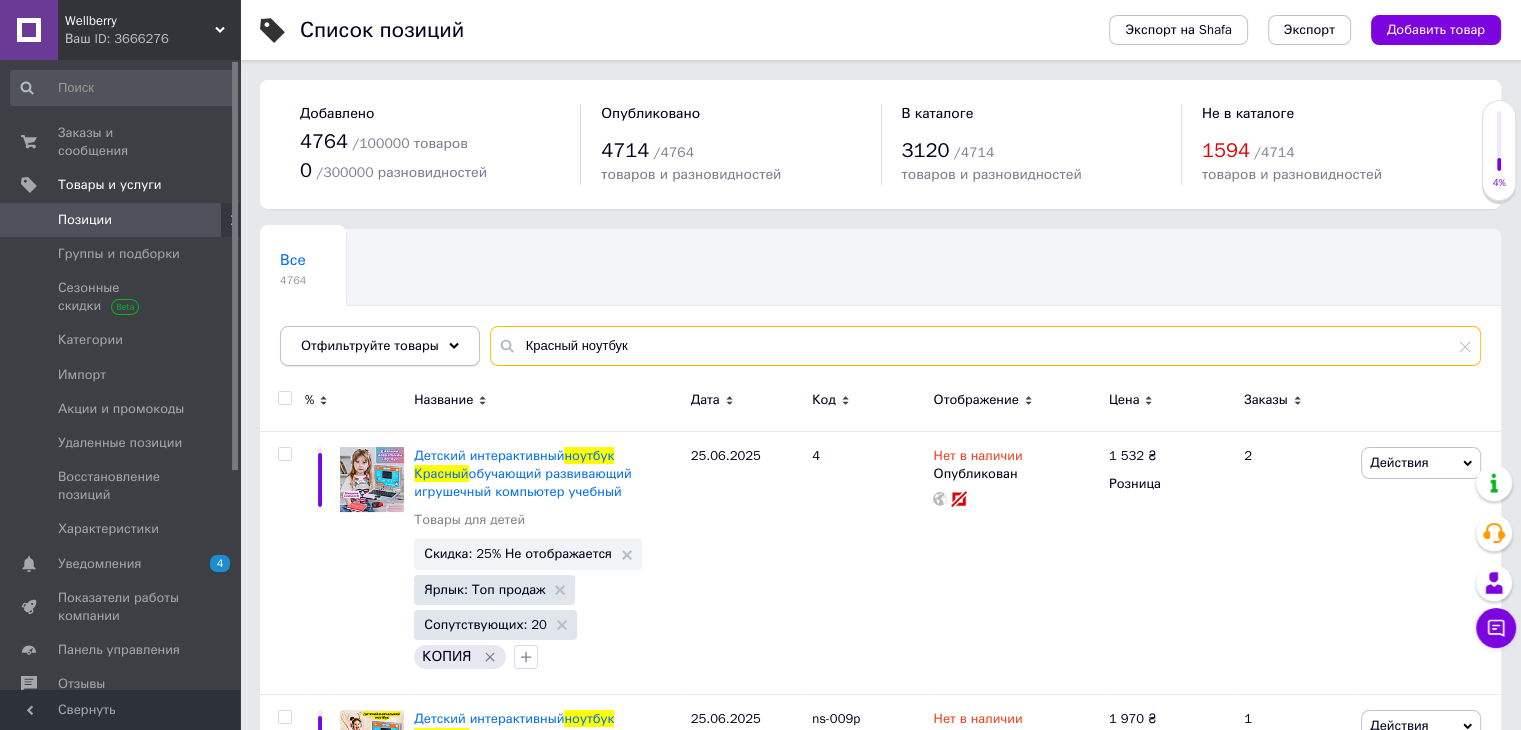 drag, startPoint x: 652, startPoint y: 349, endPoint x: 416, endPoint y: 362, distance: 236.35777 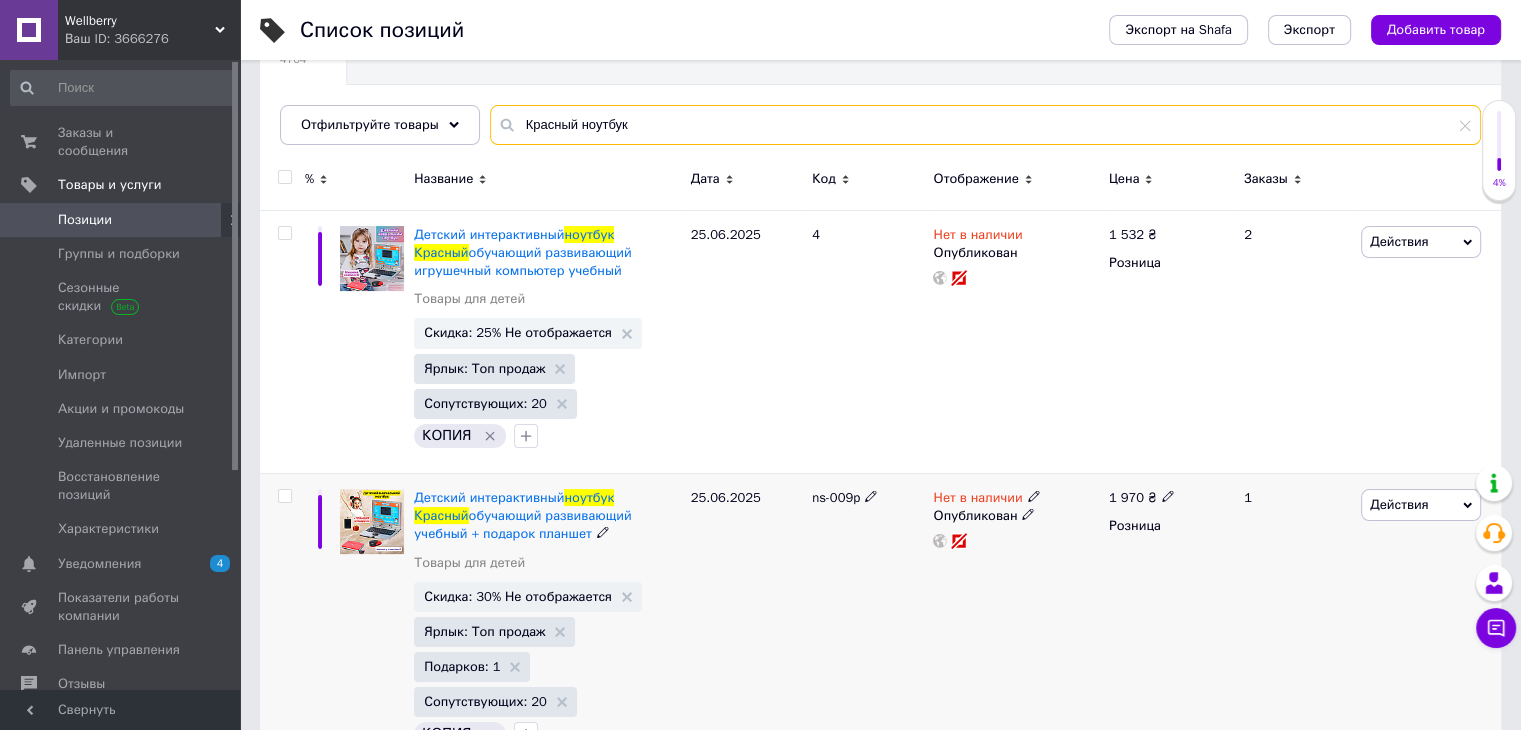 scroll, scrollTop: 281, scrollLeft: 0, axis: vertical 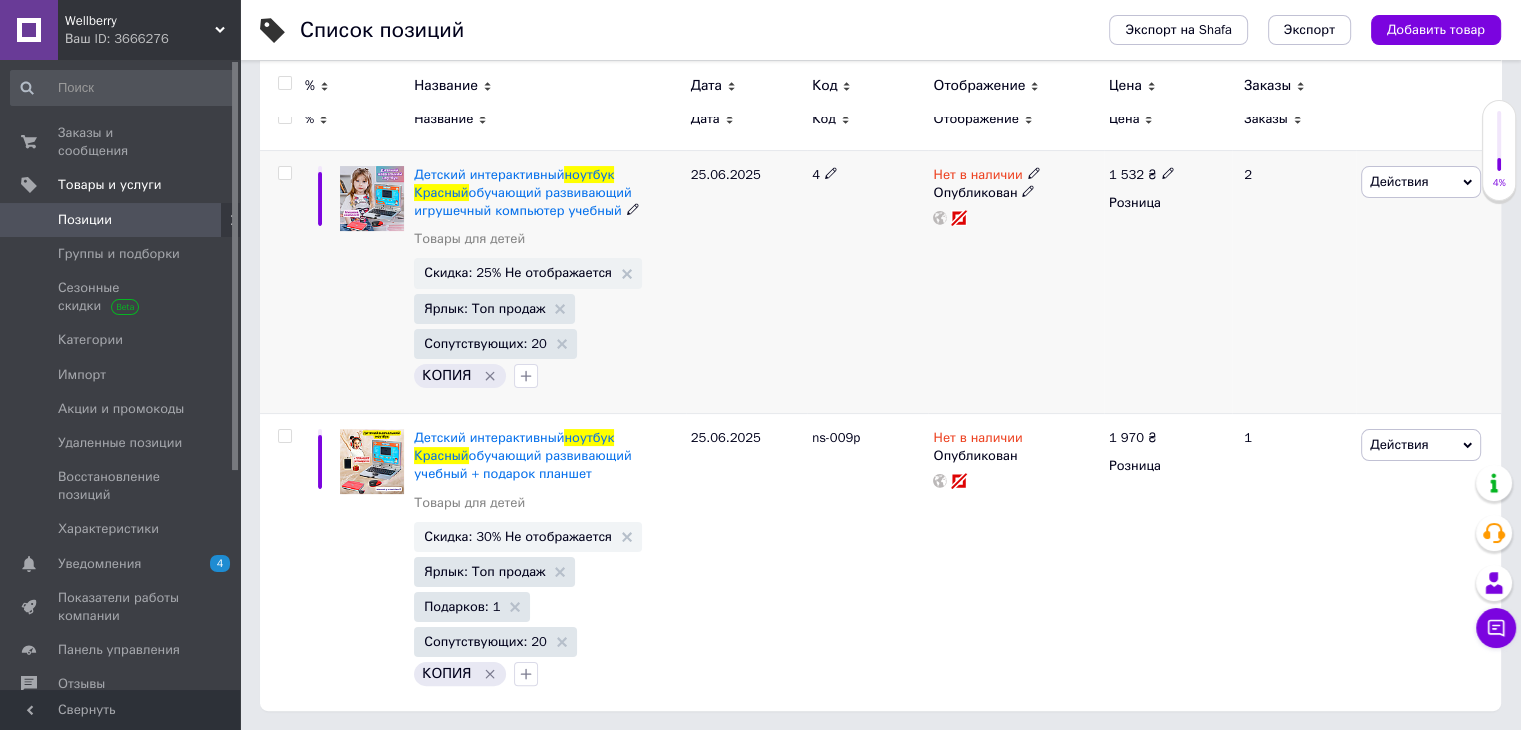 type on "Красный ноутбук" 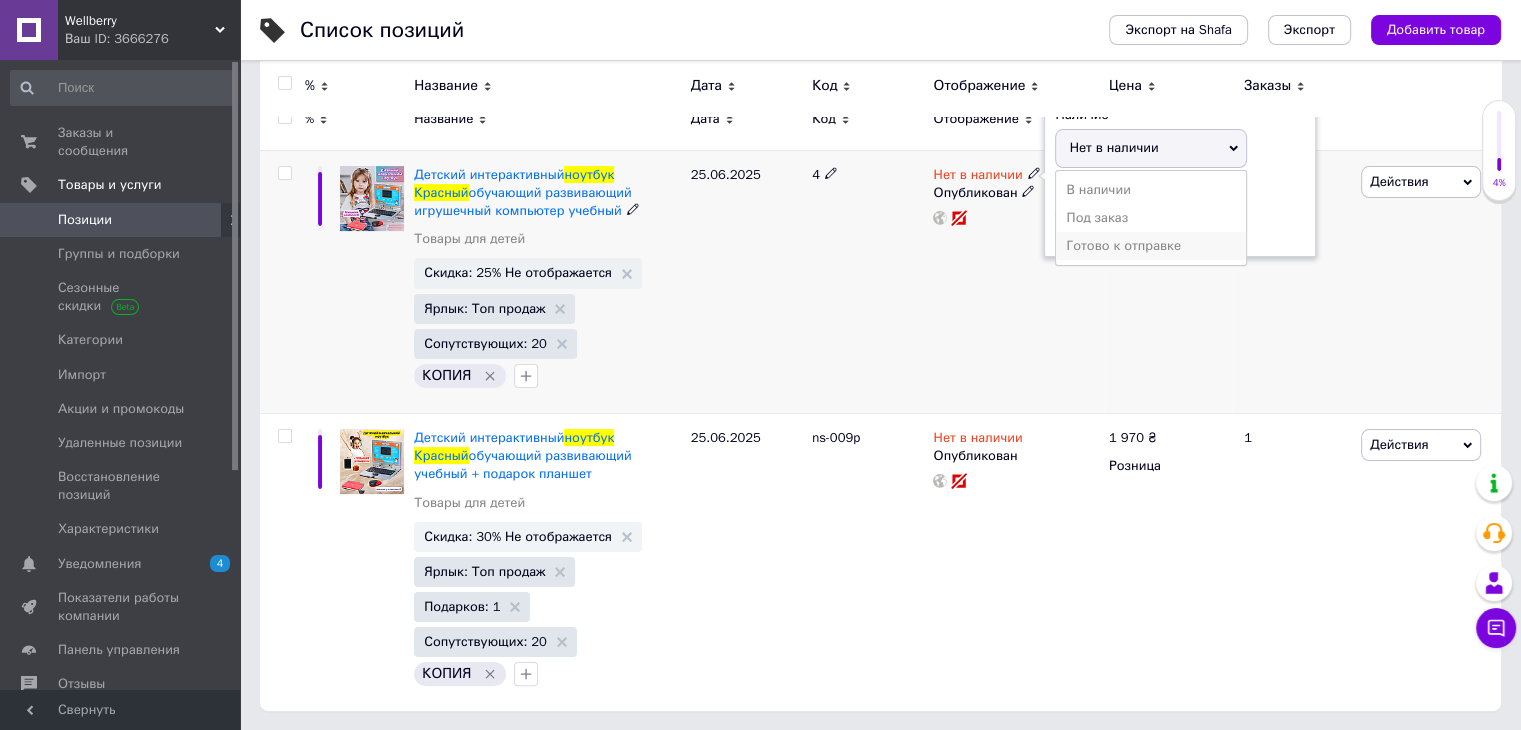 click on "Готово к отправке" at bounding box center (1151, 246) 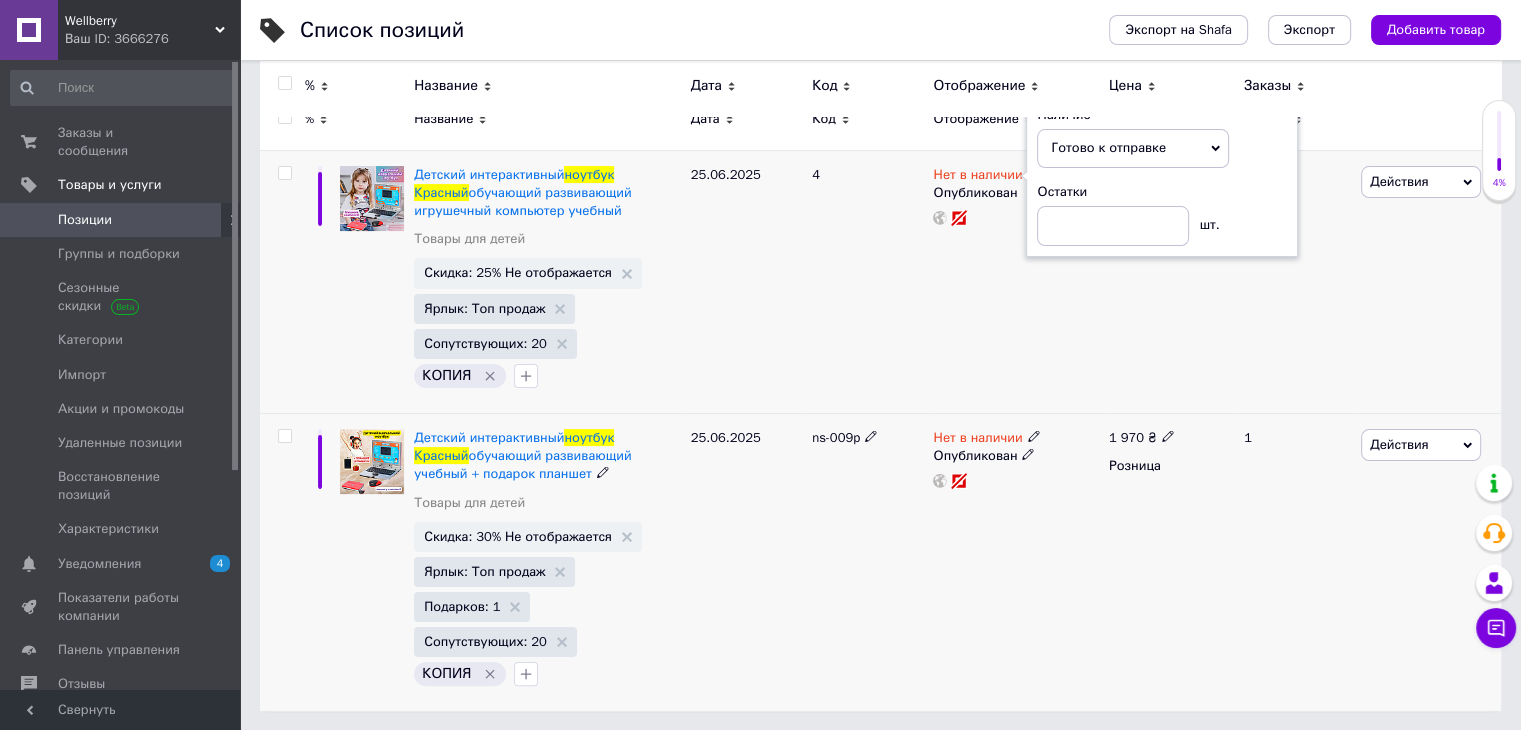 click on "Нет в наличии" at bounding box center [1015, 438] 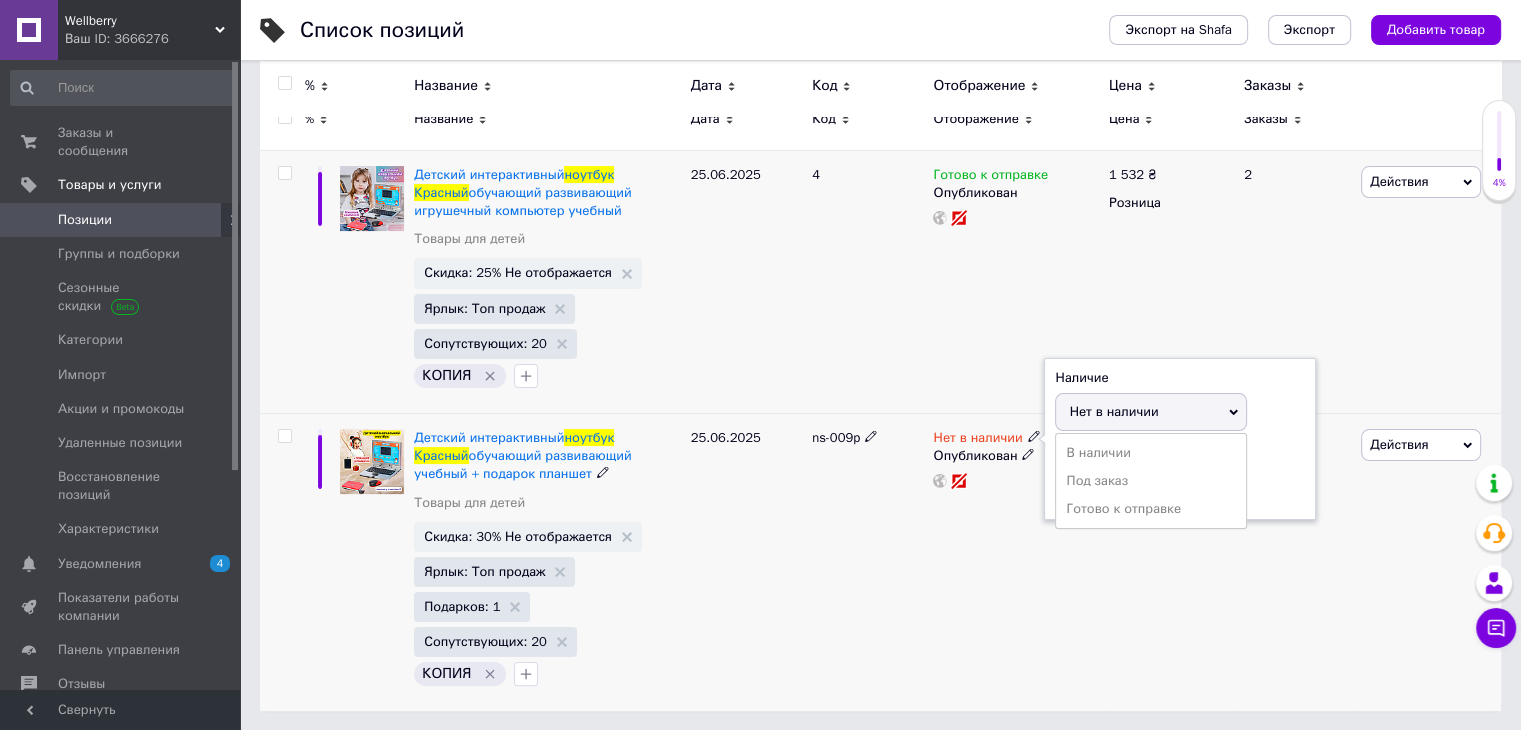 click on "Готово к отправке" at bounding box center (1151, 509) 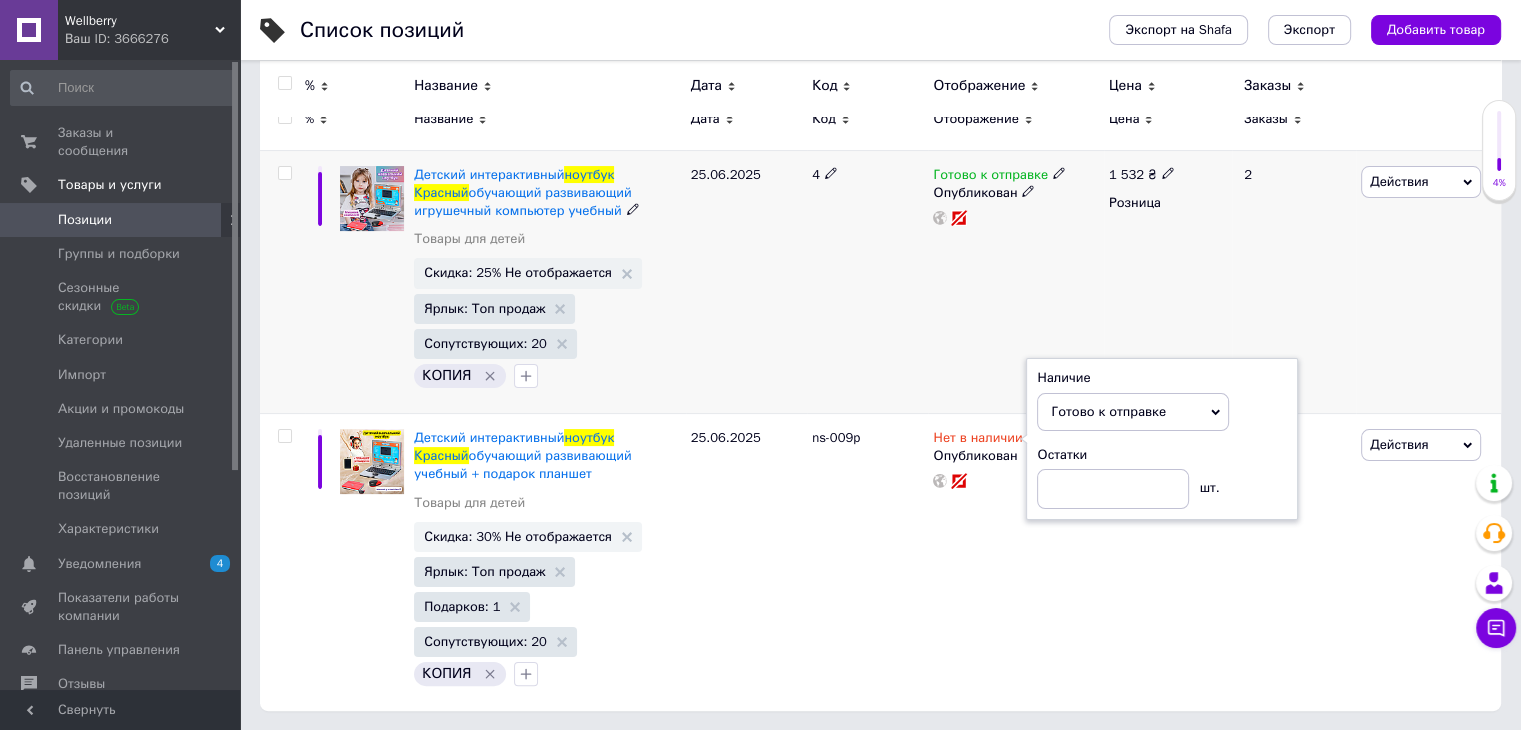 click on "Действия Редактировать Поднять в начало группы Копировать Скидка Подарок Сопутствующие Скрыть Ярлык Добавить на витрину Добавить в кампанию Каталог ProSale Удалить" at bounding box center (1428, 281) 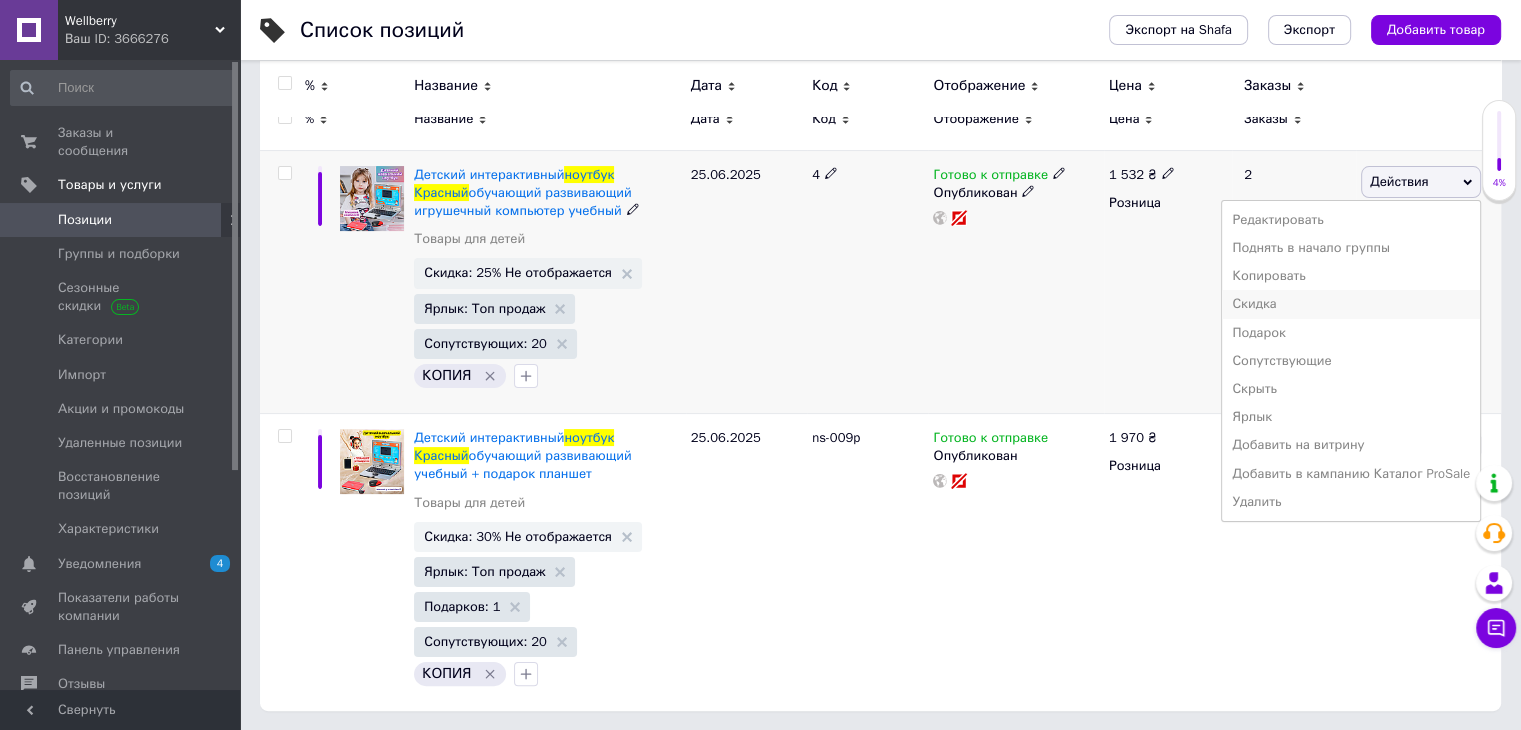 click on "Скидка" at bounding box center (1351, 304) 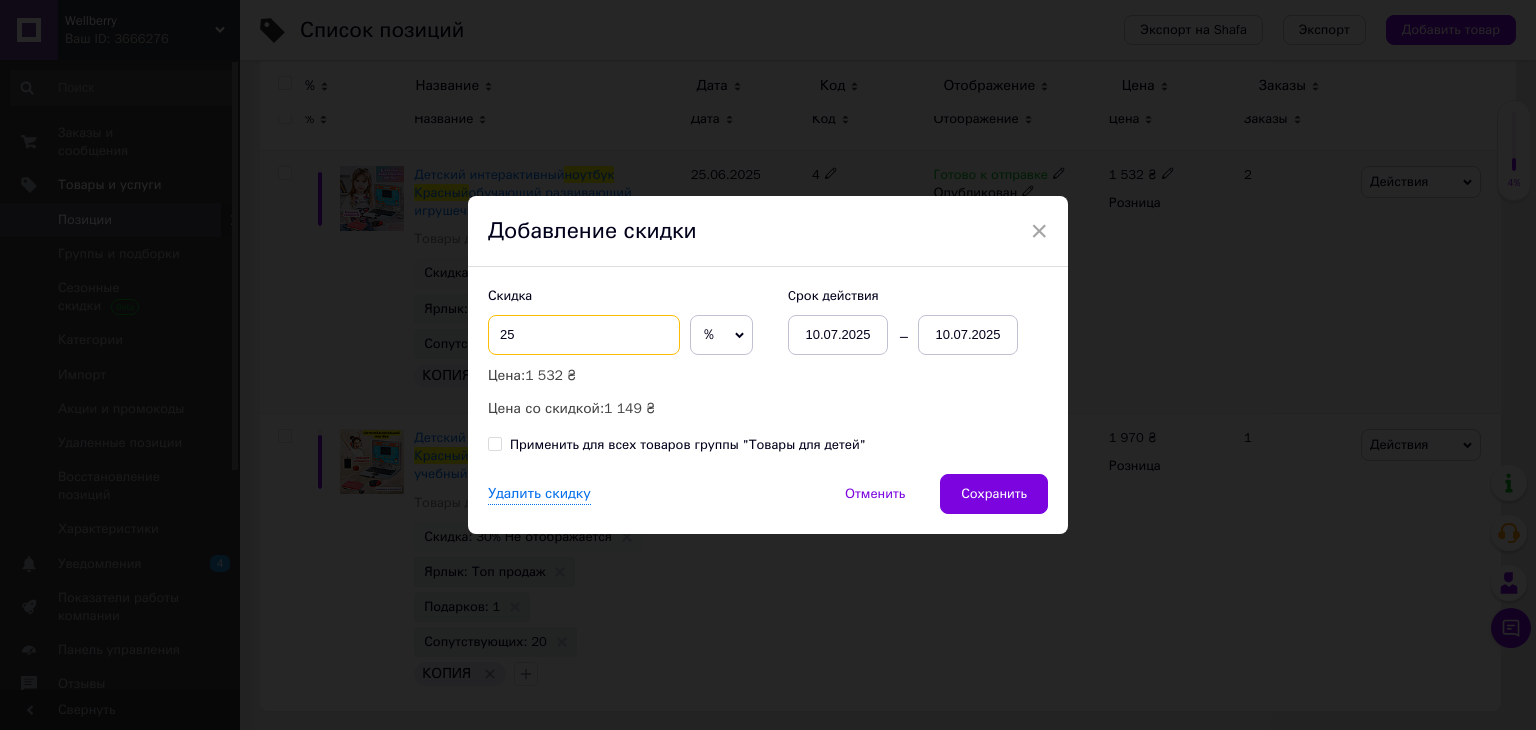 drag, startPoint x: 536, startPoint y: 331, endPoint x: 496, endPoint y: 339, distance: 40.792156 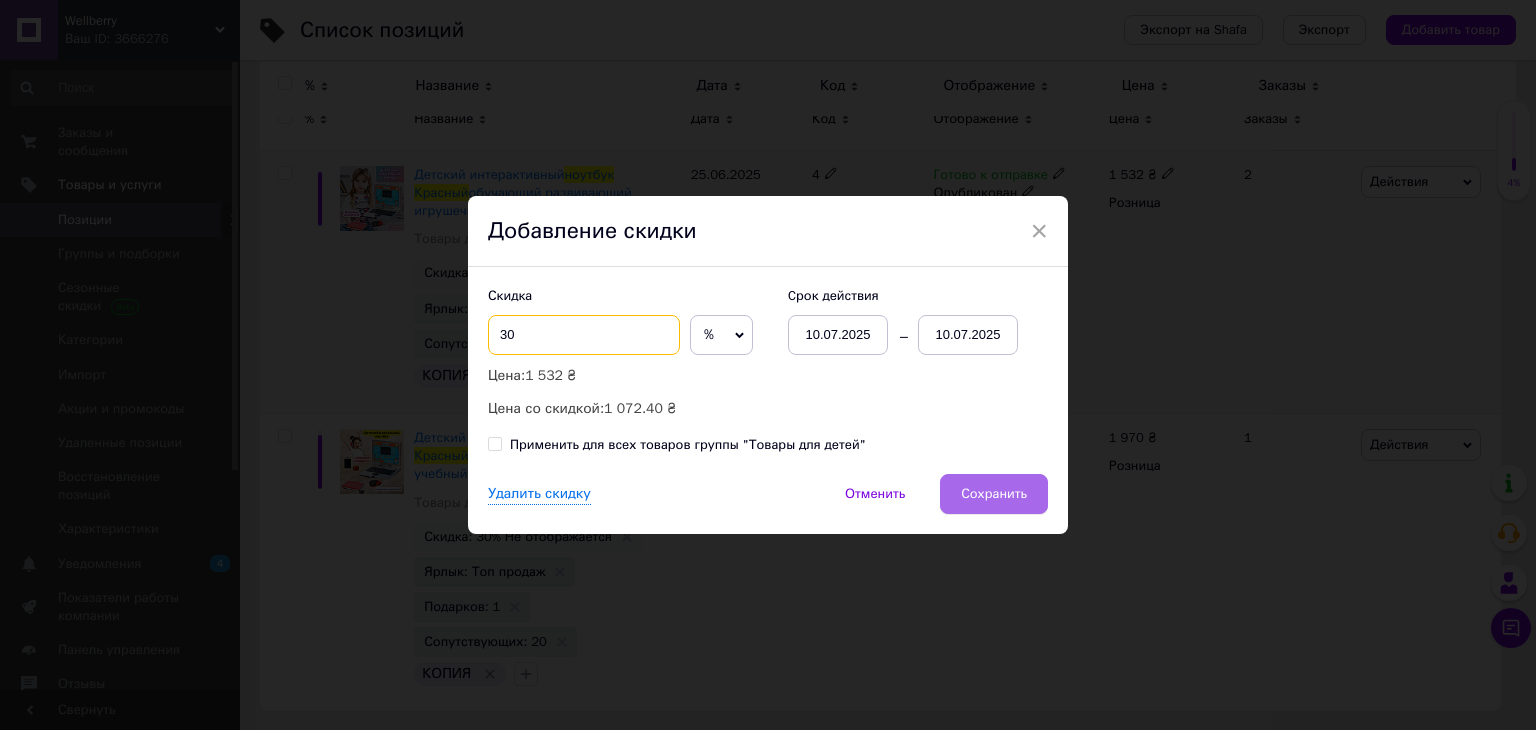 type on "30" 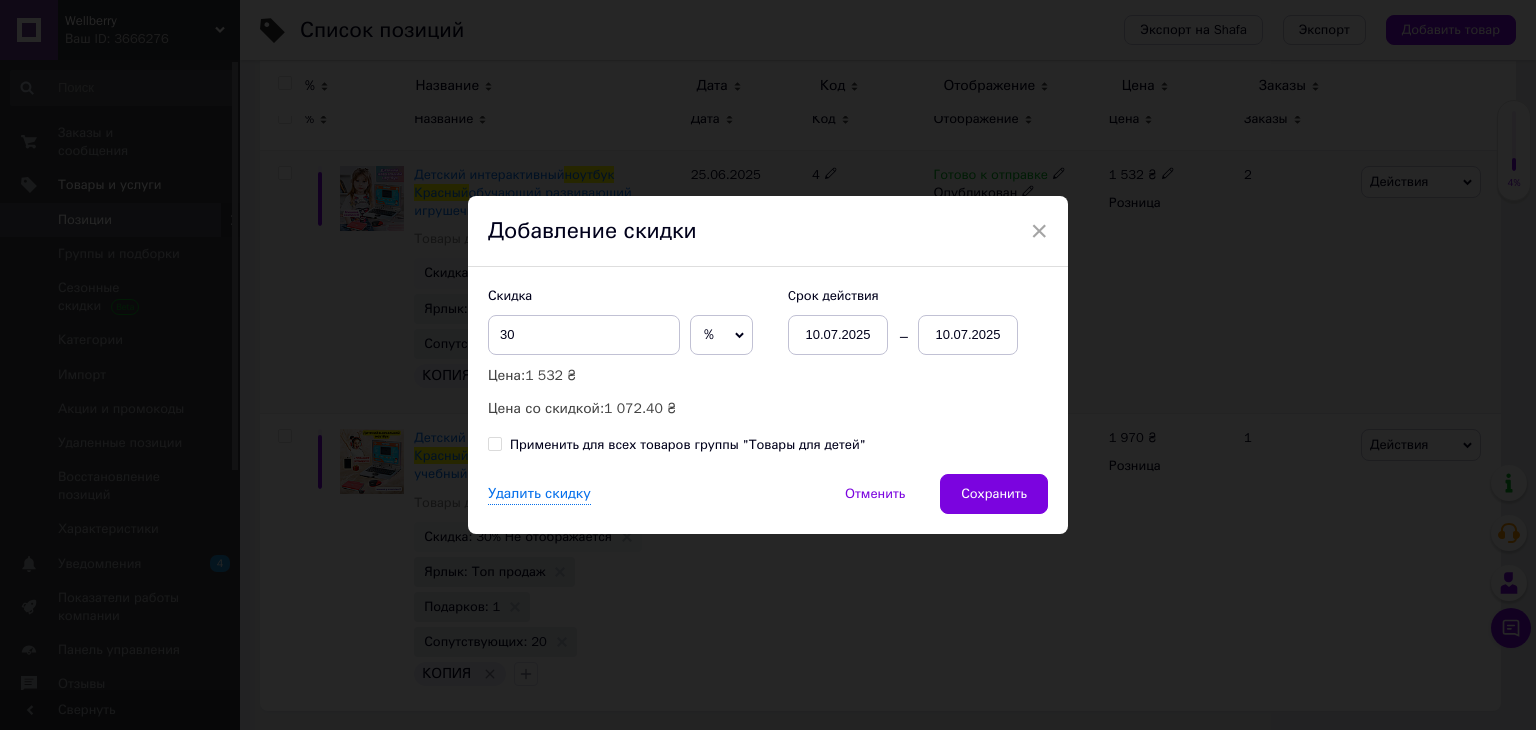 click on "Сохранить" at bounding box center [994, 494] 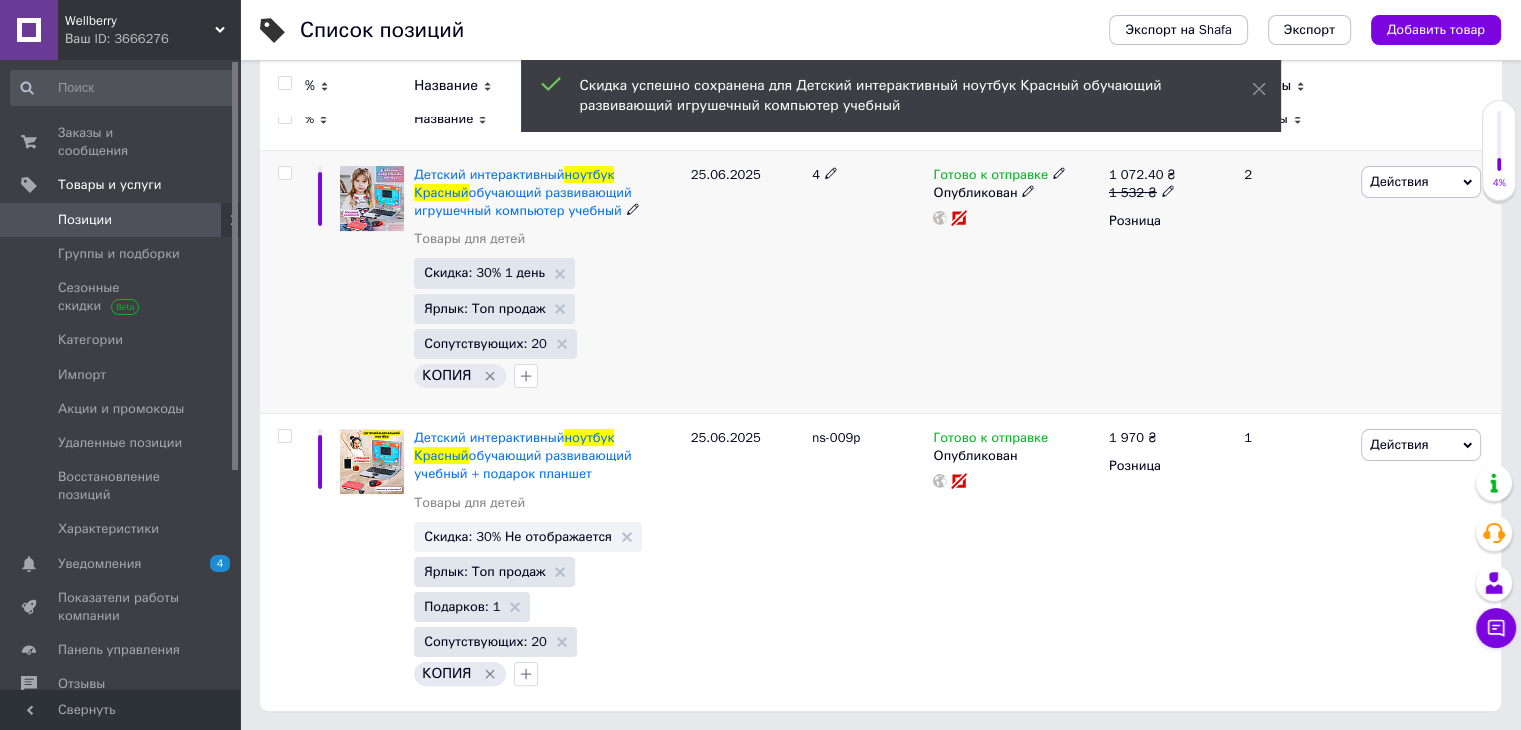 click on "Действия Редактировать Поднять в начало группы Копировать Скидка Подарок Сопутствующие Скрыть Ярлык Добавить на витрину Добавить в кампанию Каталог ProSale Удалить" at bounding box center (1428, 281) 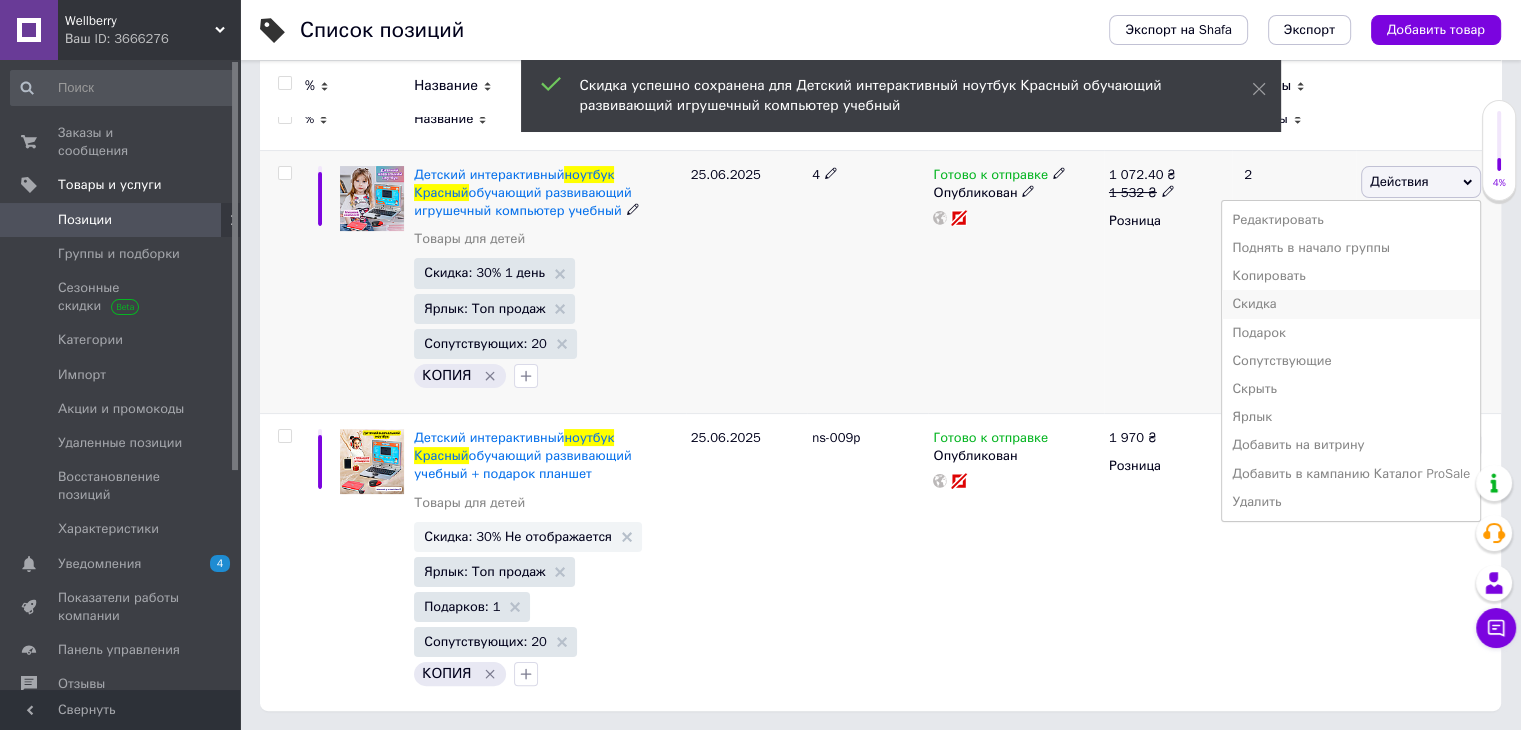 click on "Скидка" at bounding box center (1351, 304) 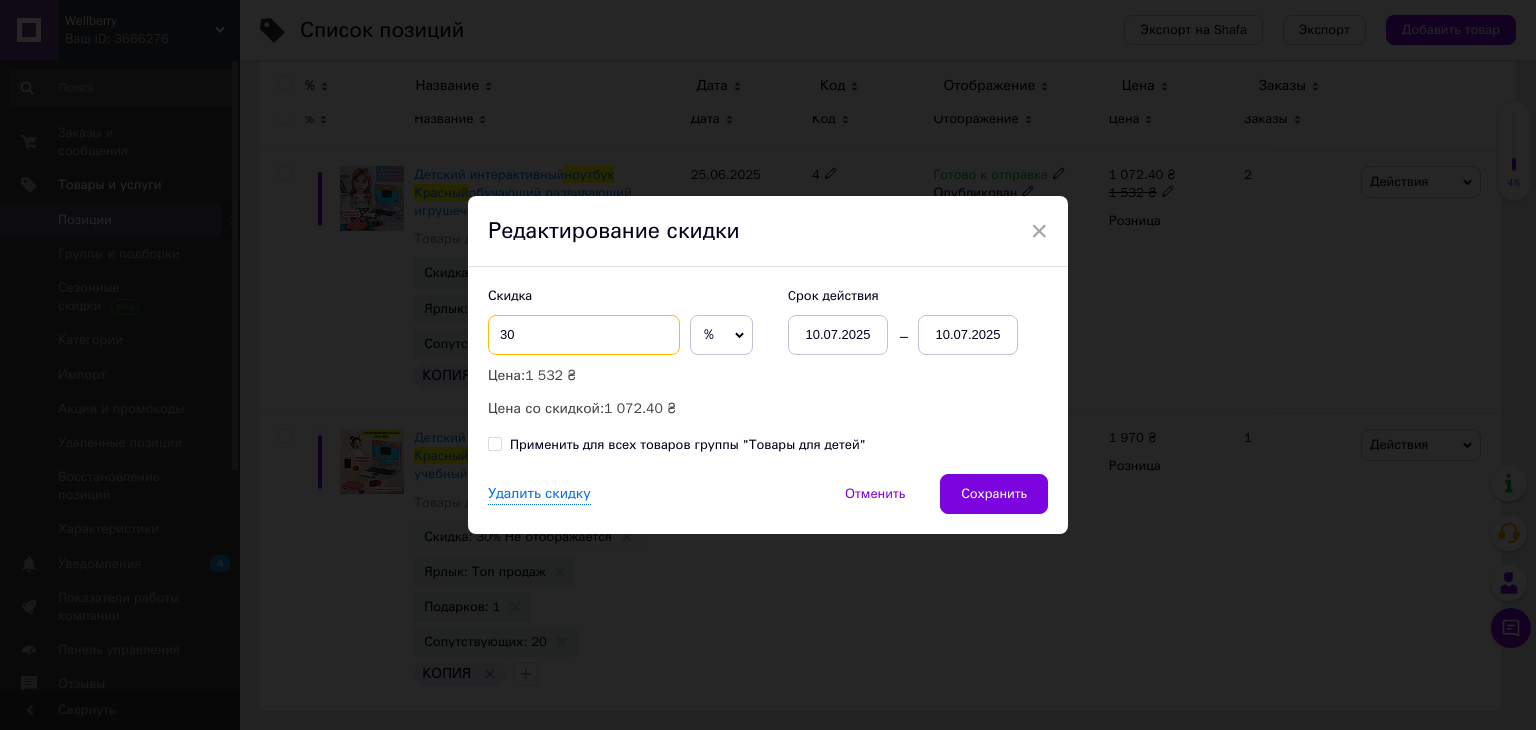 drag, startPoint x: 500, startPoint y: 333, endPoint x: 476, endPoint y: 343, distance: 26 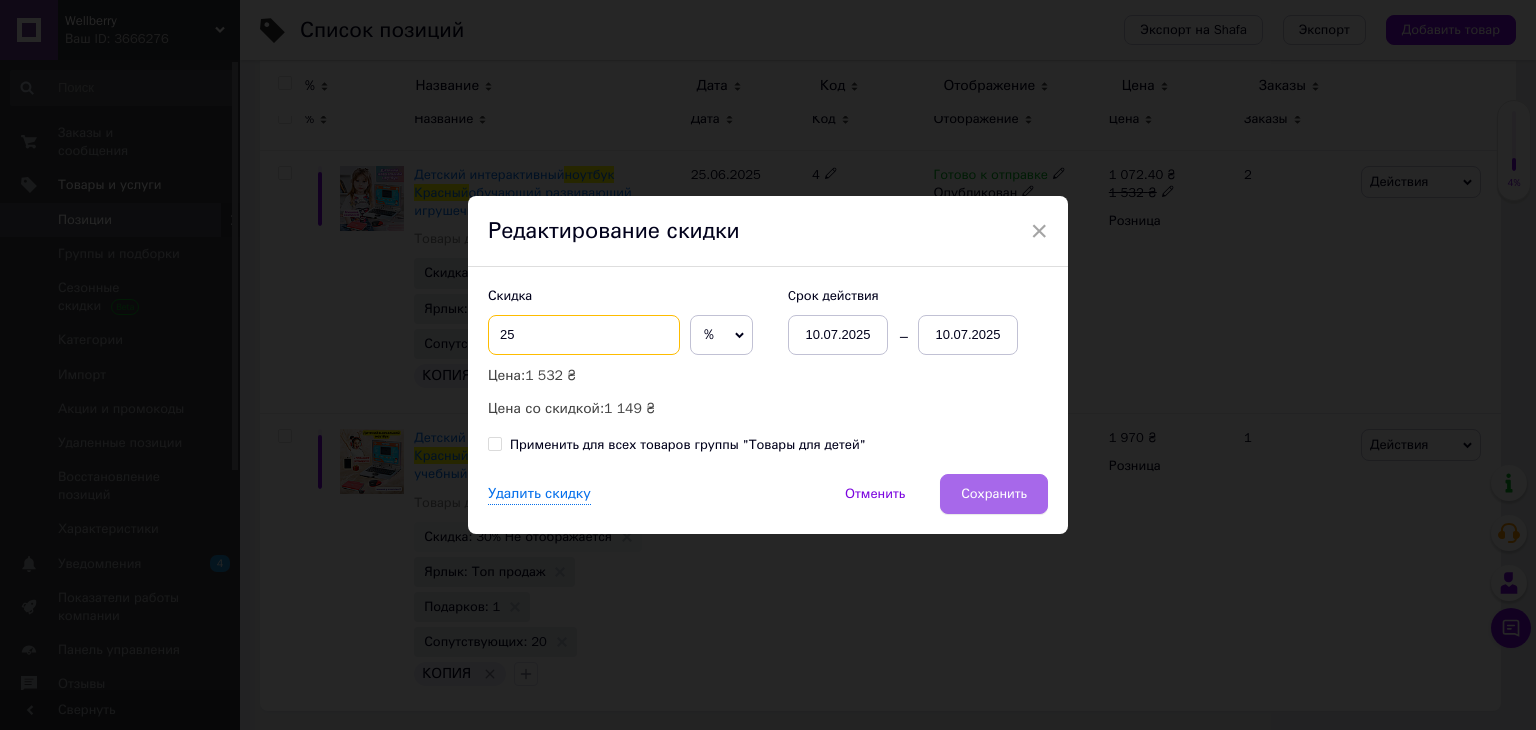 type on "25" 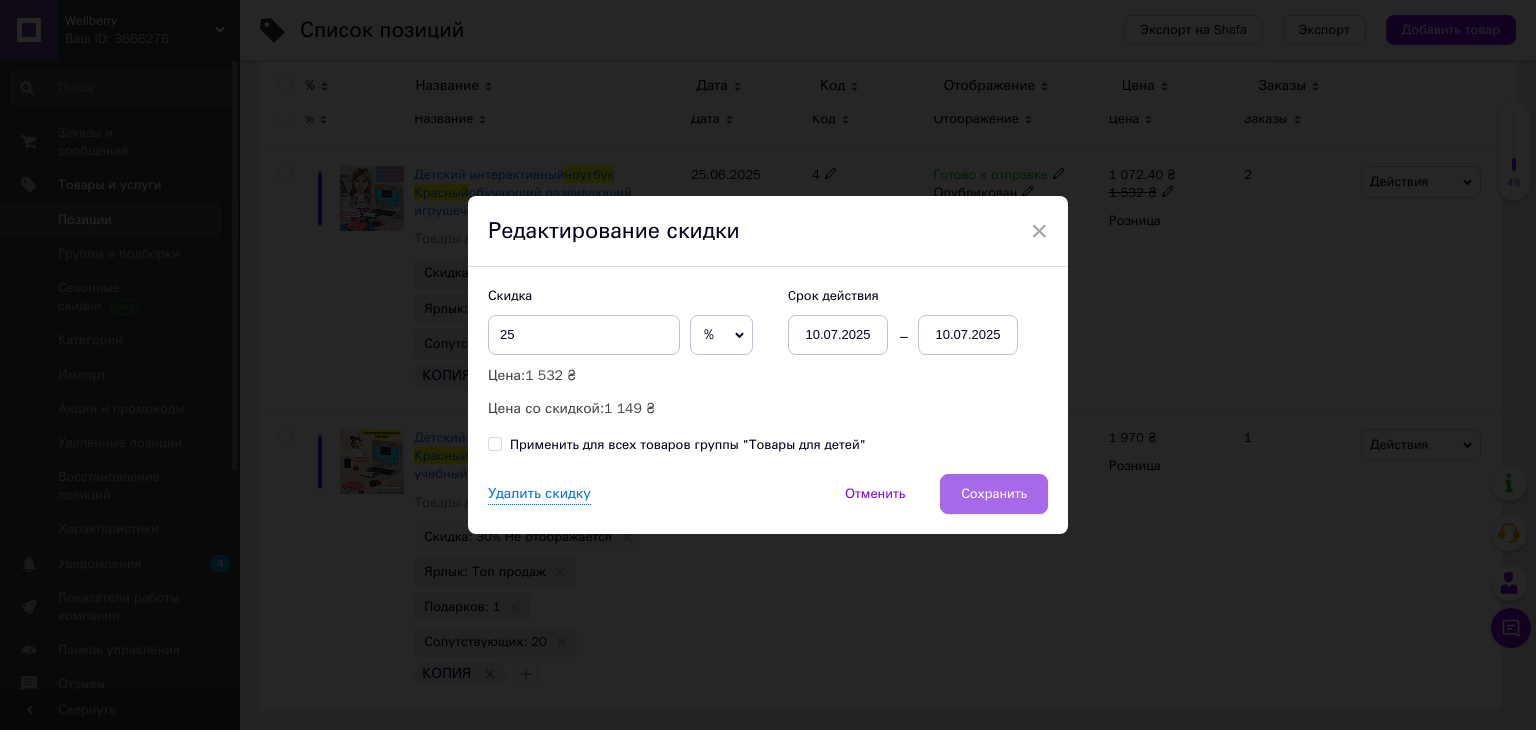 click on "Сохранить" at bounding box center [994, 494] 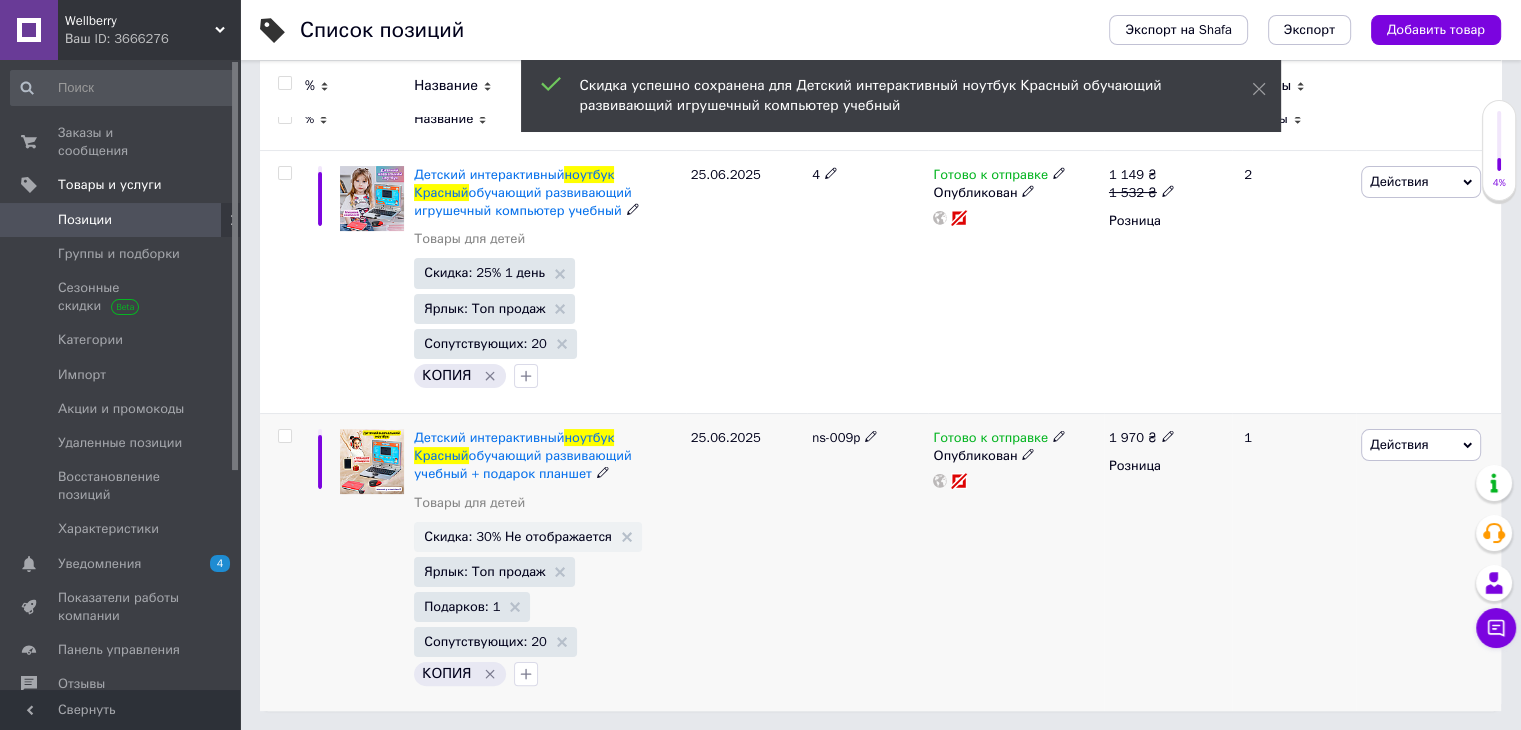 click on "Действия" at bounding box center (1399, 444) 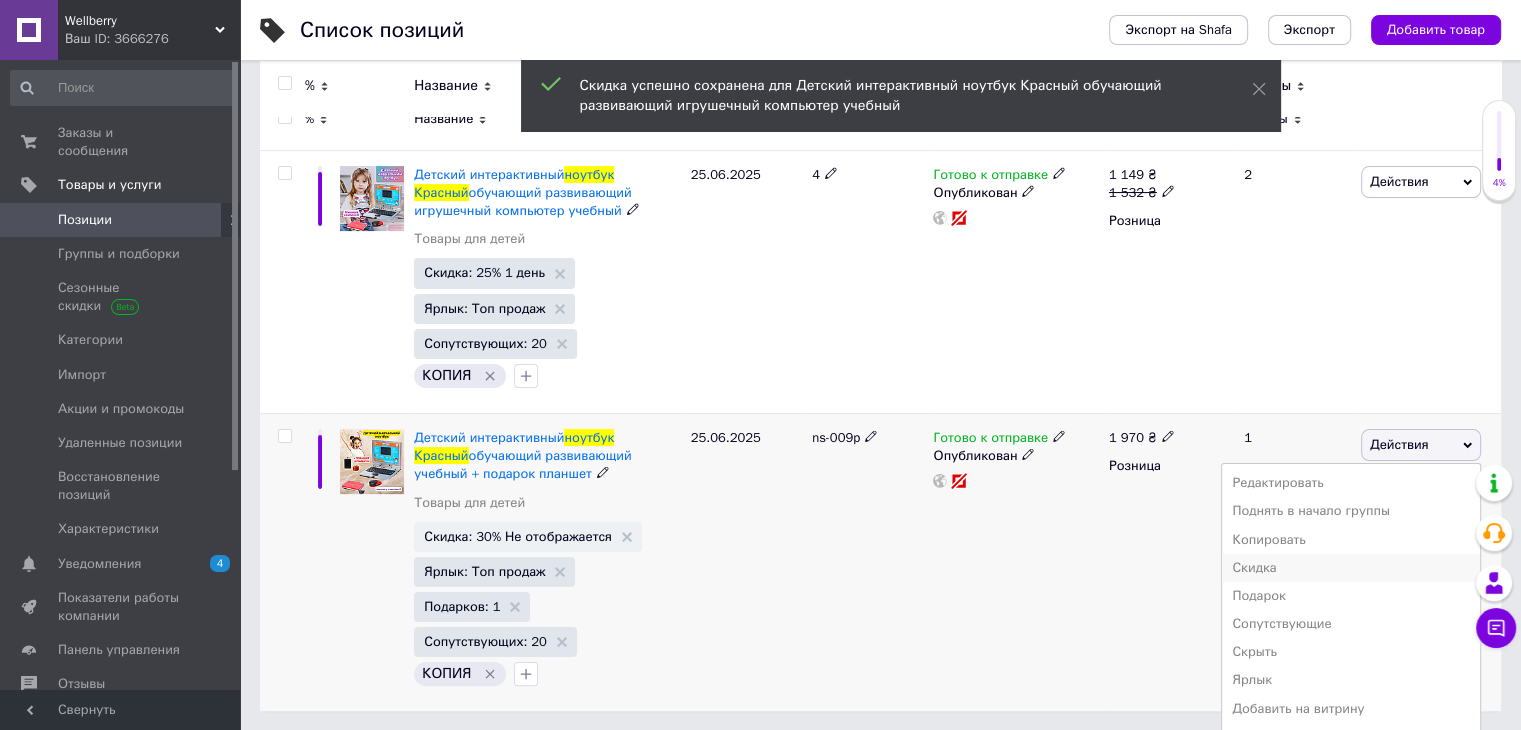 click on "Скидка" at bounding box center (1351, 568) 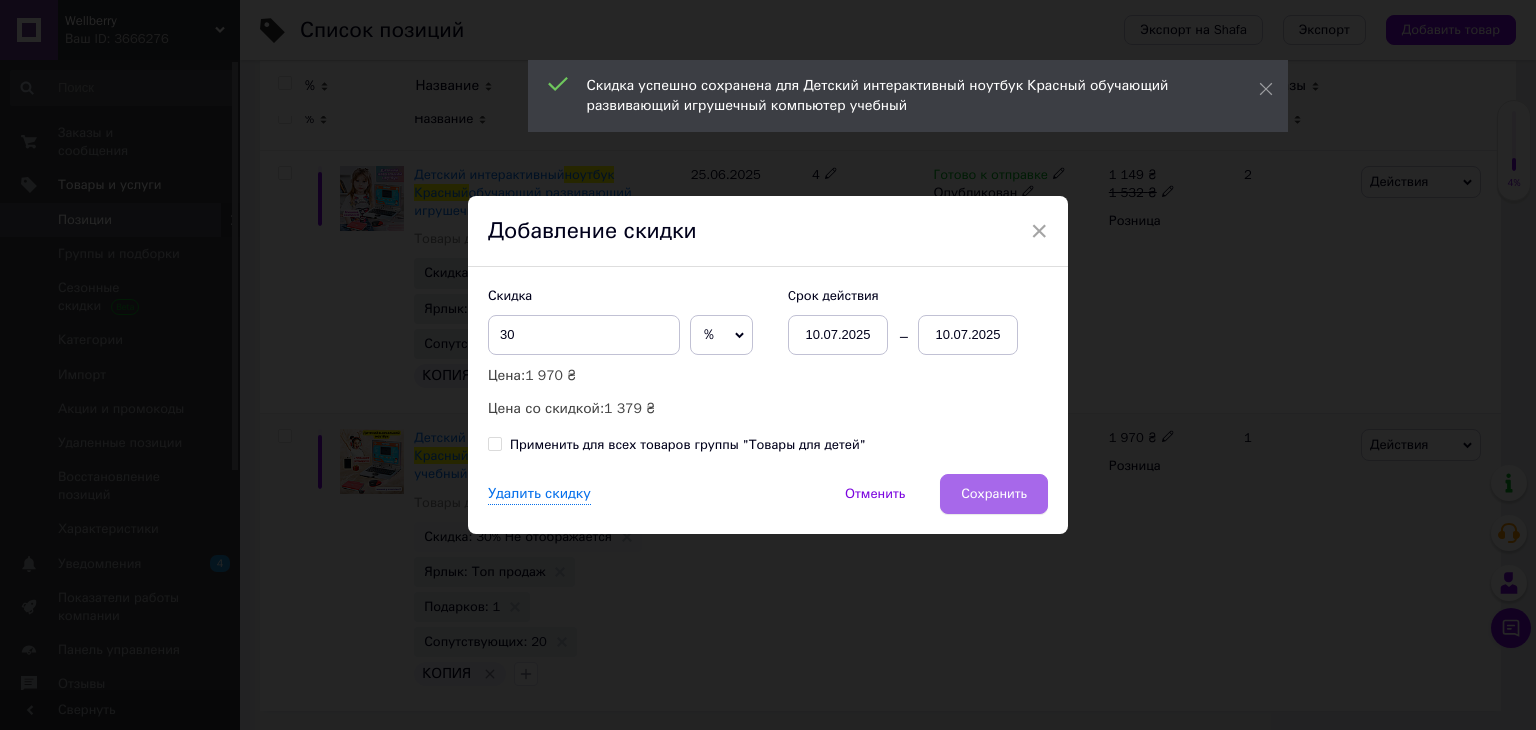 click on "Сохранить" at bounding box center [994, 494] 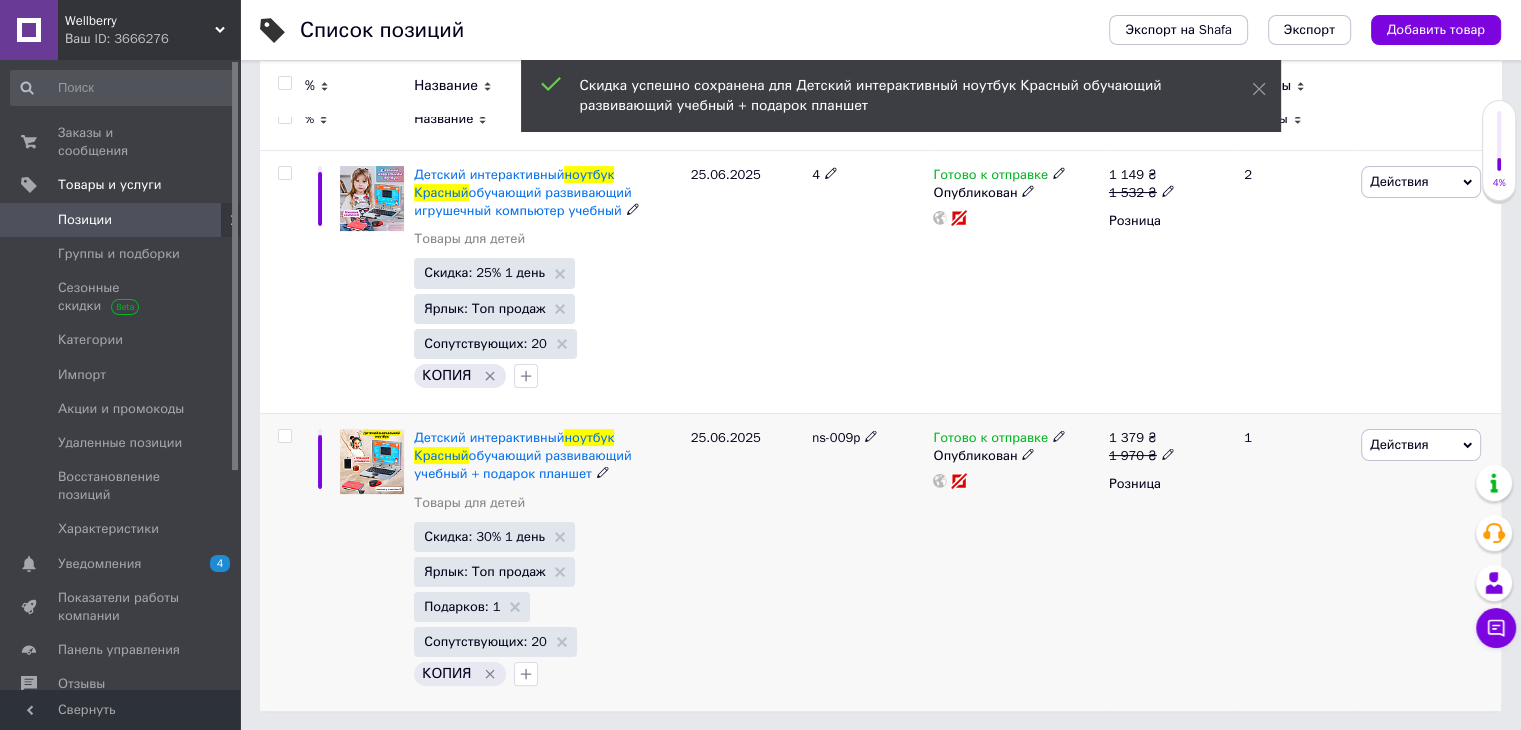 click on "Действия" at bounding box center [1421, 445] 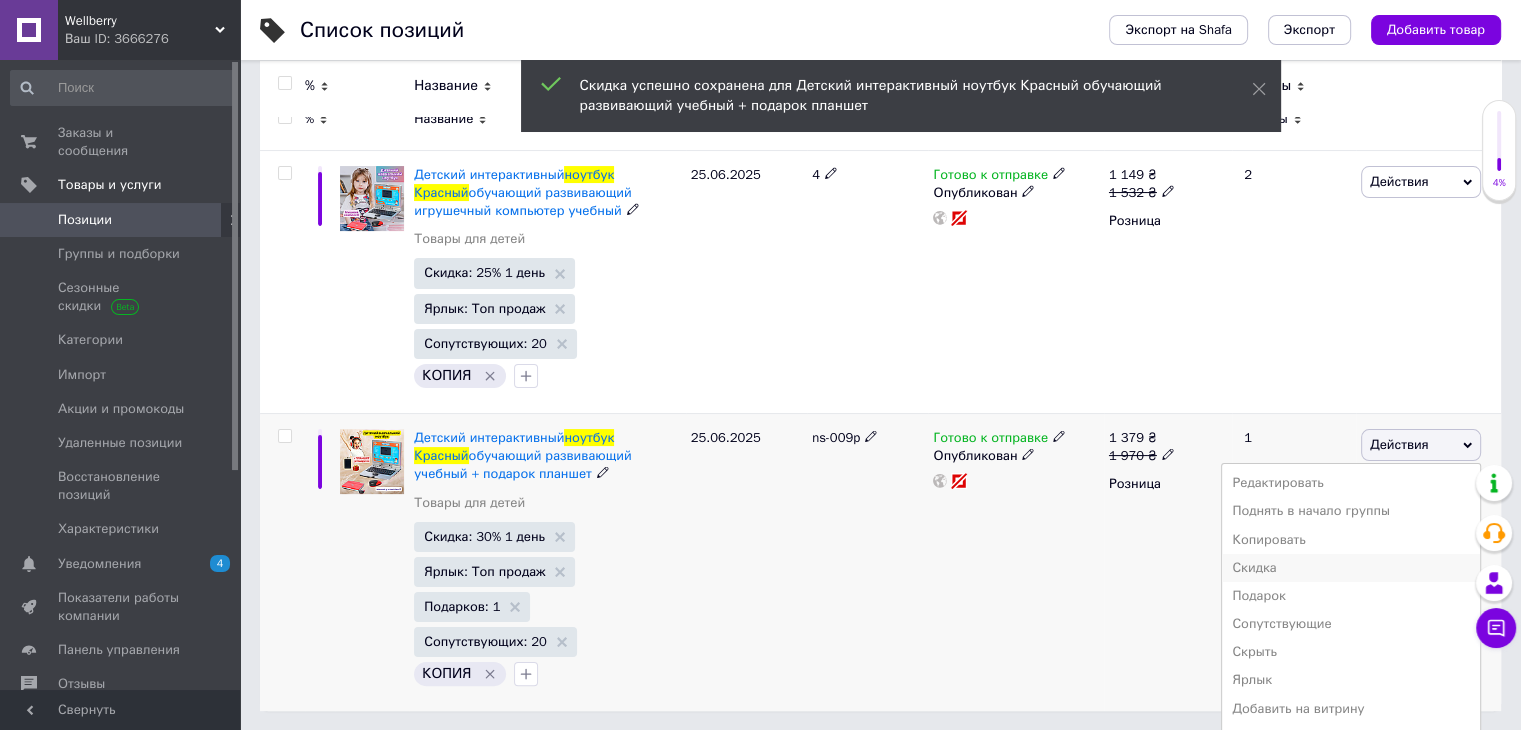 click on "Скидка" at bounding box center (1351, 568) 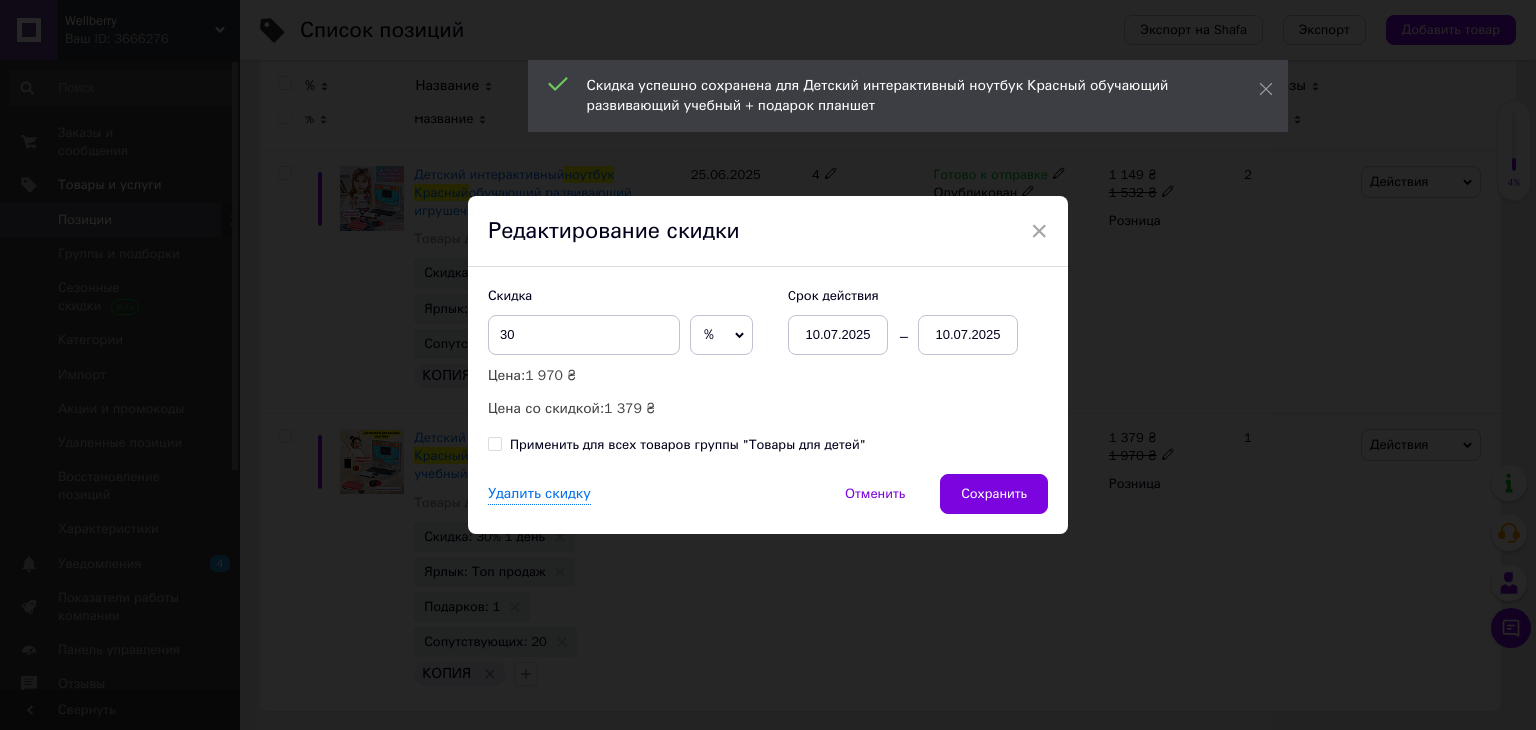 click on "10.07.2025" at bounding box center [968, 335] 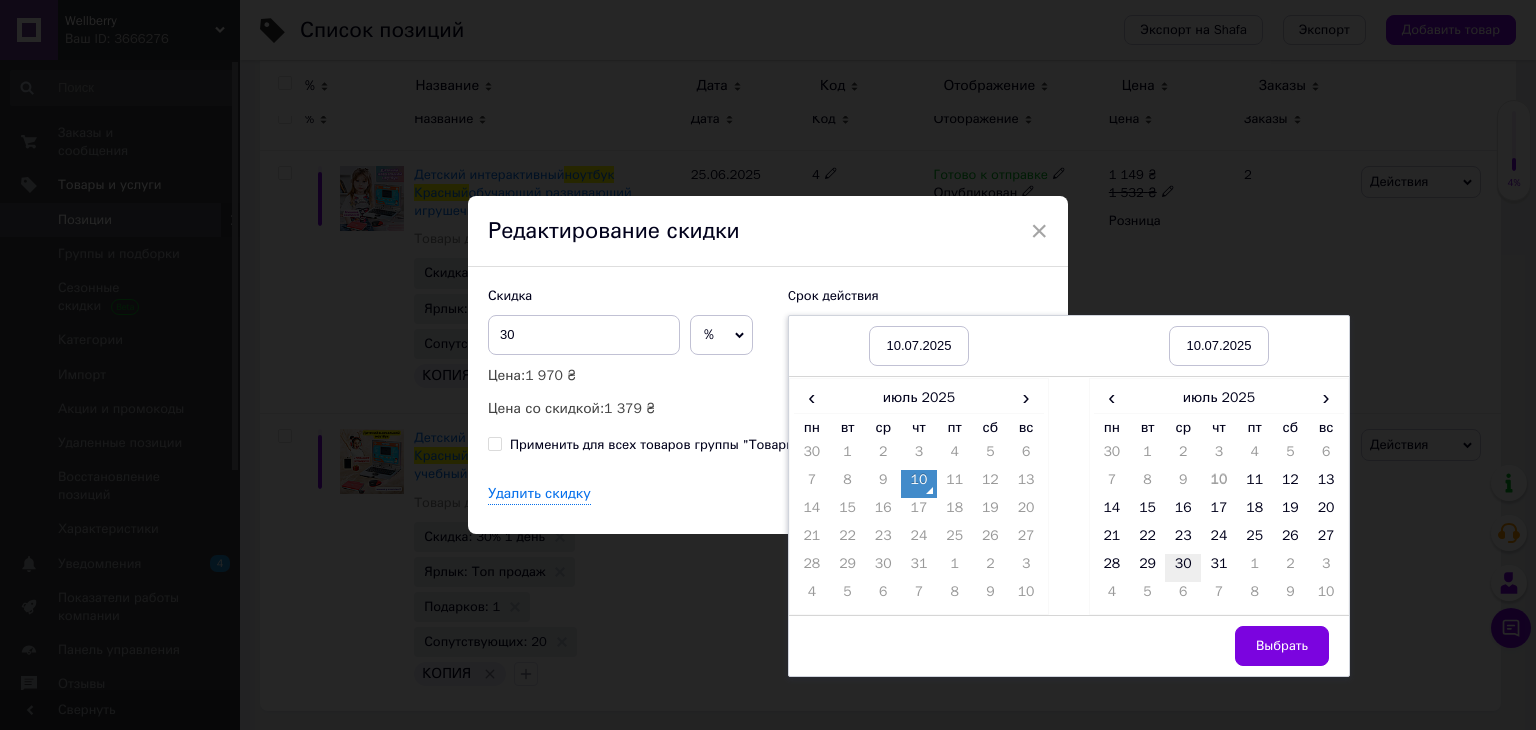 click on "30" at bounding box center [1183, 568] 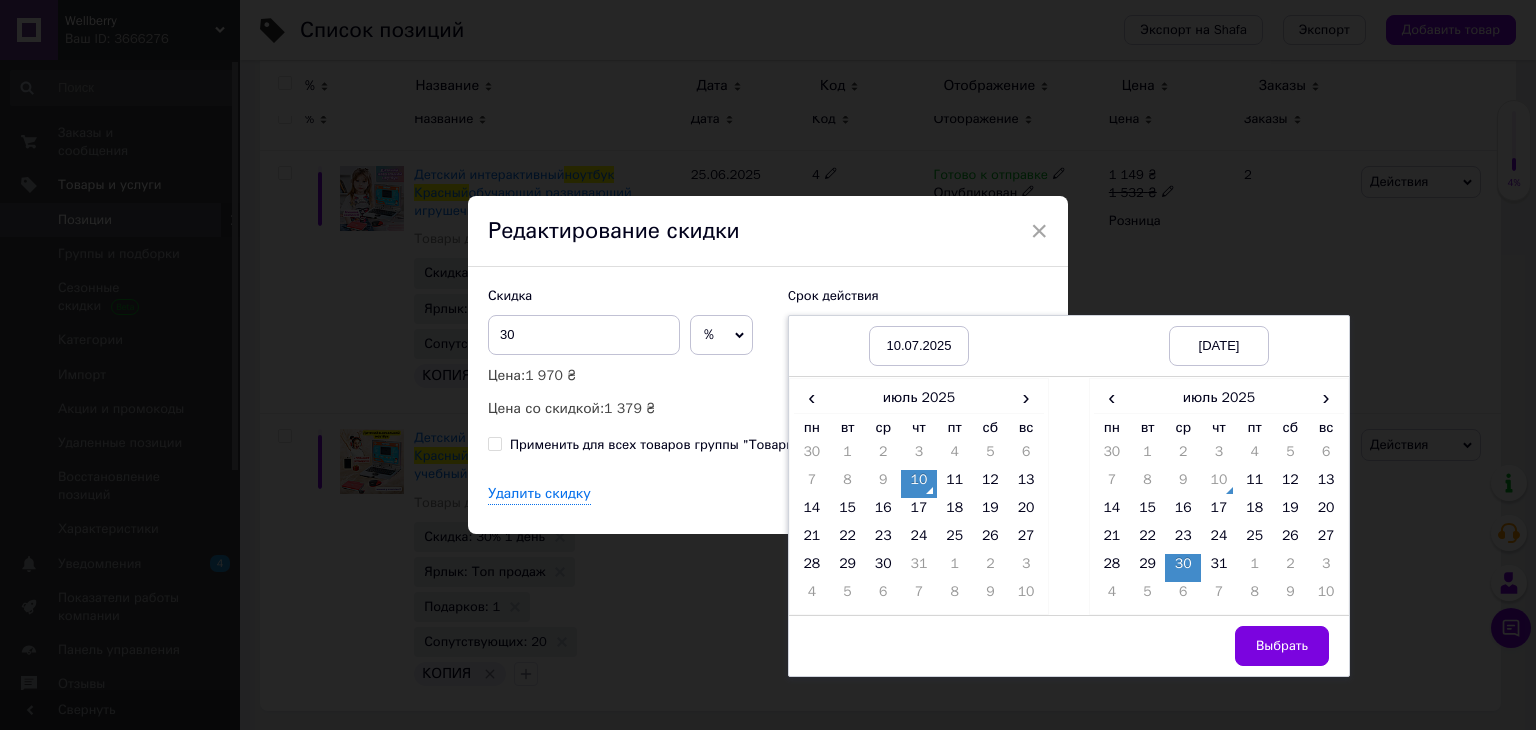 click on "Выбрать" at bounding box center [1282, 646] 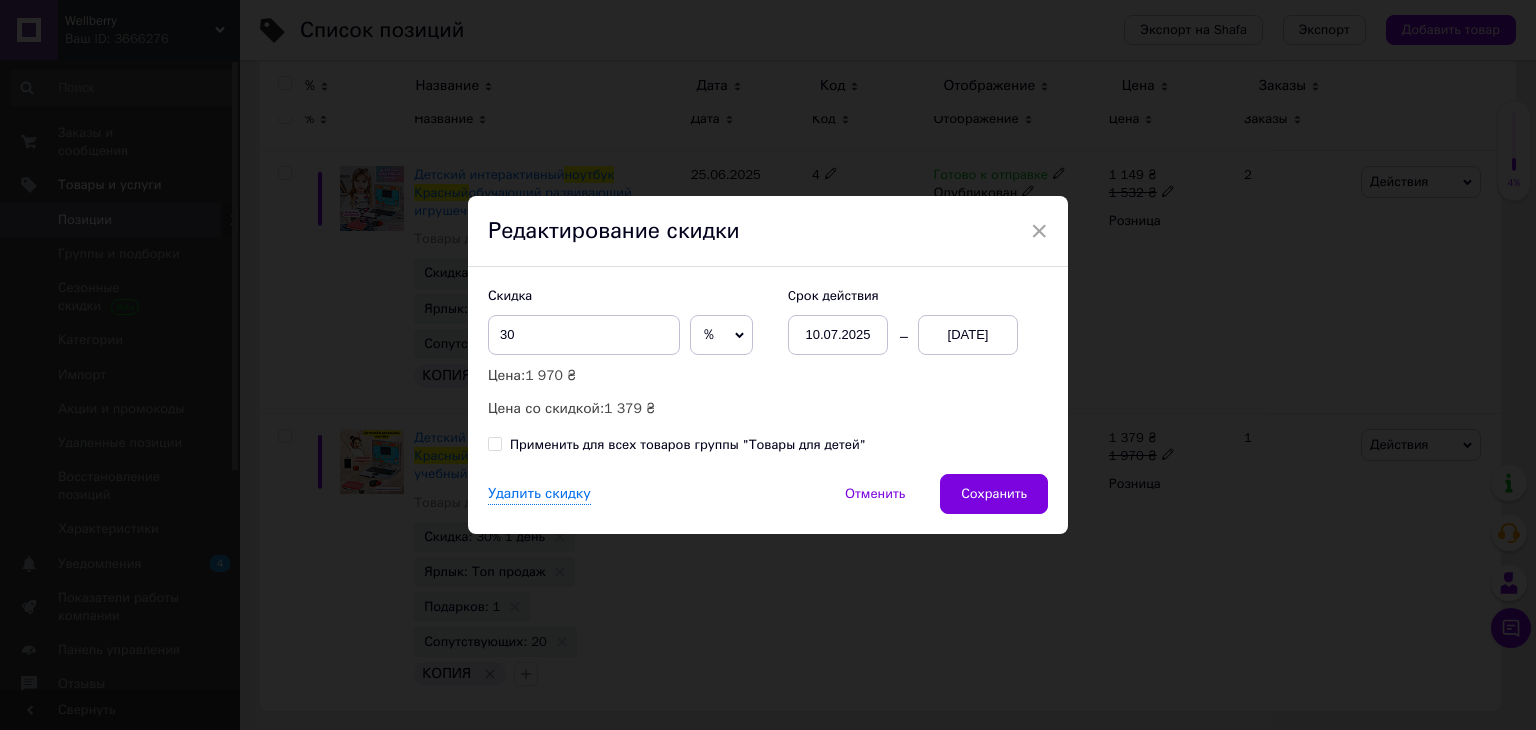 click on "Сохранить" at bounding box center (994, 494) 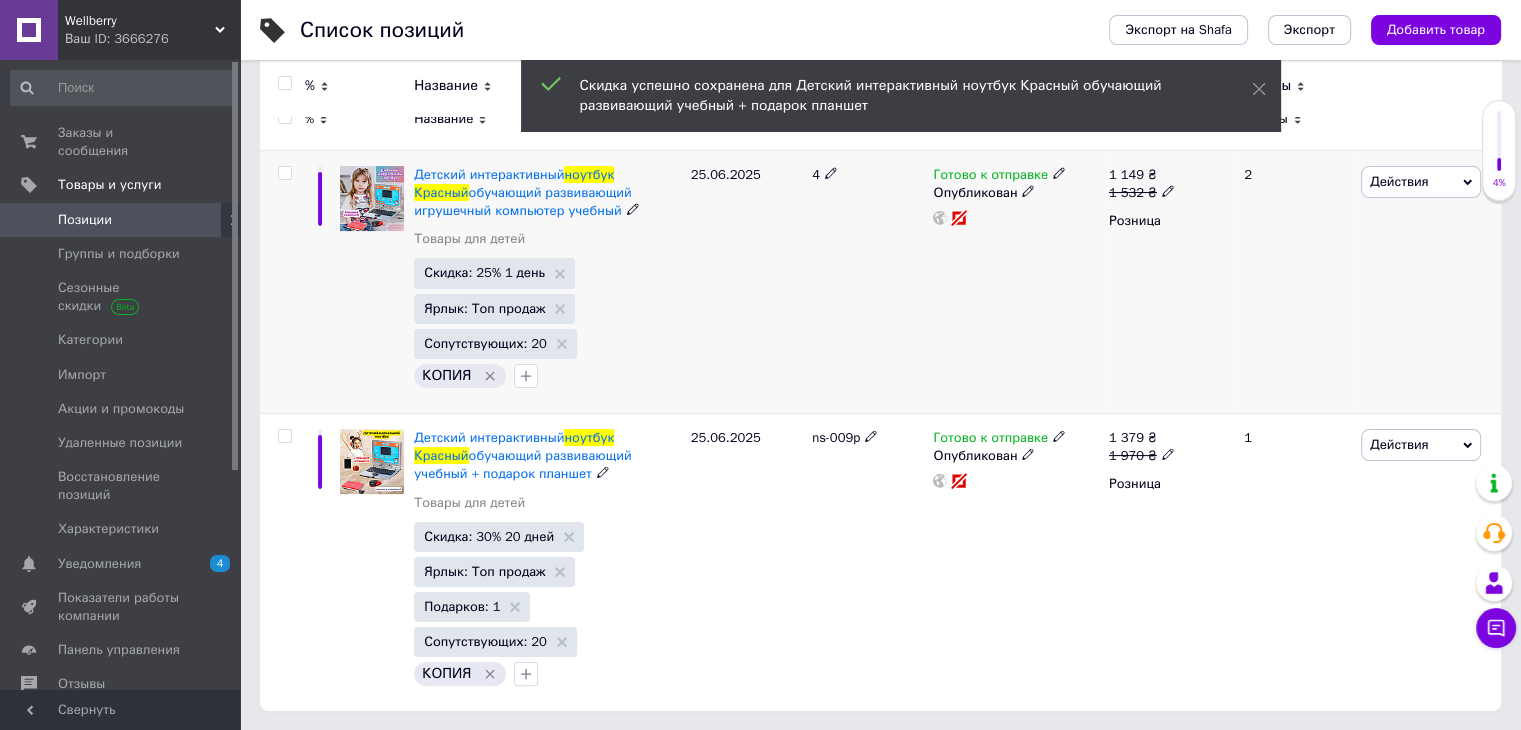 click on "Действия Редактировать Поднять в начало группы Копировать Скидка Подарок Сопутствующие Скрыть Ярлык Добавить на витрину Добавить в кампанию Каталог ProSale Удалить" at bounding box center (1428, 281) 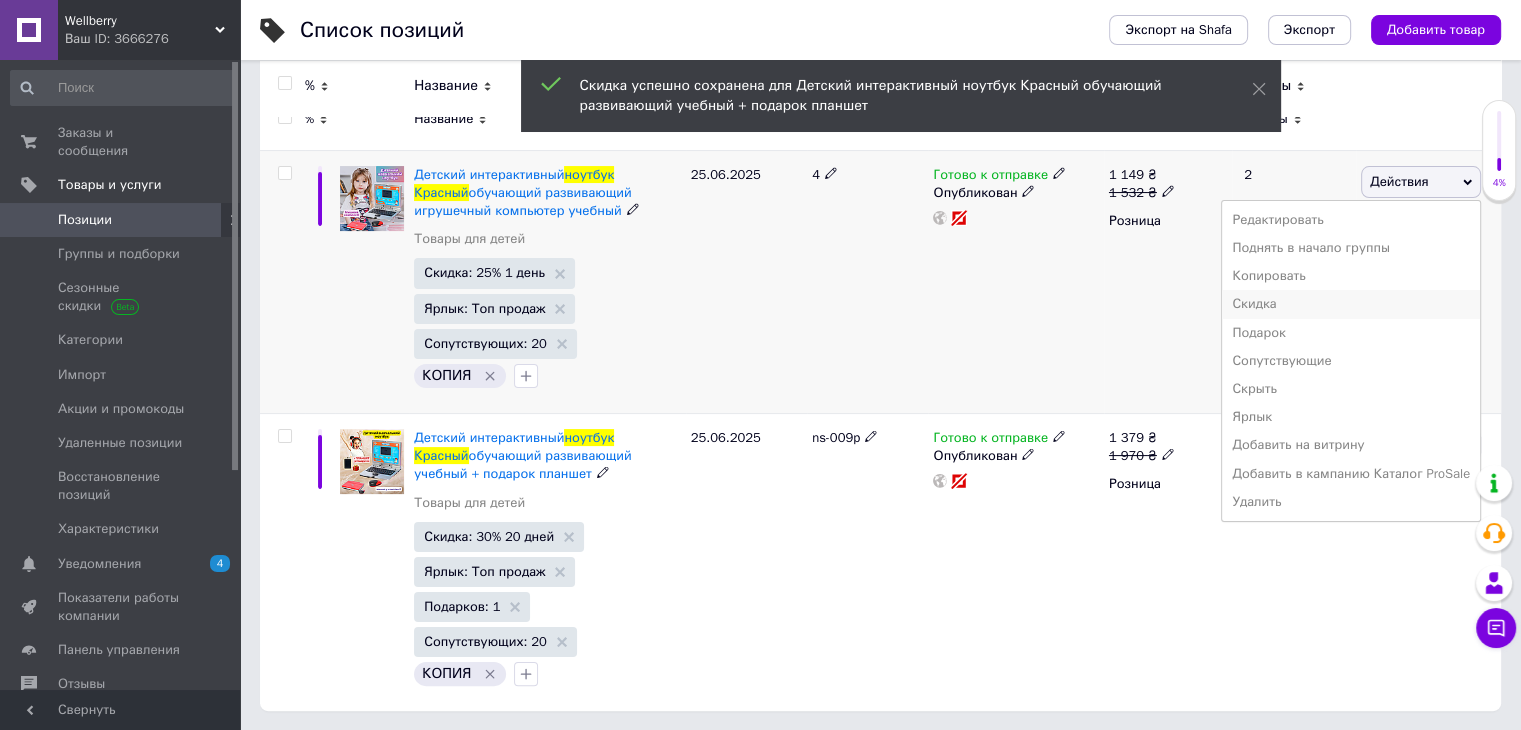 click on "Скидка" at bounding box center [1351, 304] 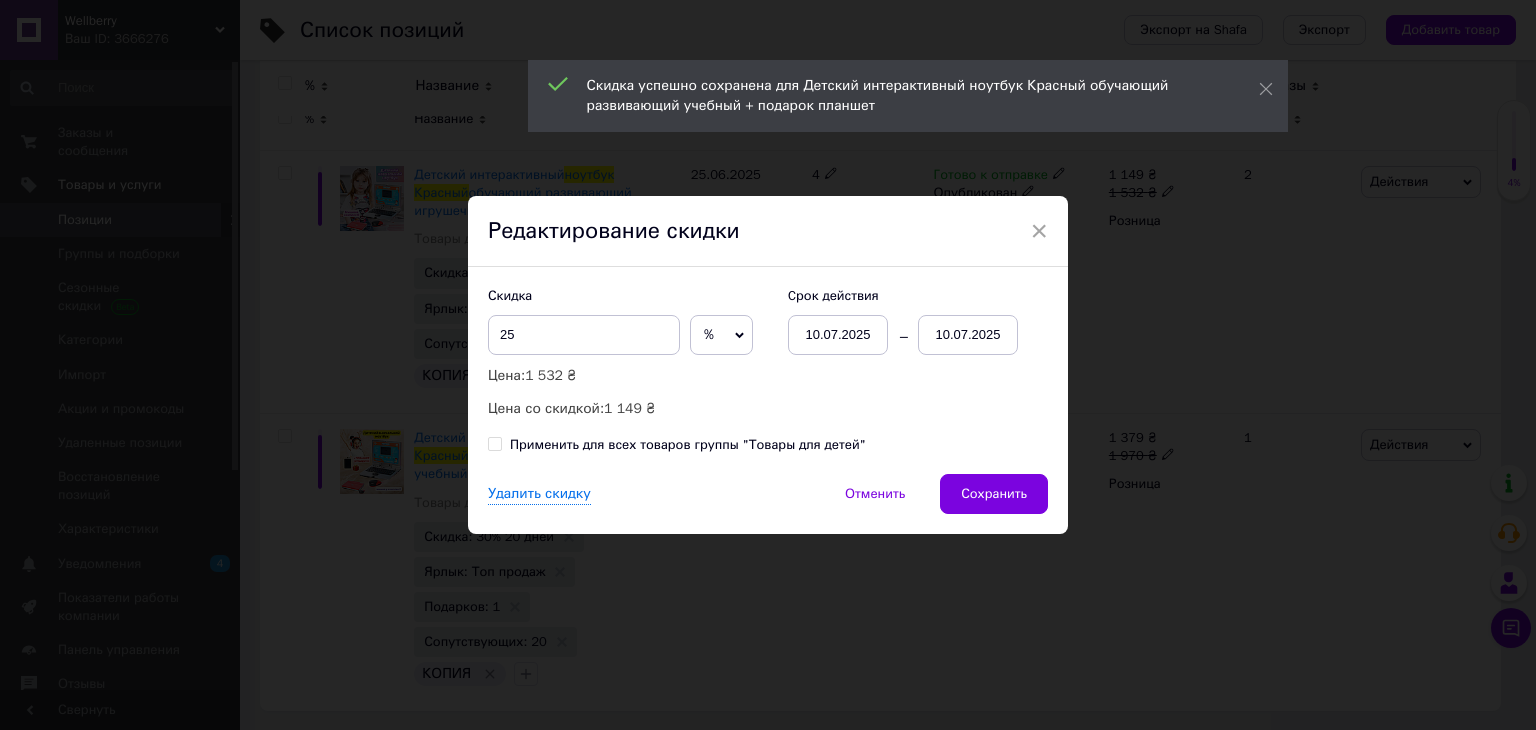 click on "10.07.2025" at bounding box center (968, 335) 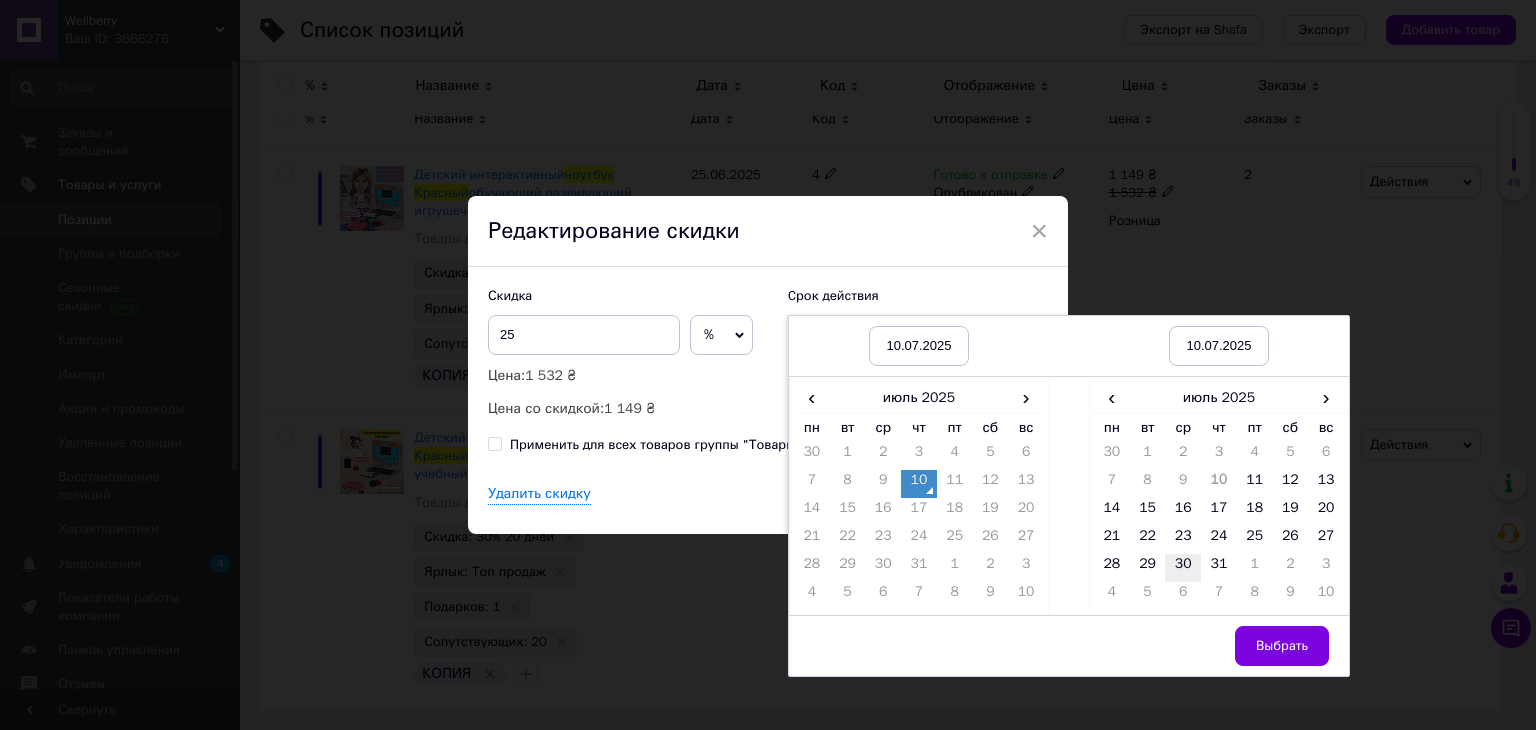 click on "30" at bounding box center (1183, 568) 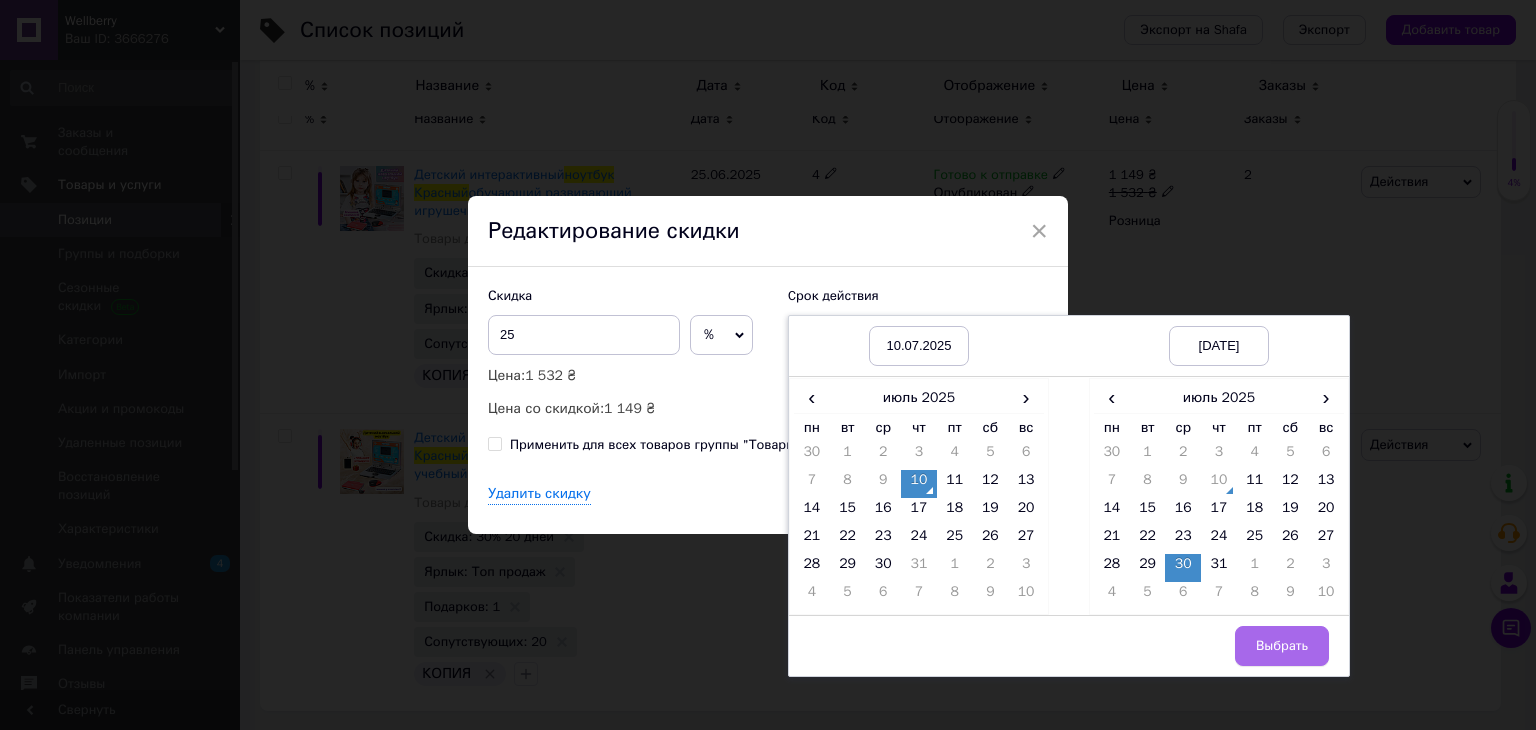 click on "Выбрать" at bounding box center (1282, 646) 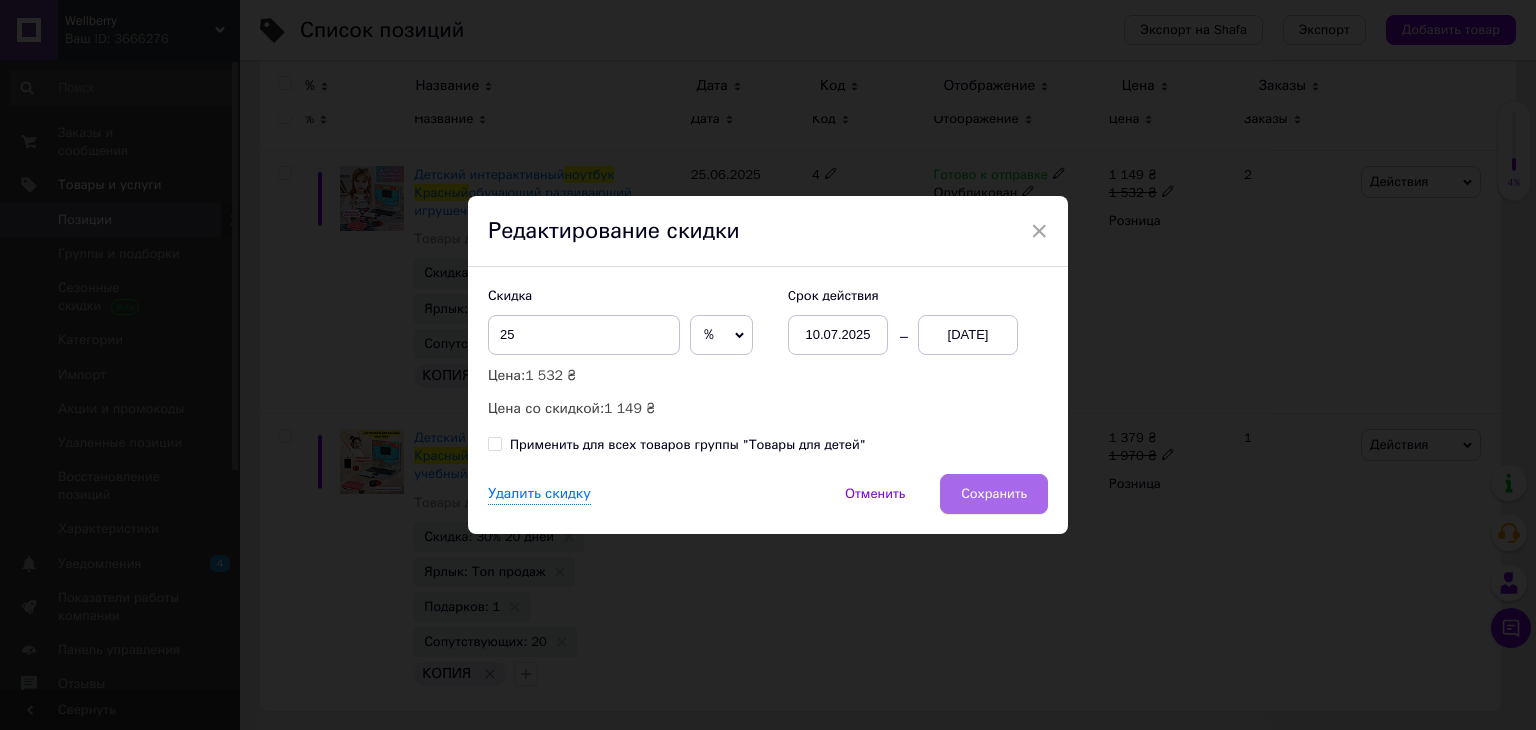 click on "Сохранить" at bounding box center (994, 494) 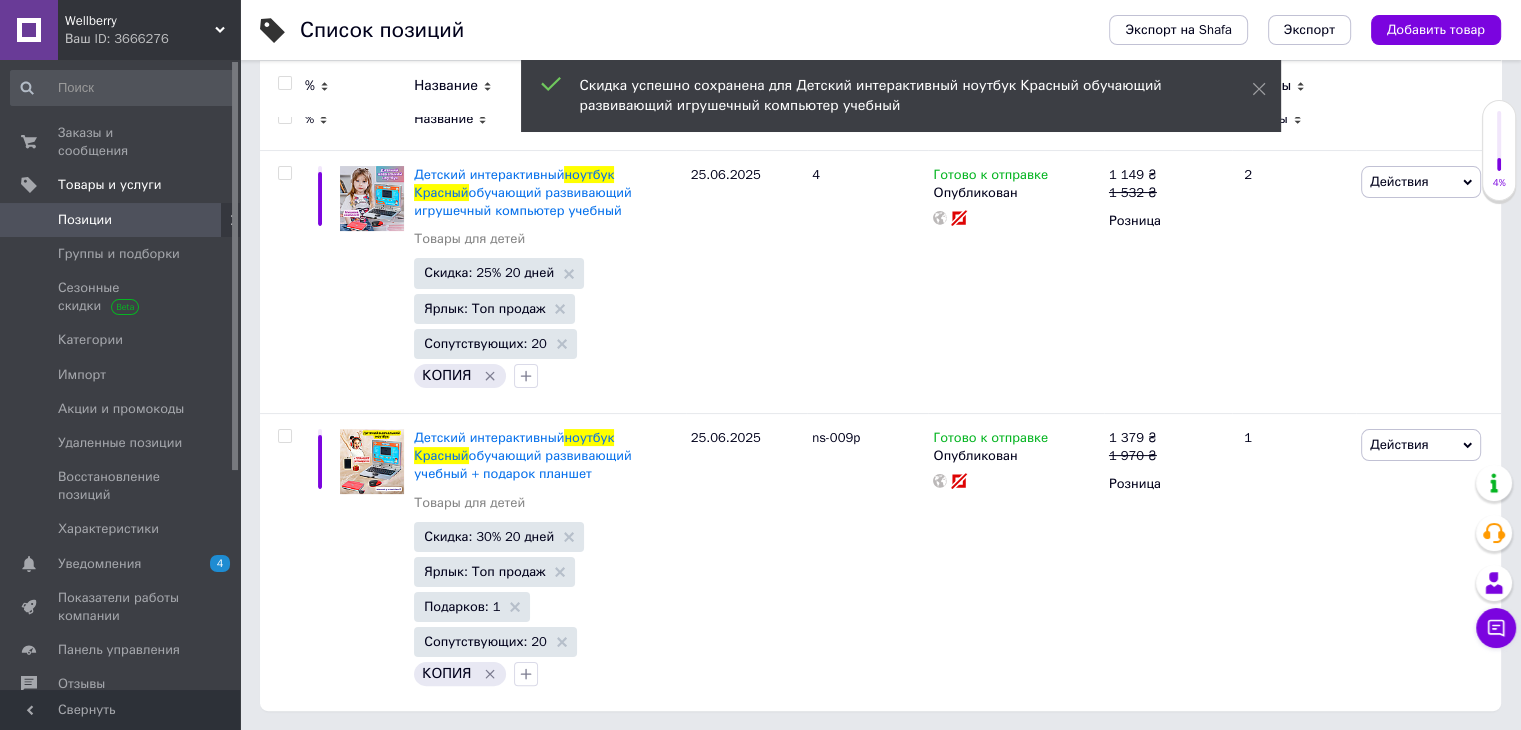 click on "Wellberry" at bounding box center (140, 21) 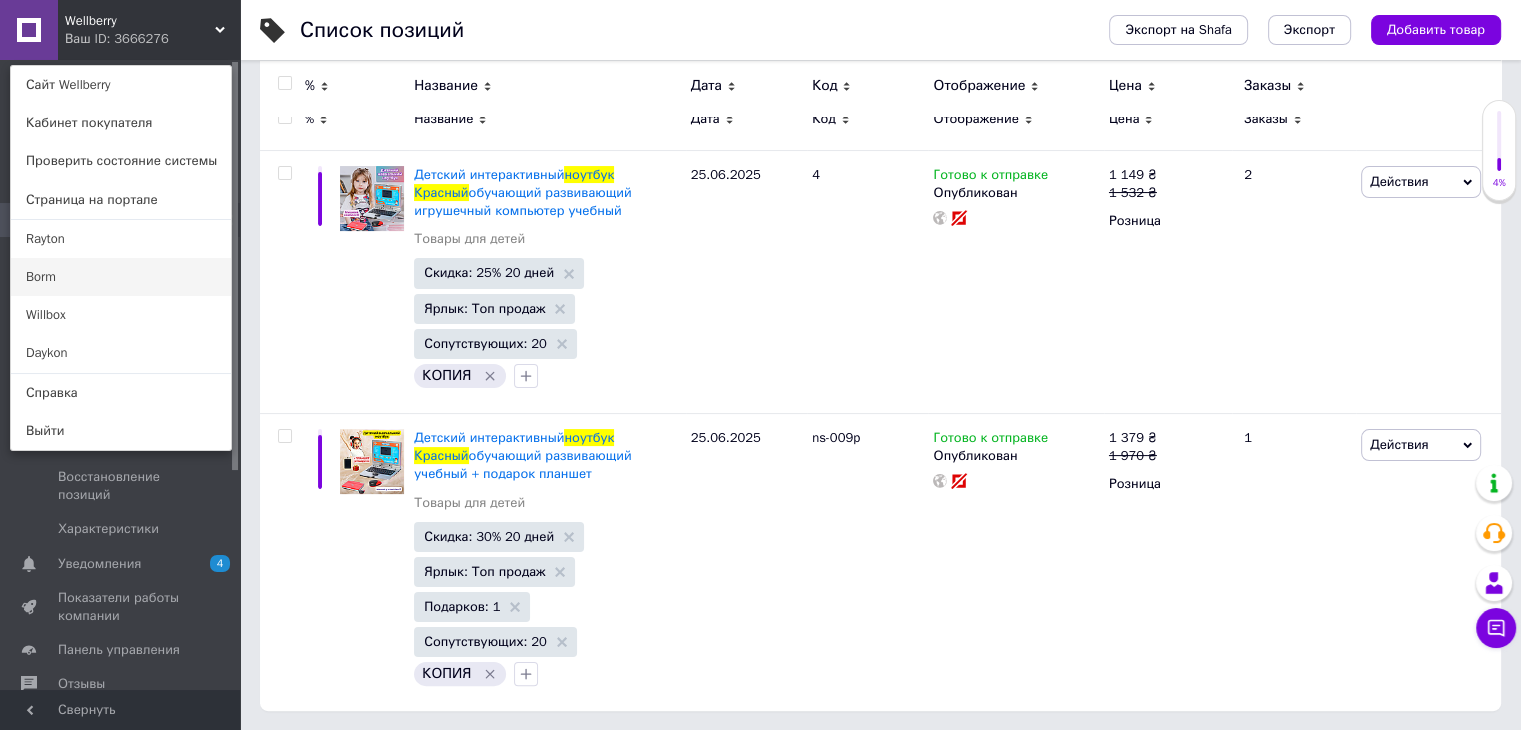 click on "Borm" at bounding box center (121, 277) 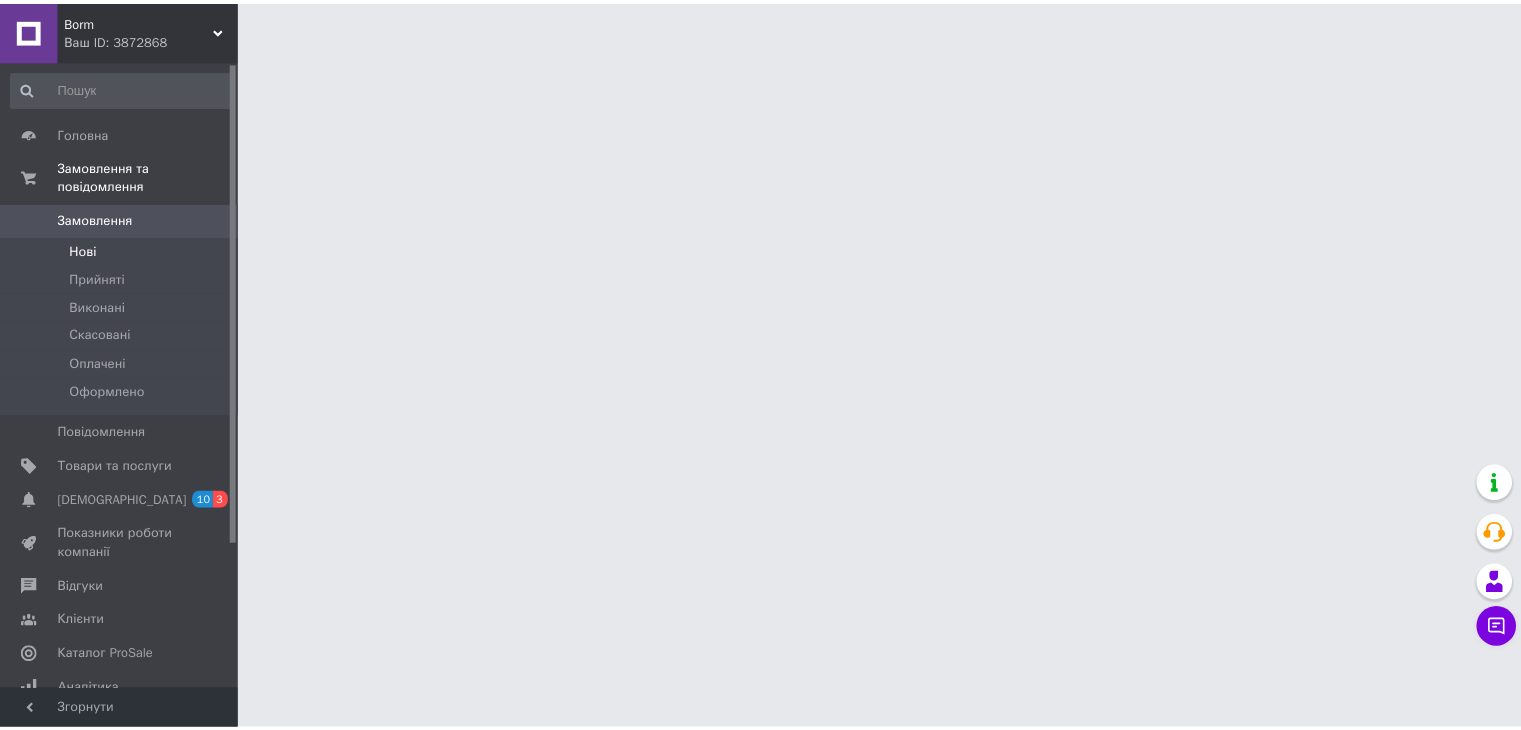 scroll, scrollTop: 0, scrollLeft: 0, axis: both 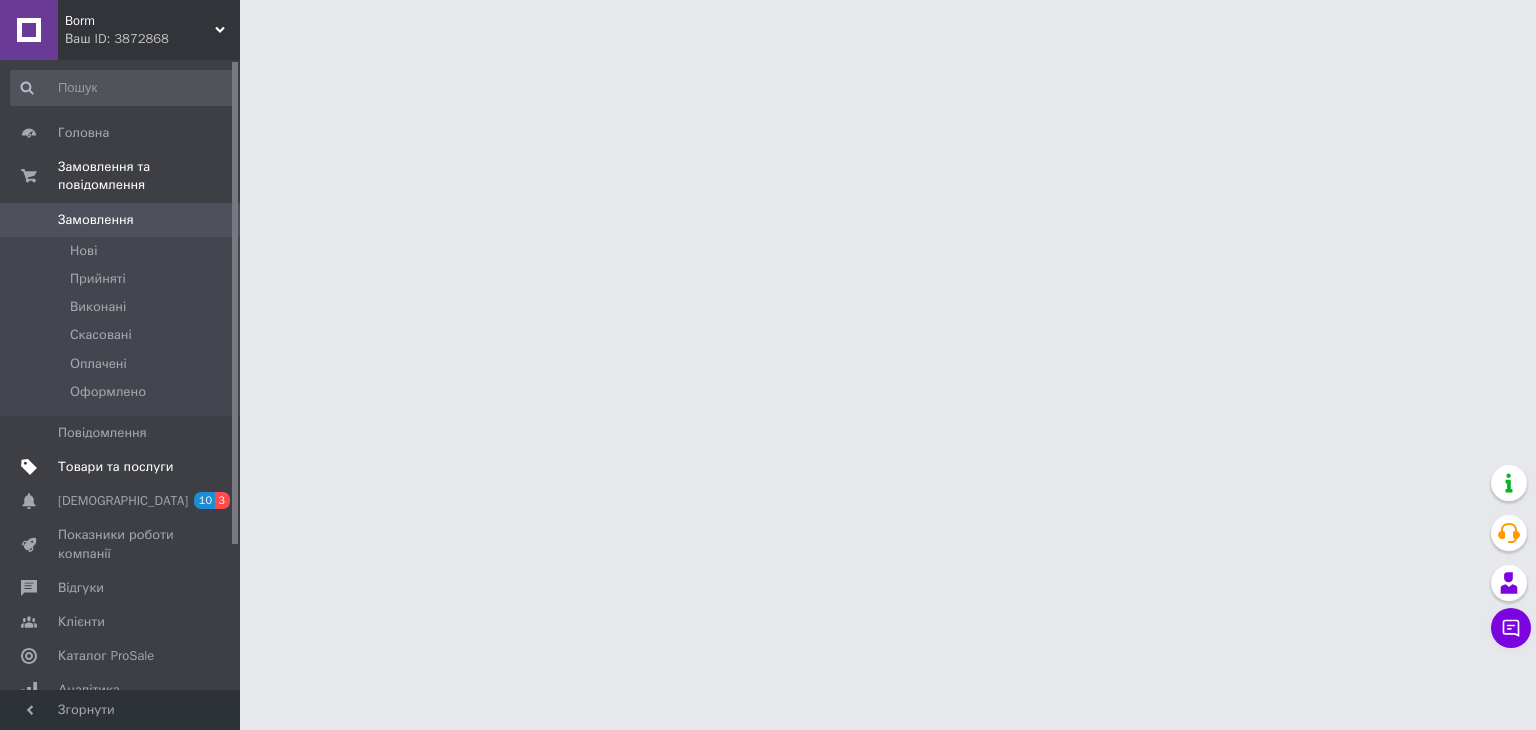 click on "Товари та послуги" at bounding box center [115, 467] 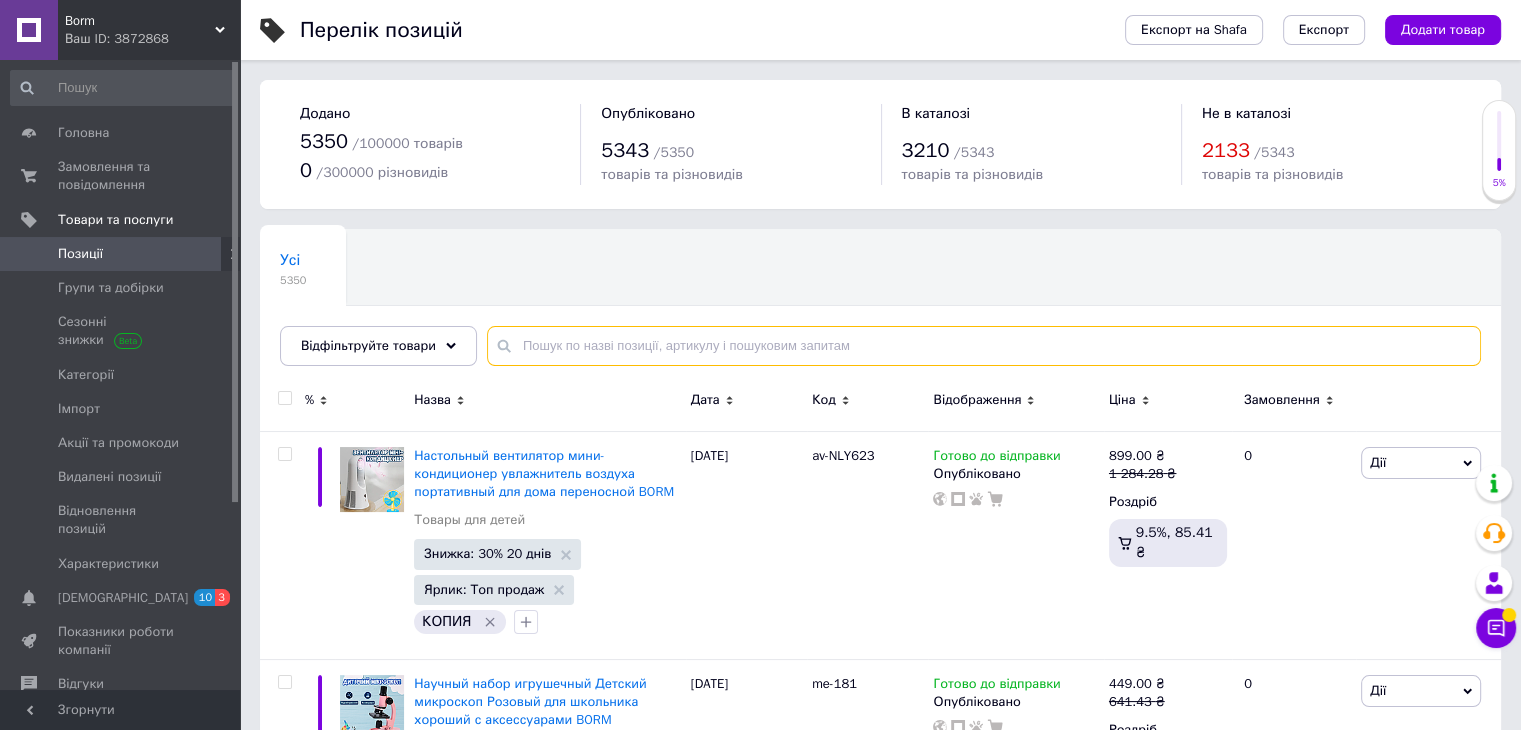 click at bounding box center (984, 346) 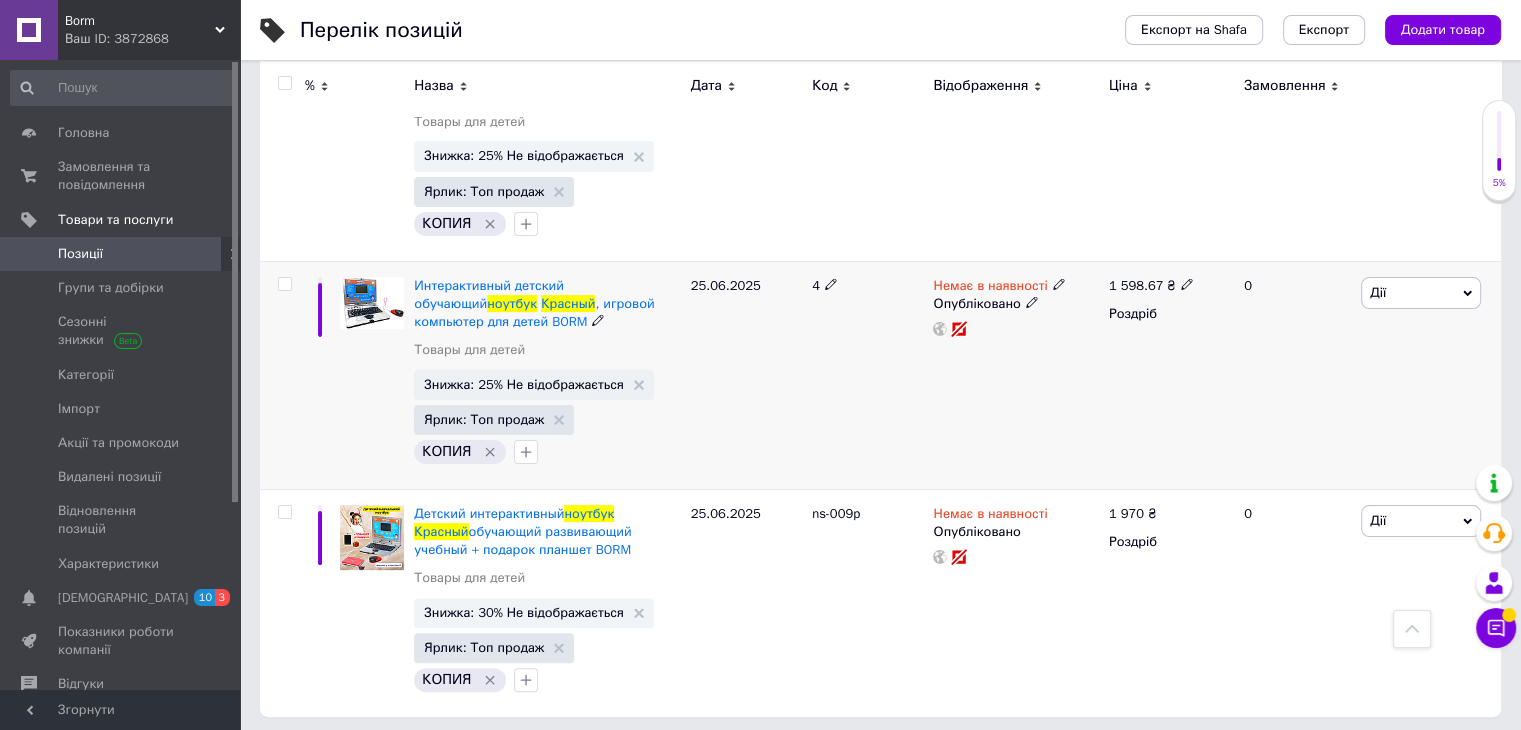 scroll, scrollTop: 204, scrollLeft: 0, axis: vertical 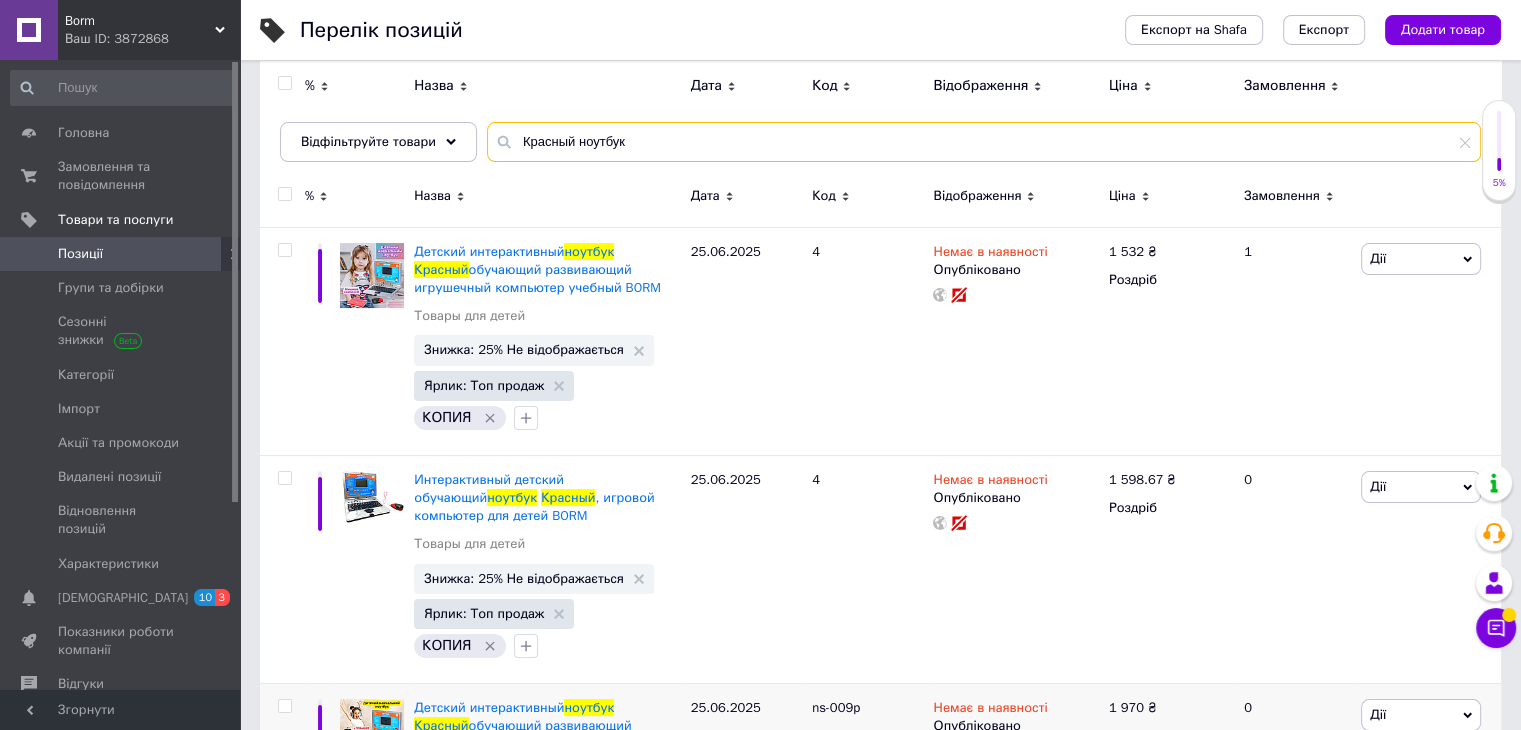 type on "Красный ноутбук" 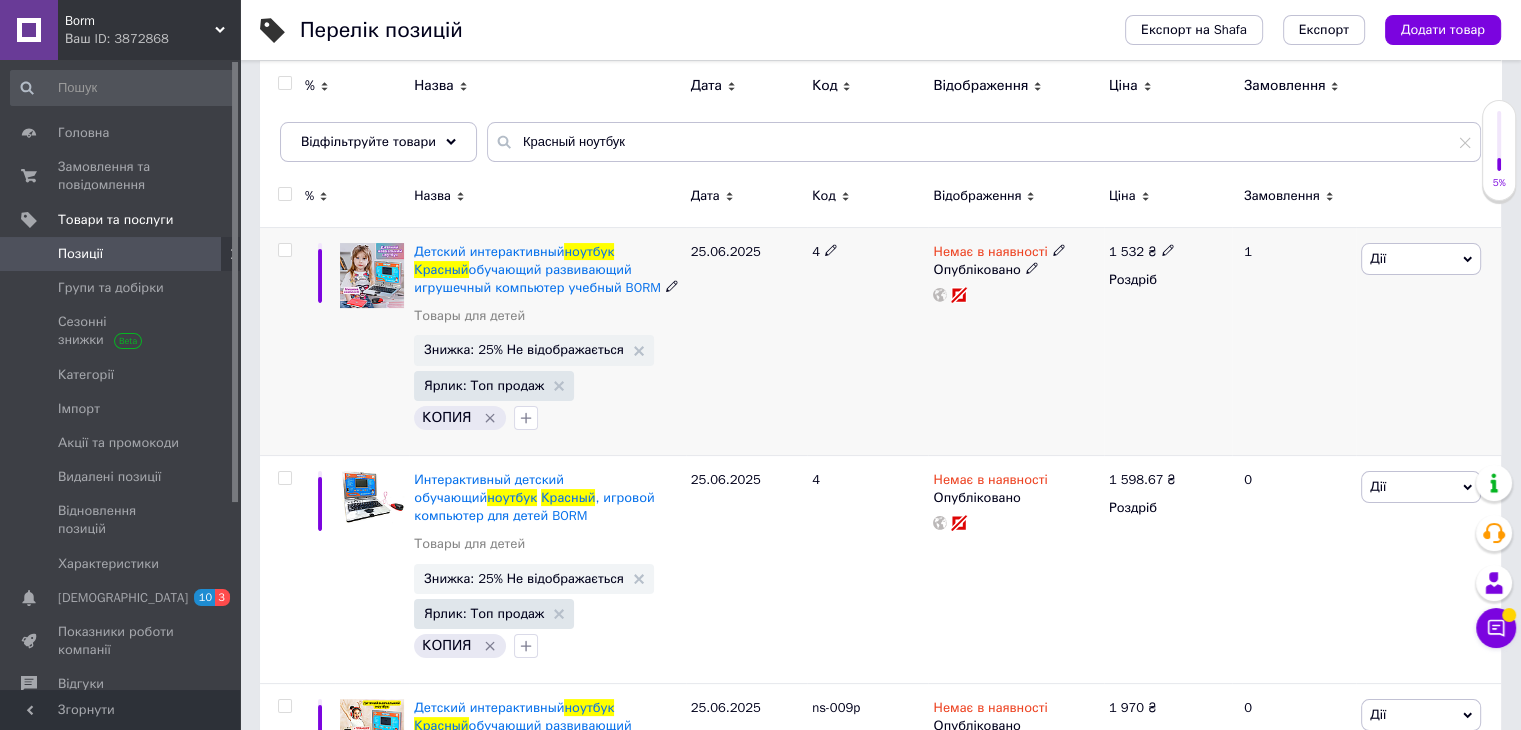 click 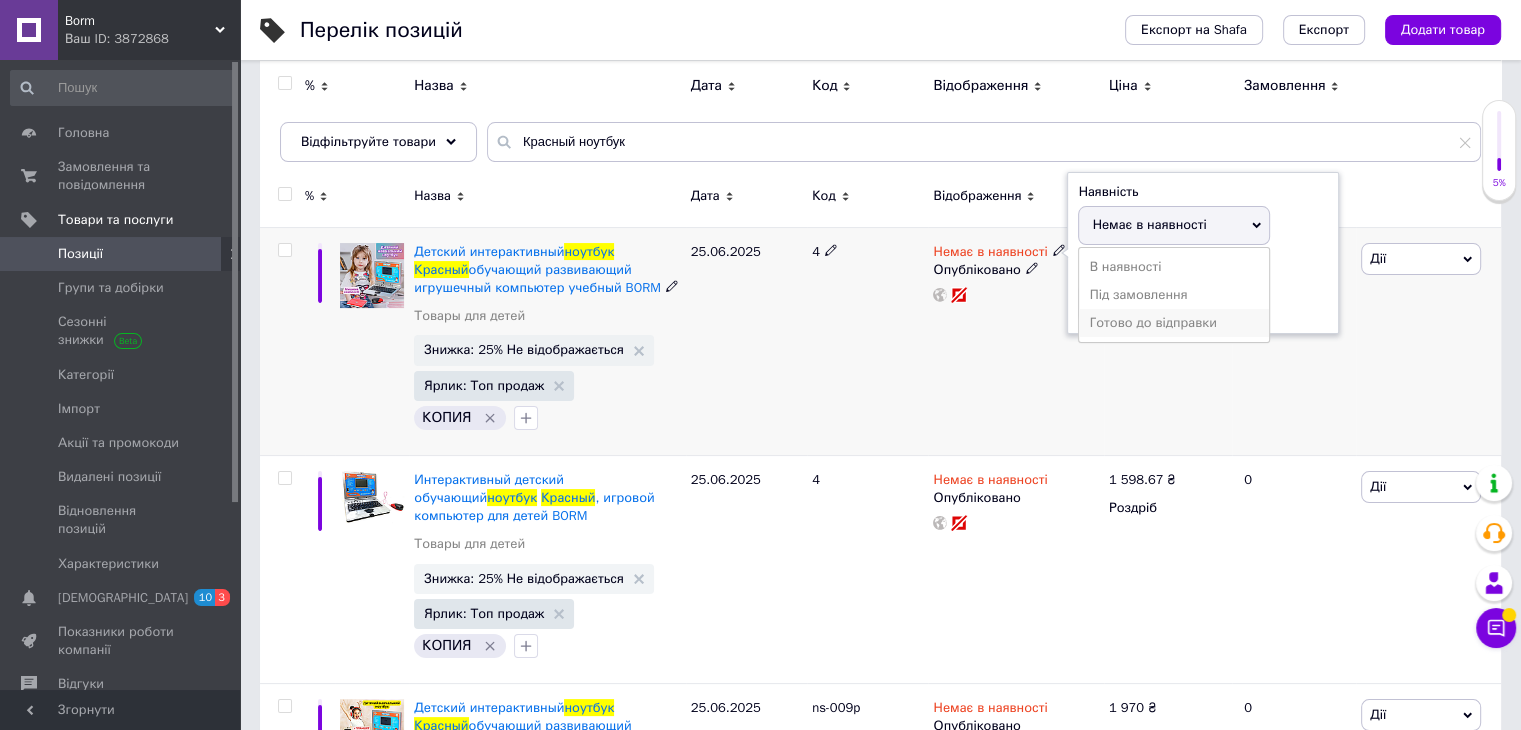 click on "Готово до відправки" at bounding box center (1174, 323) 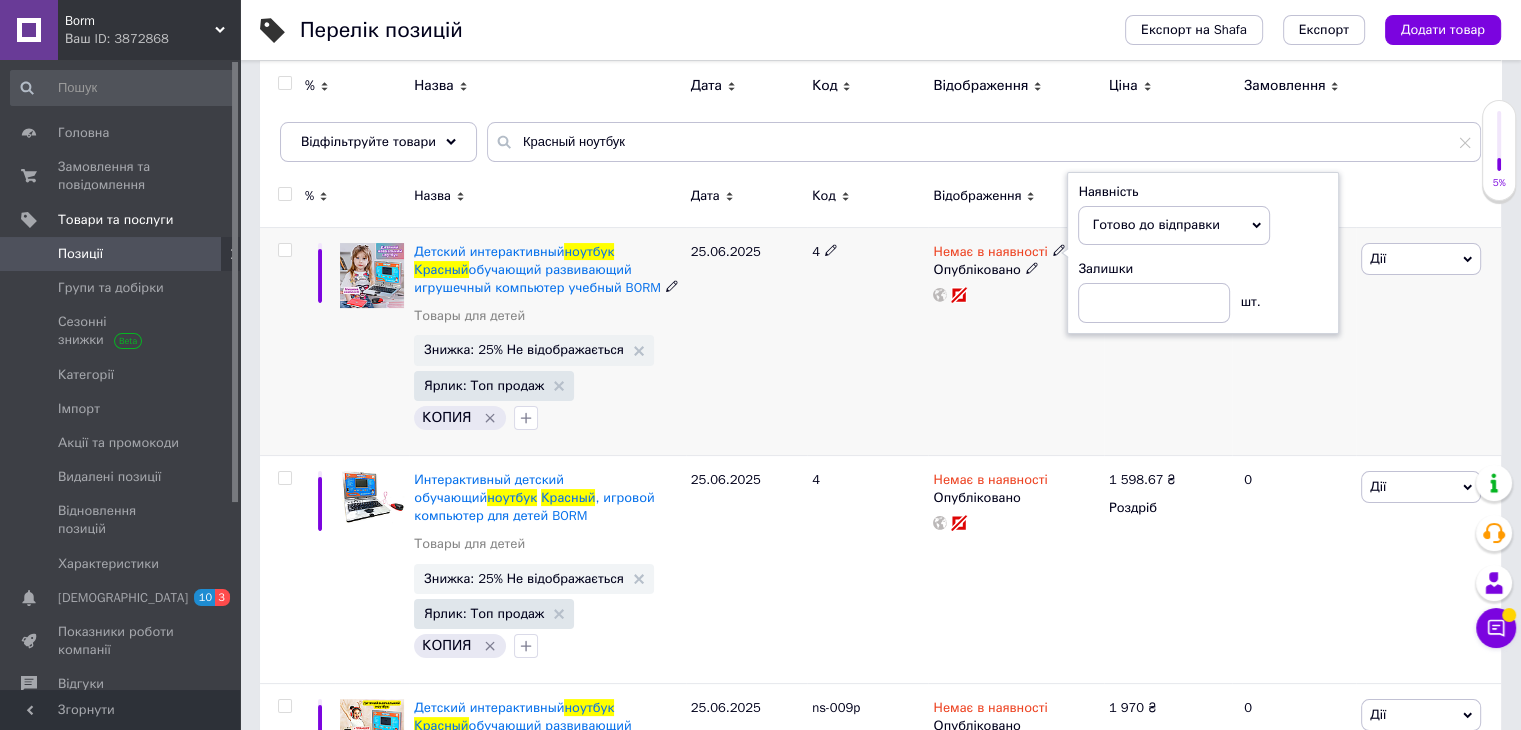 click on "Дії Редагувати Підняти на початок групи Копіювати Знижка Подарунок Супутні Приховати Ярлик Додати на вітрину Додати в кампанію Каталог ProSale Видалити" at bounding box center (1428, 341) 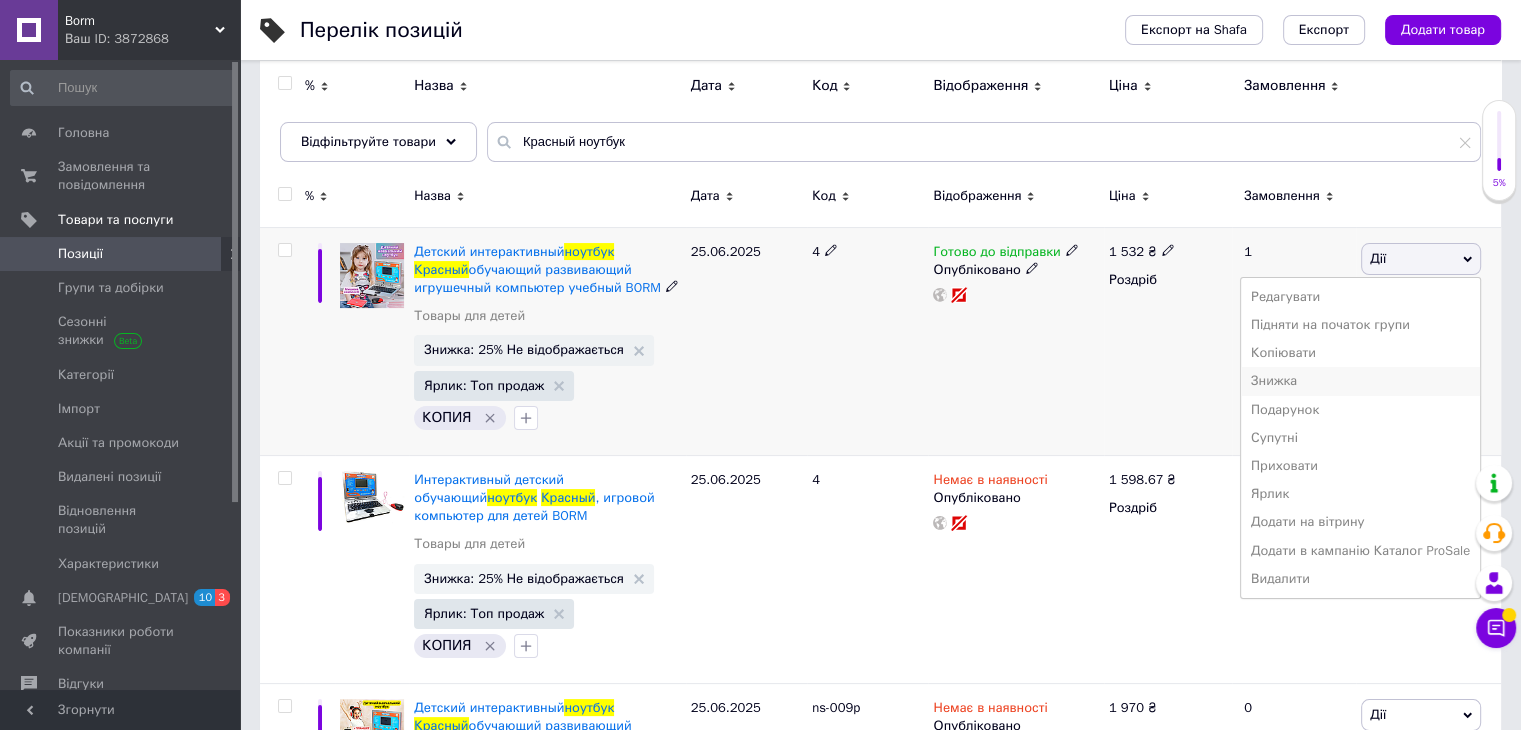 click on "Знижка" at bounding box center [1360, 381] 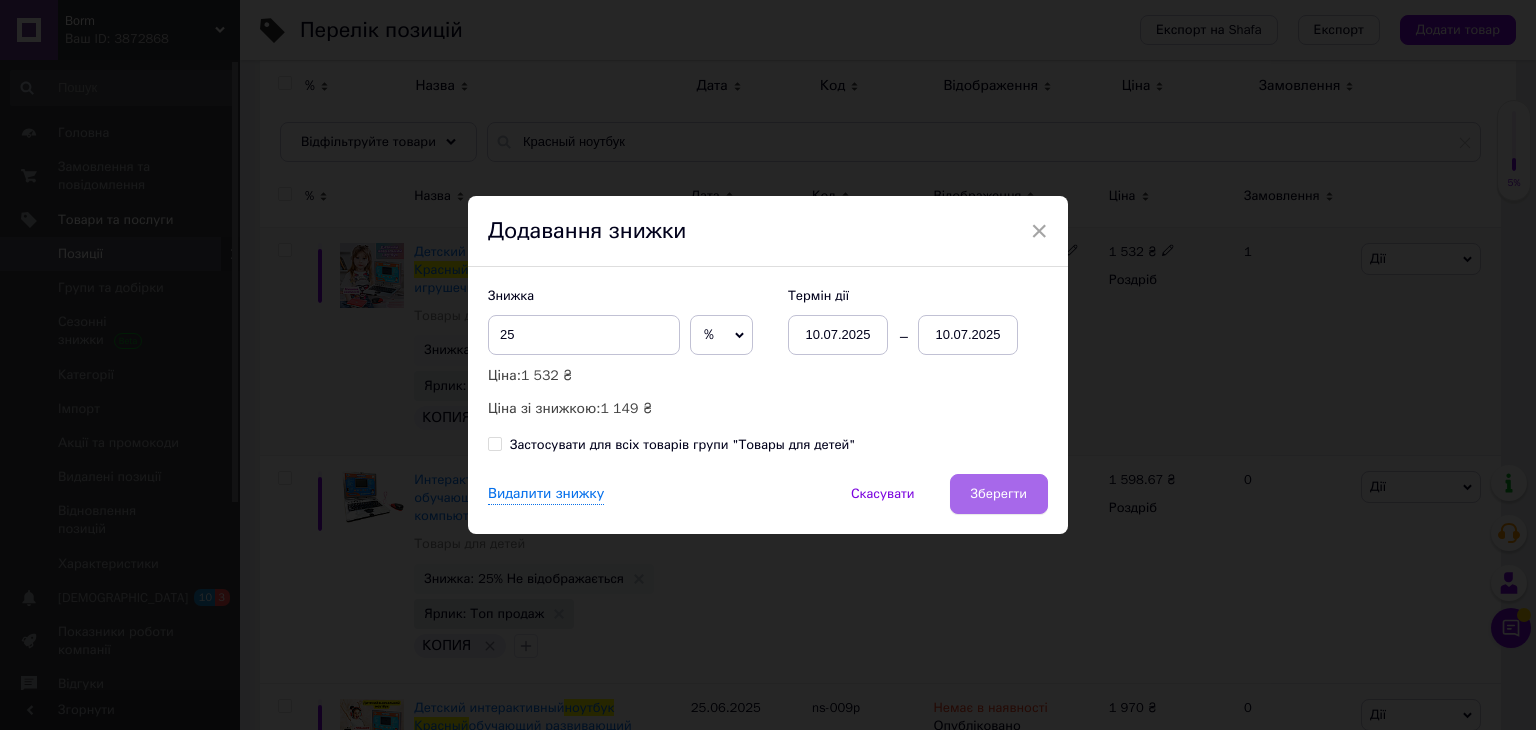 click on "Зберегти" at bounding box center (999, 494) 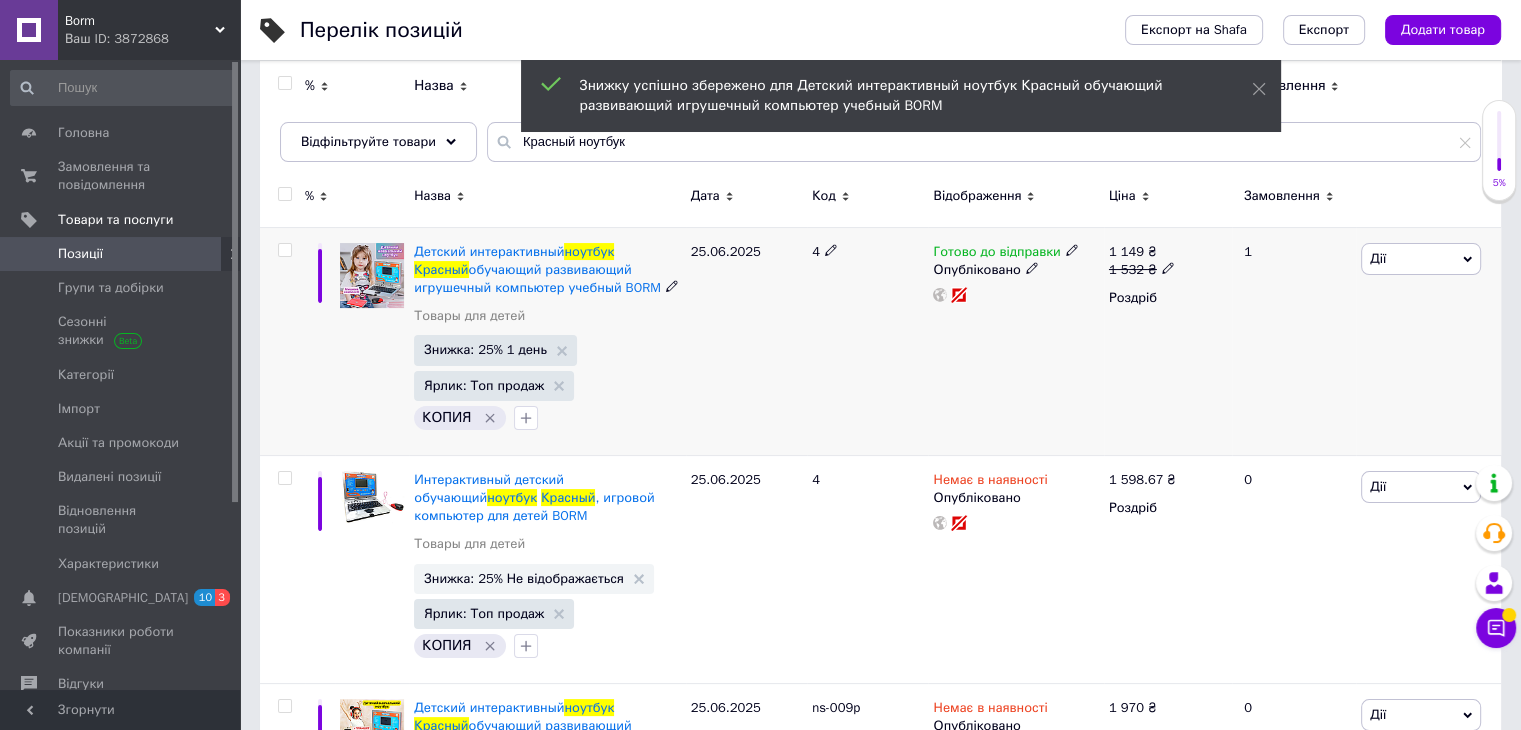 click on "Дії" at bounding box center [1421, 259] 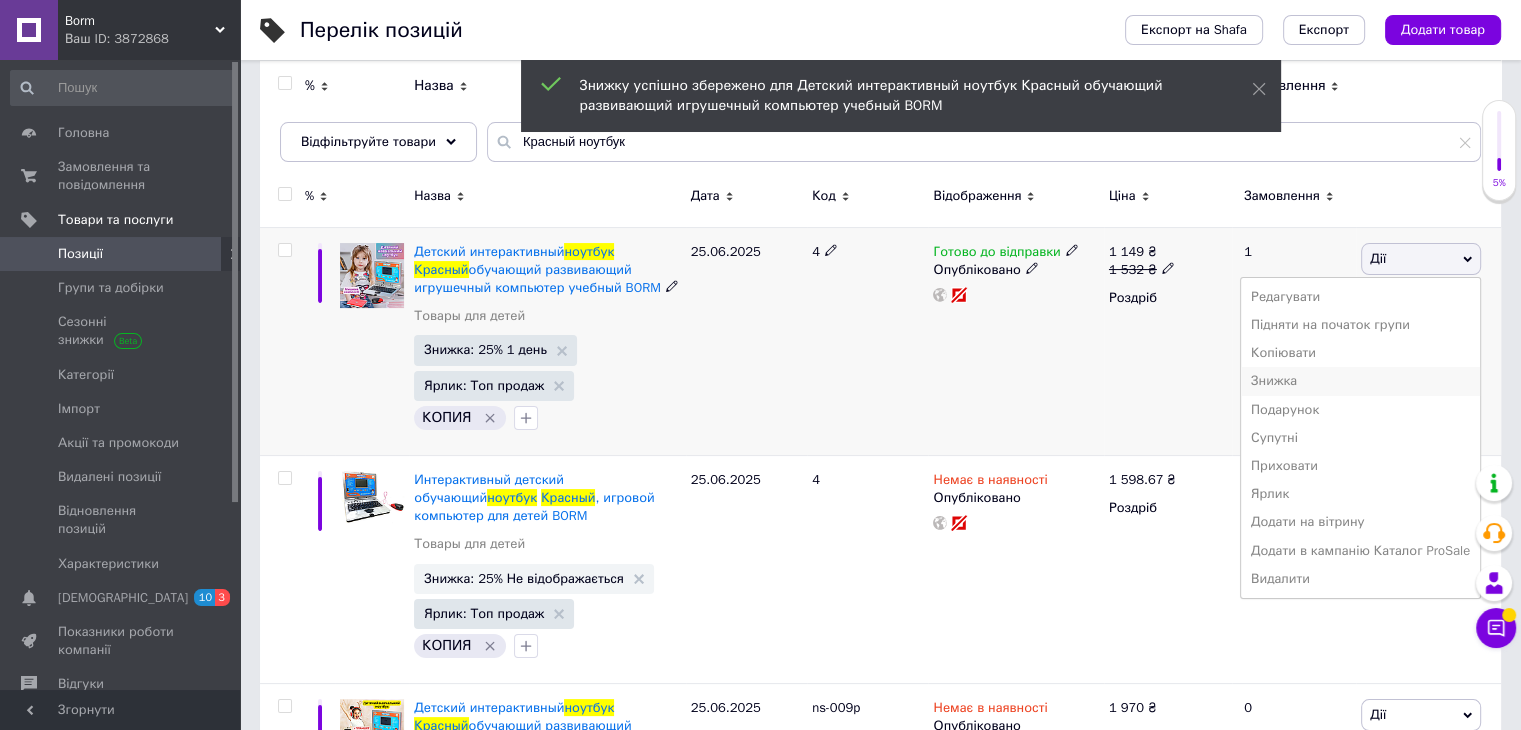 click on "Знижка" at bounding box center [1360, 381] 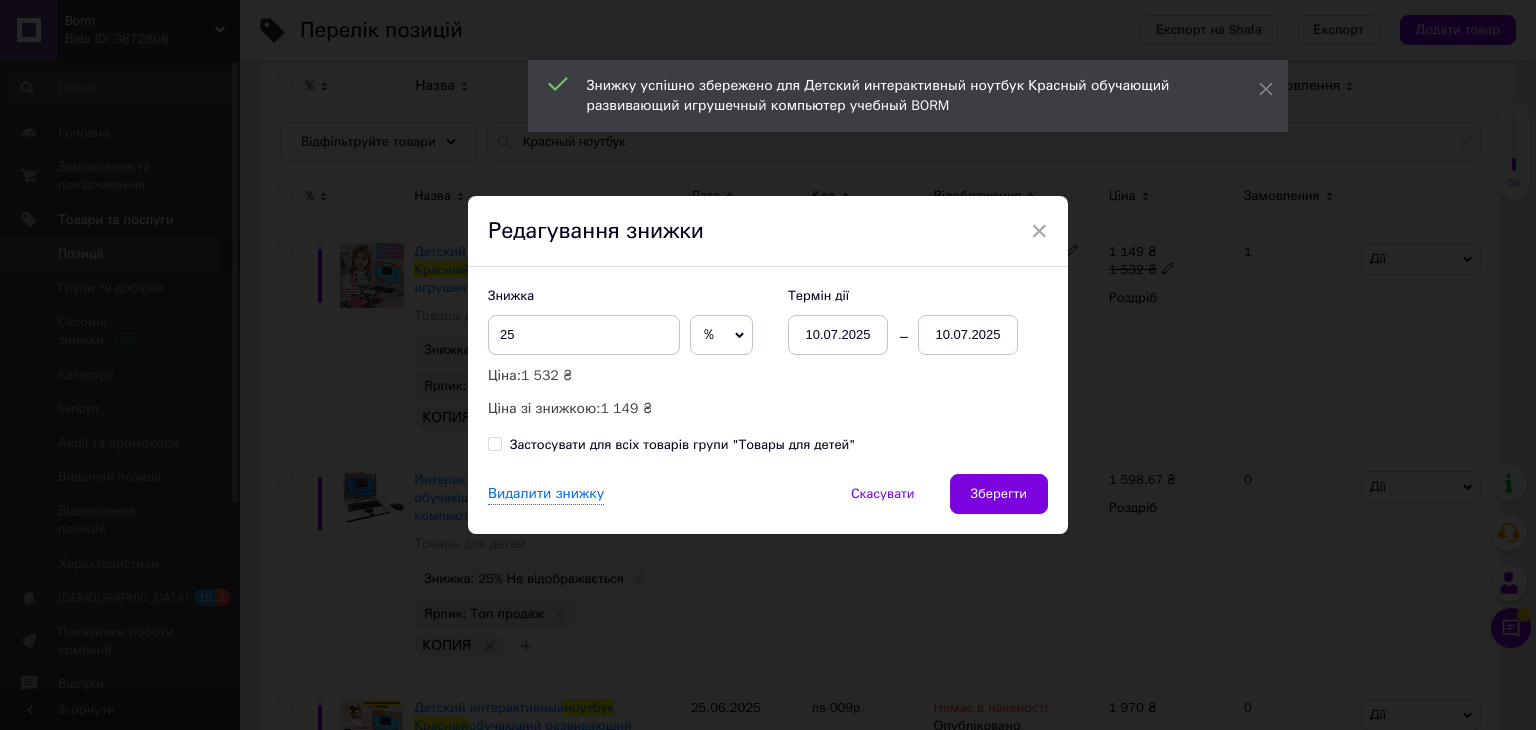 click on "10.07.2025" at bounding box center (968, 335) 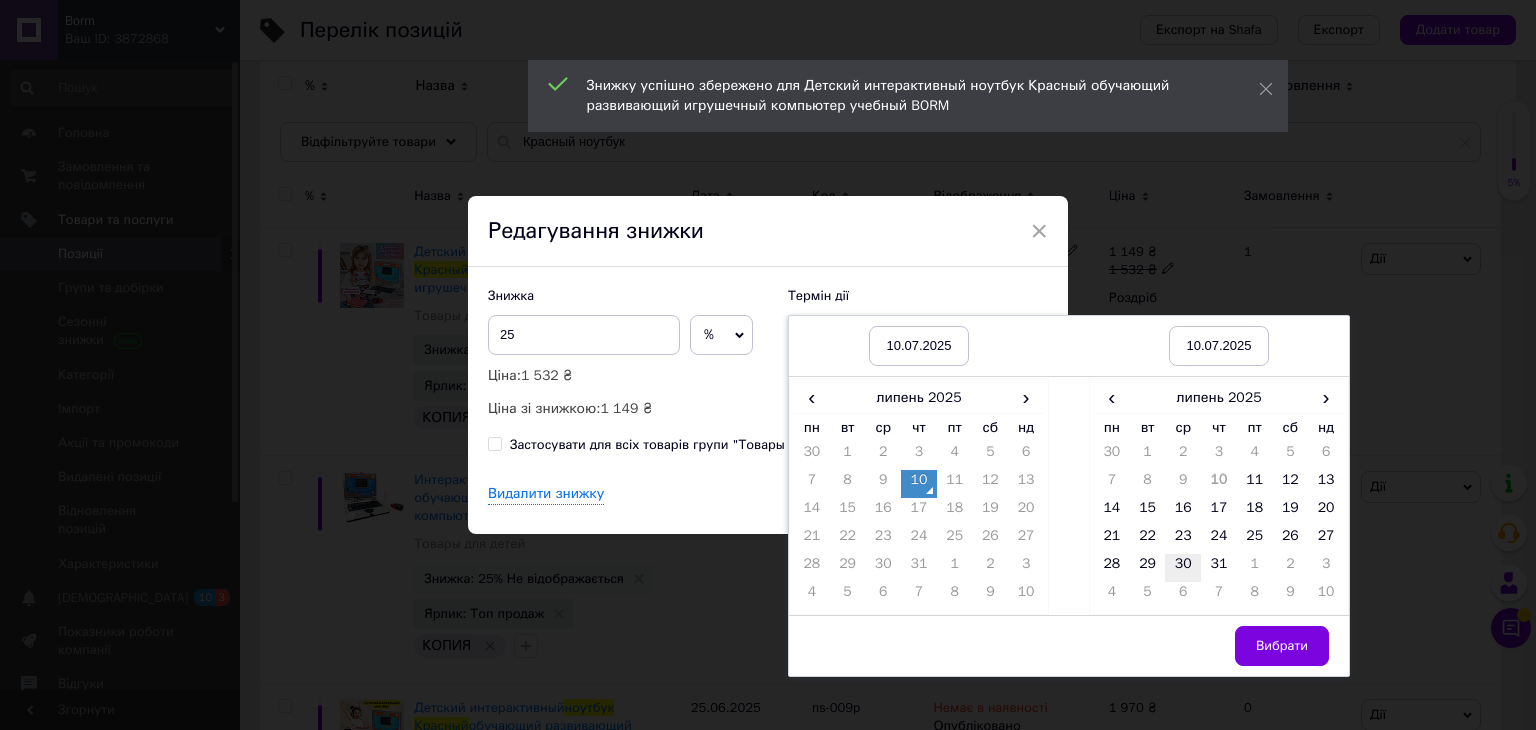 click on "30" at bounding box center [1183, 568] 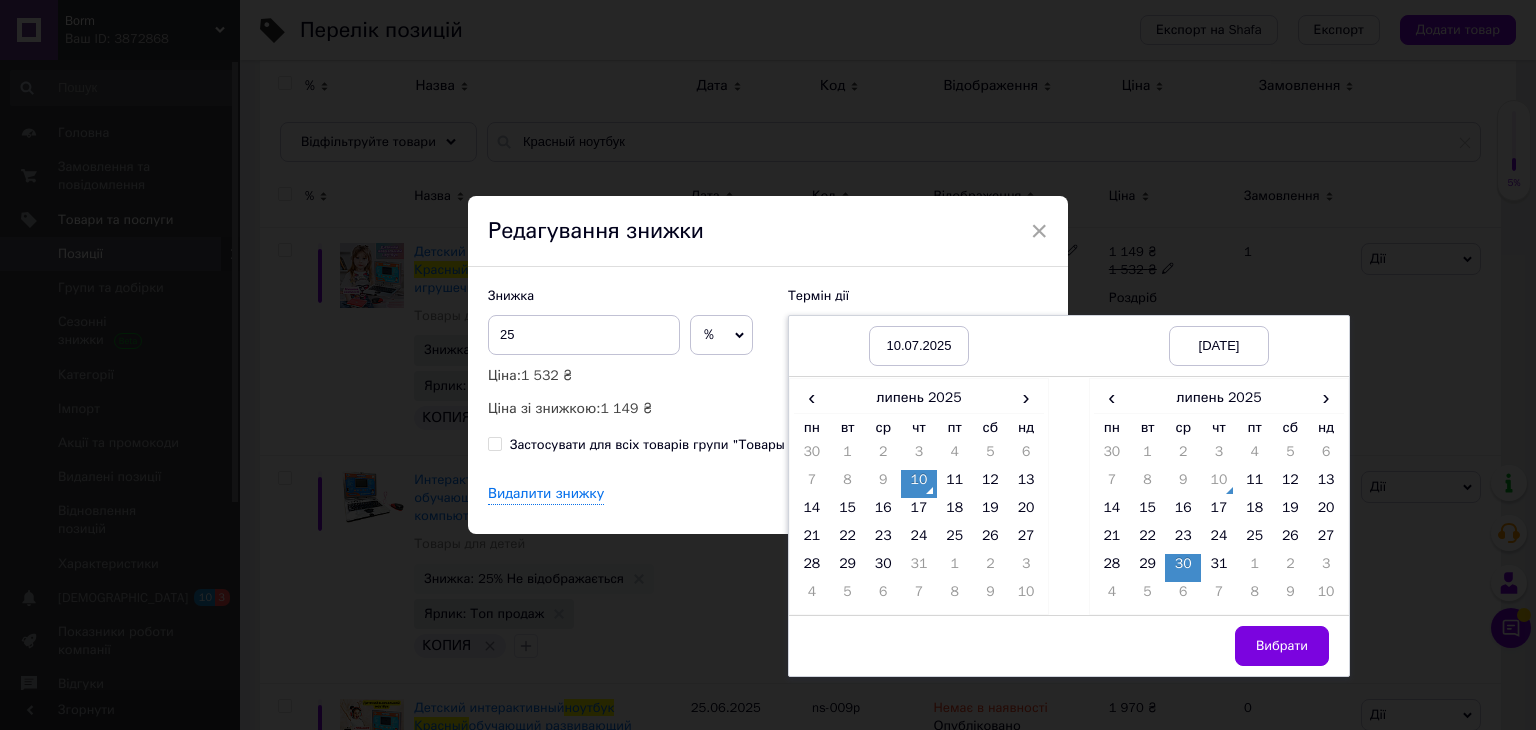 click on "Вибрати" at bounding box center [1219, 645] 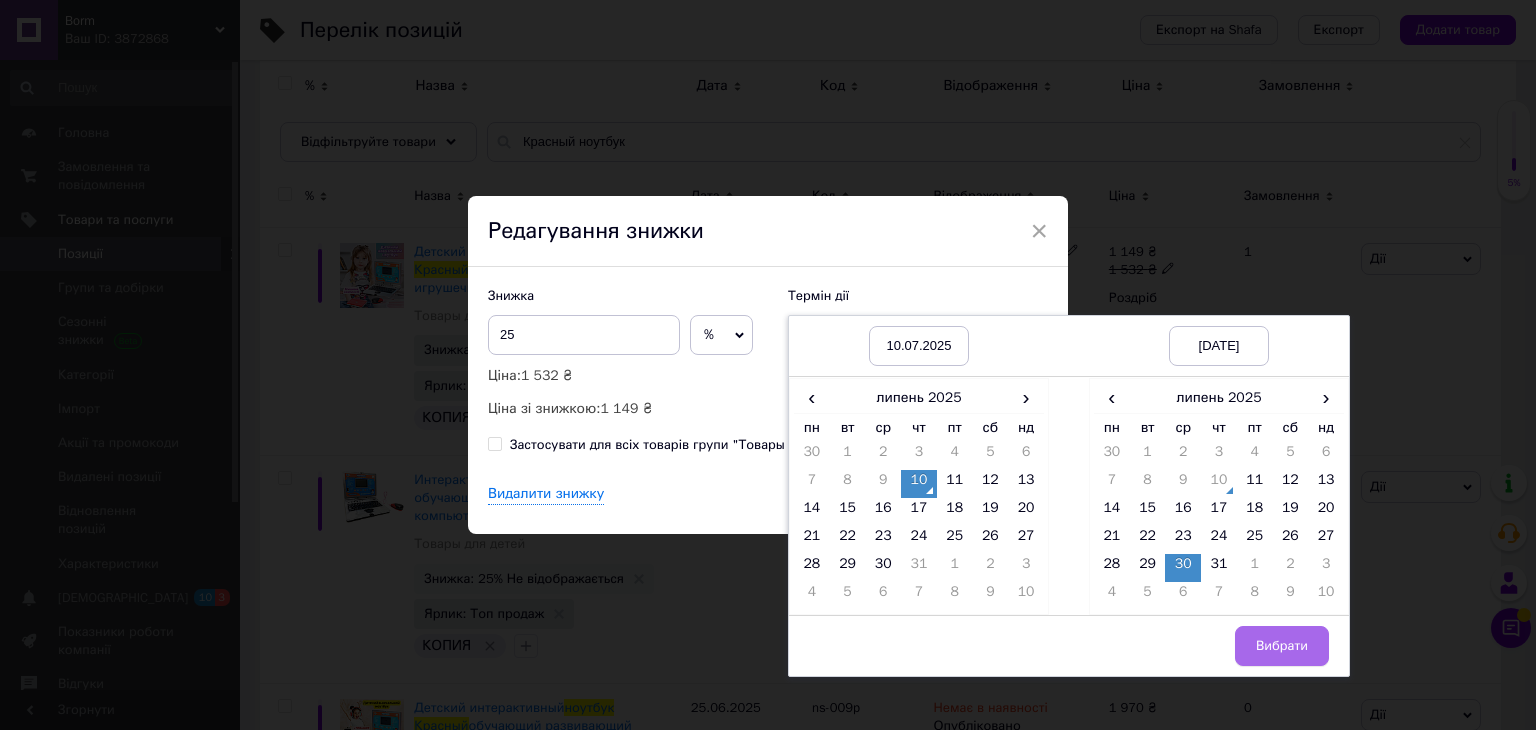 click on "Вибрати" at bounding box center [1282, 646] 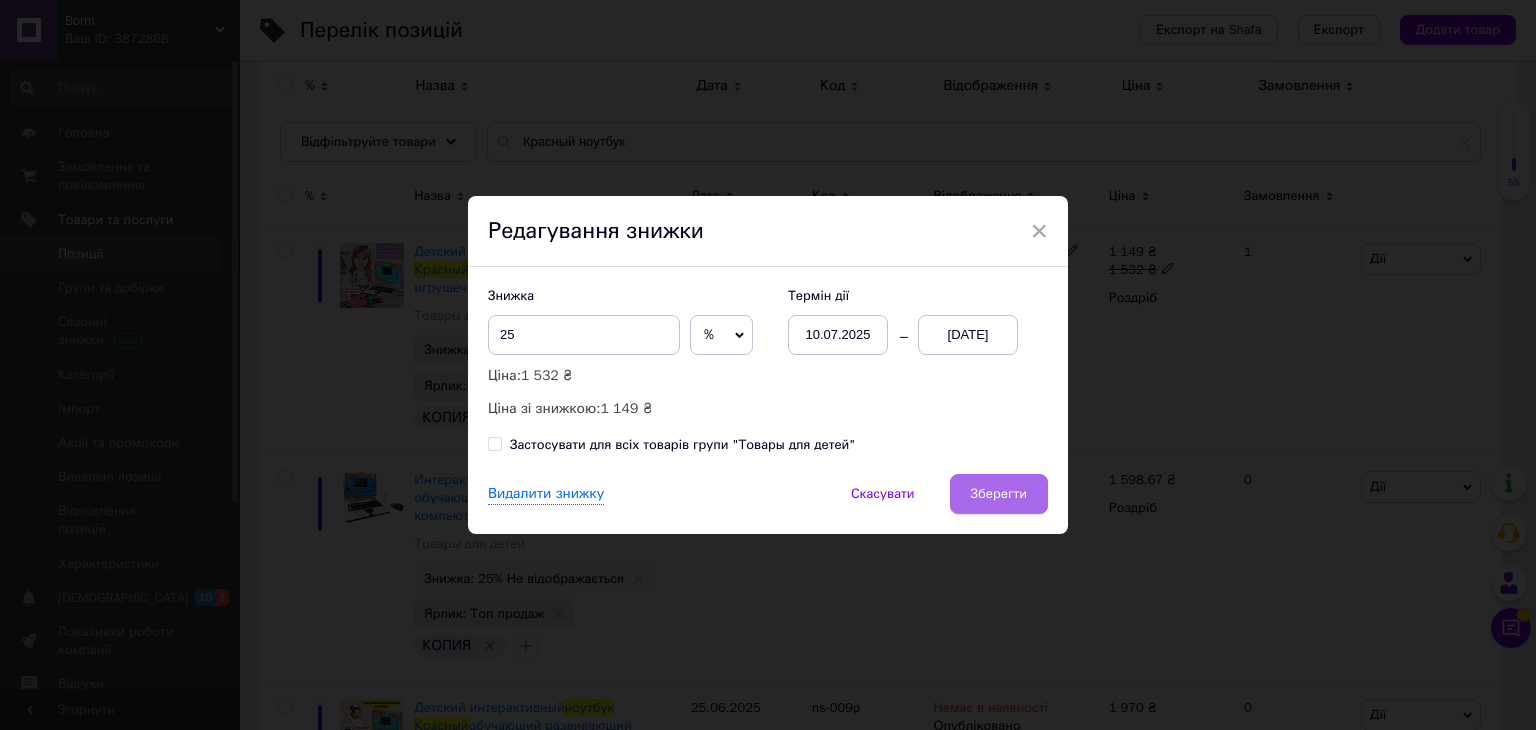 click on "Зберегти" at bounding box center [999, 494] 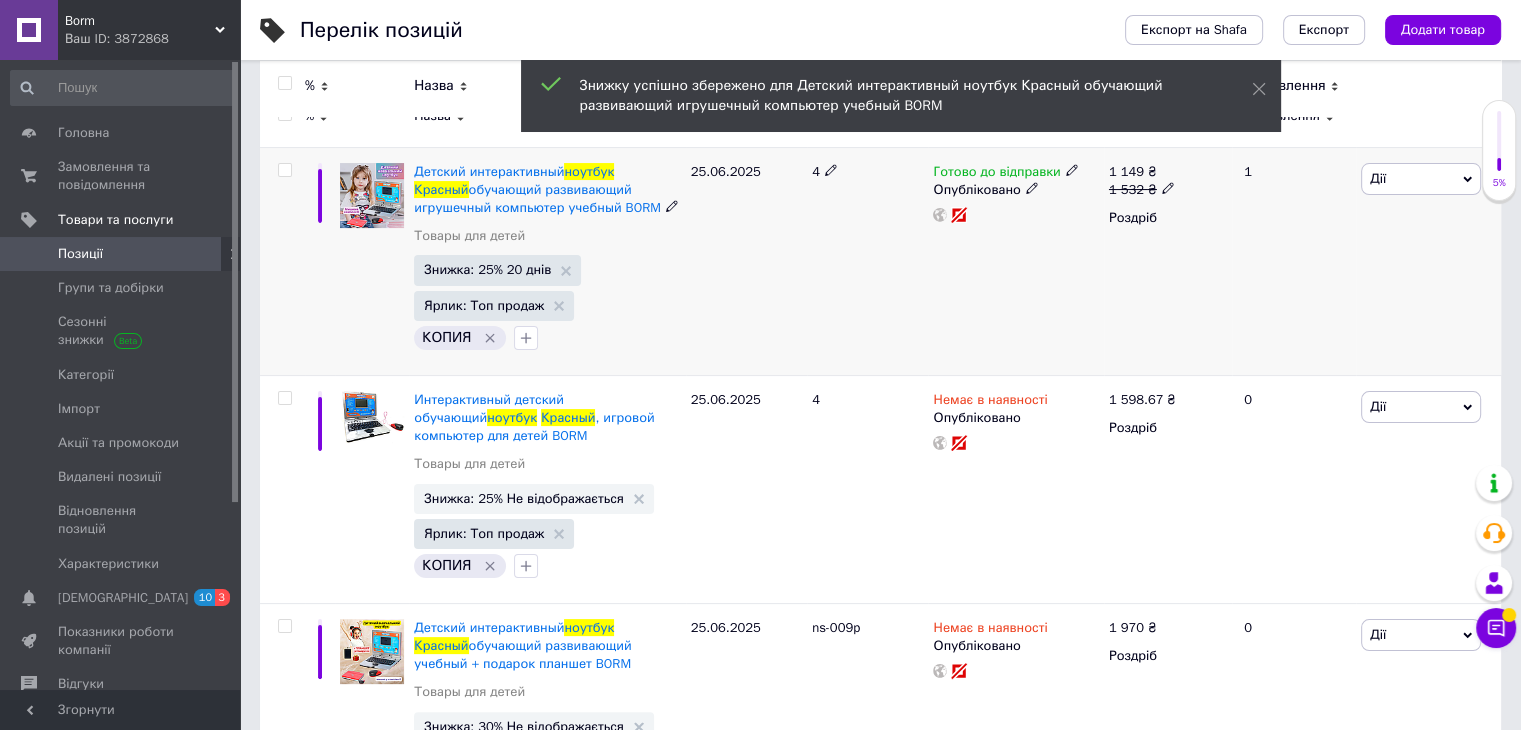 scroll, scrollTop: 404, scrollLeft: 0, axis: vertical 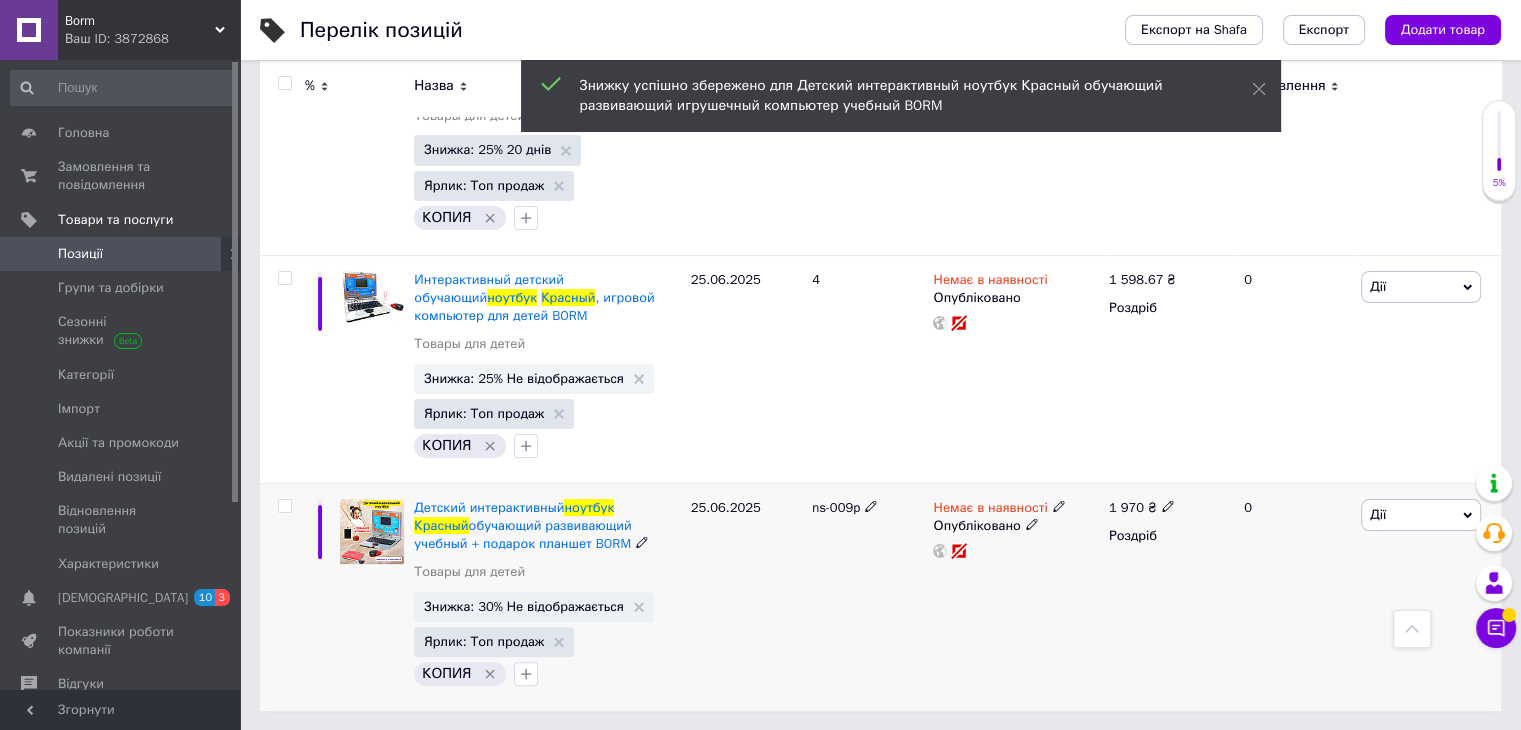 click 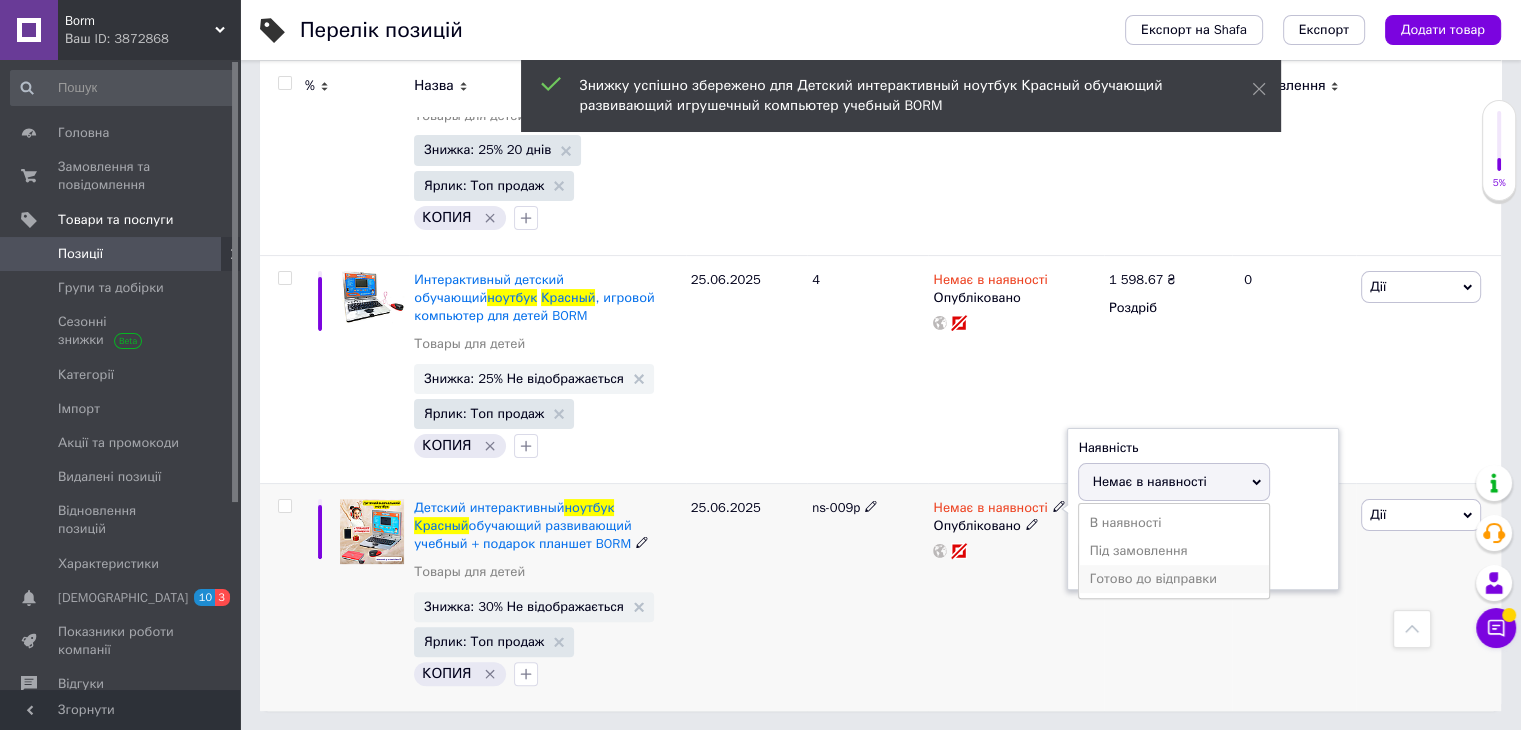 click on "Готово до відправки" at bounding box center (1174, 579) 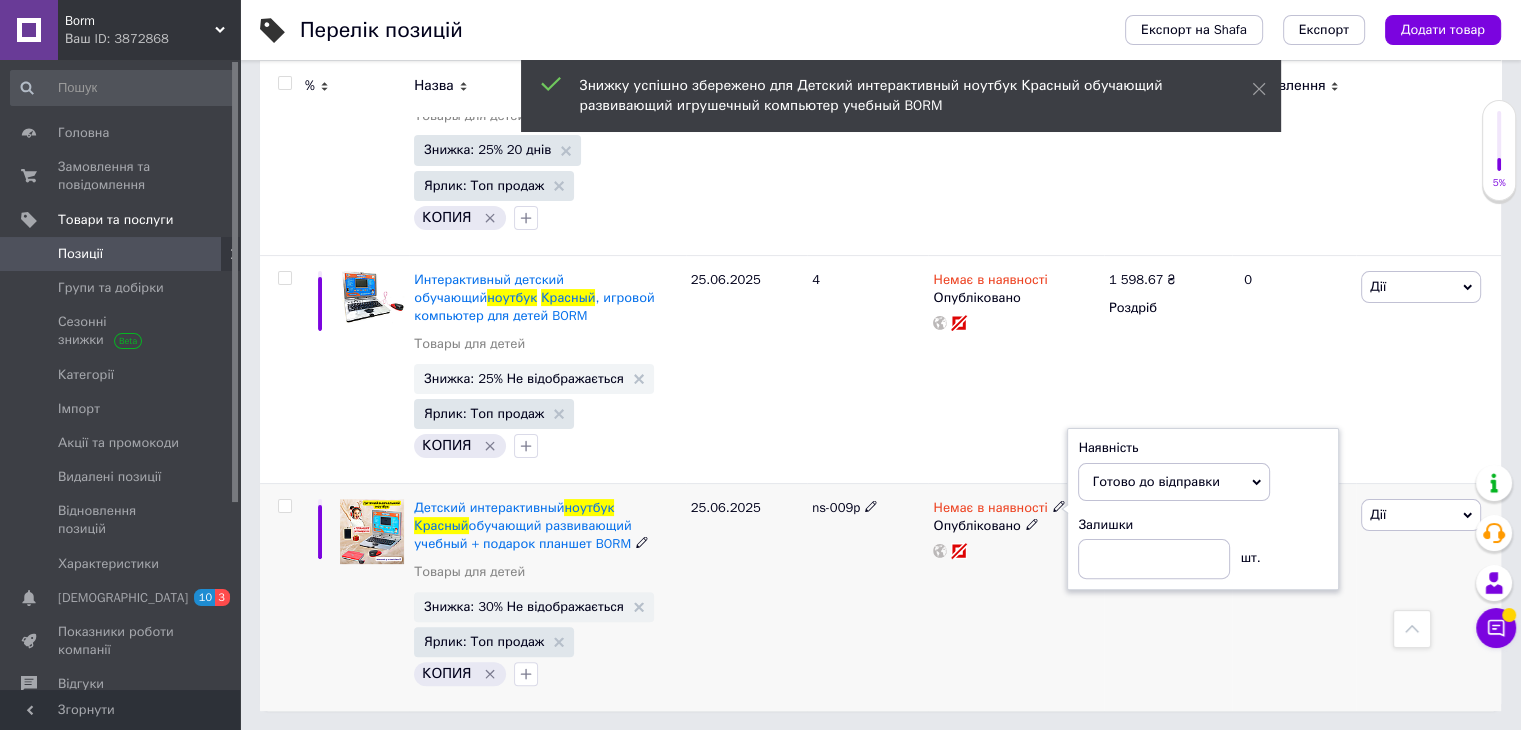 click on "1 970   ₴ Роздріб" at bounding box center [1168, 597] 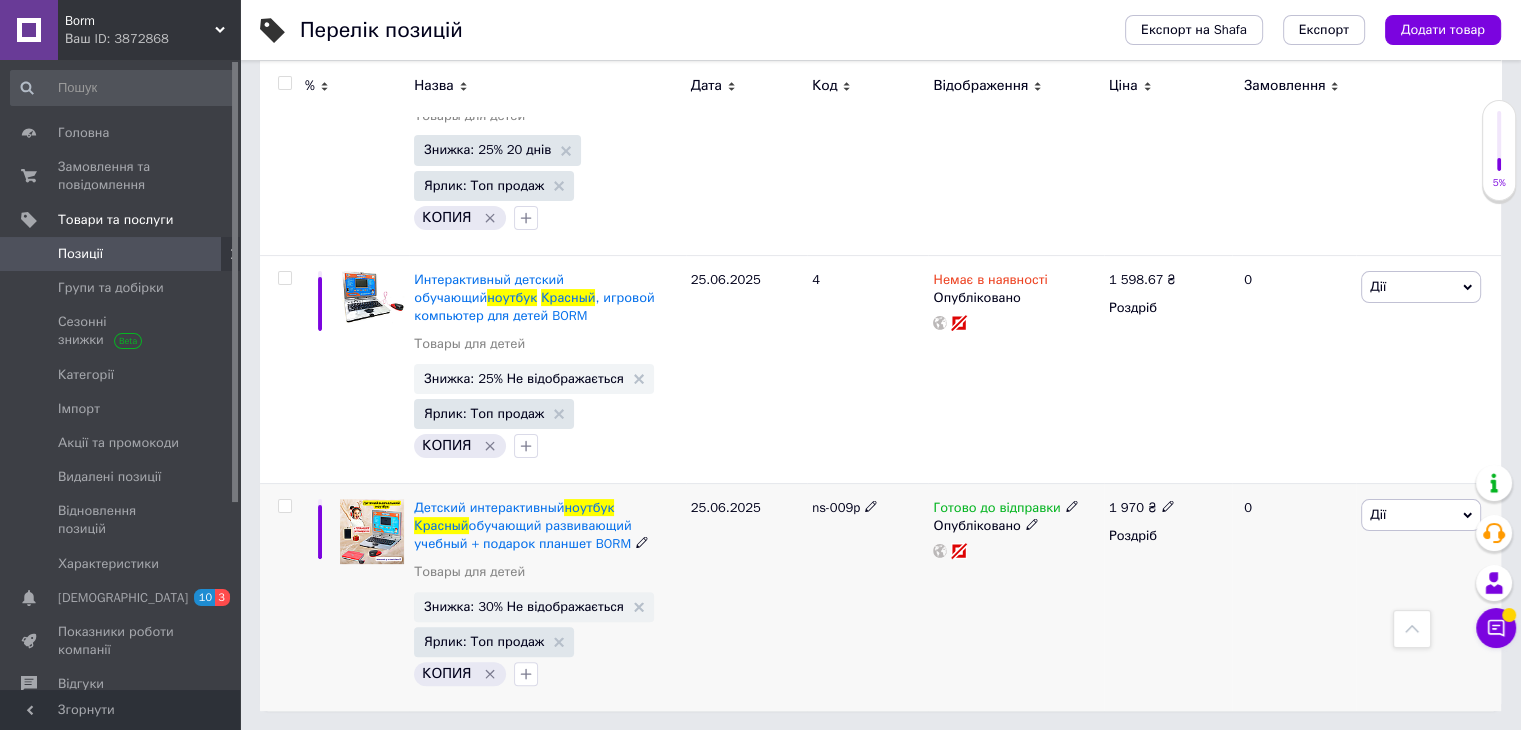click on "Дії" at bounding box center [1421, 515] 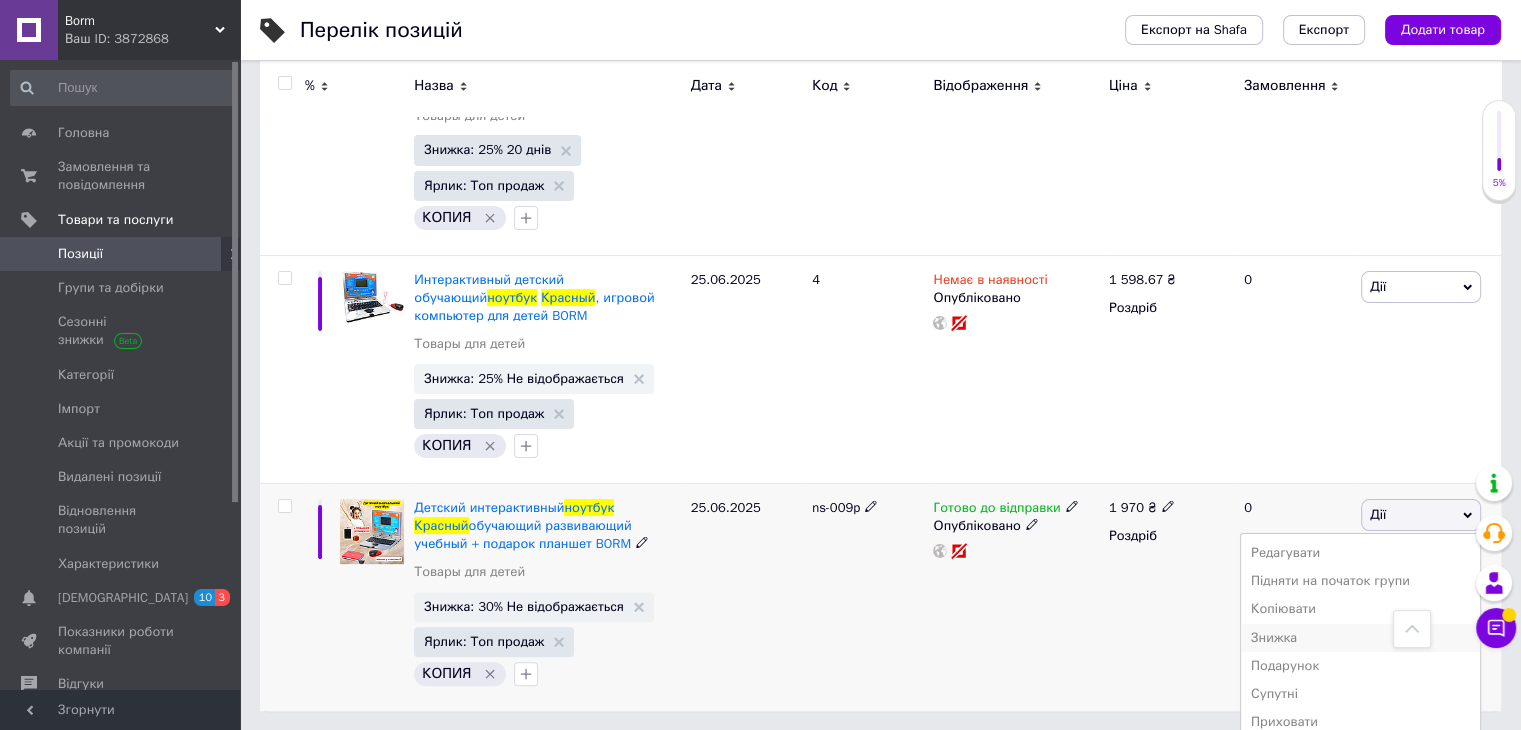 click on "Знижка" at bounding box center (1360, 638) 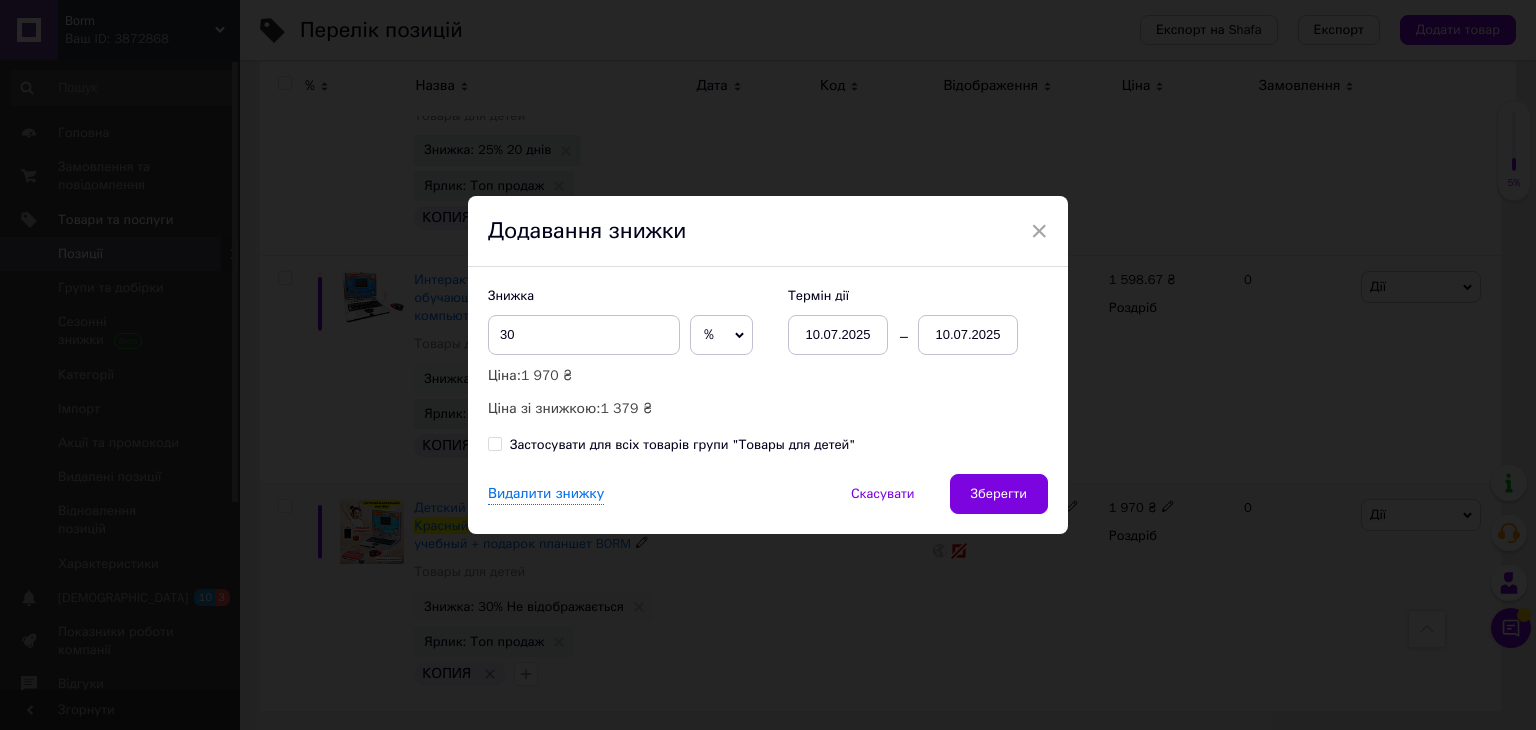 click on "10.07.2025" at bounding box center (968, 335) 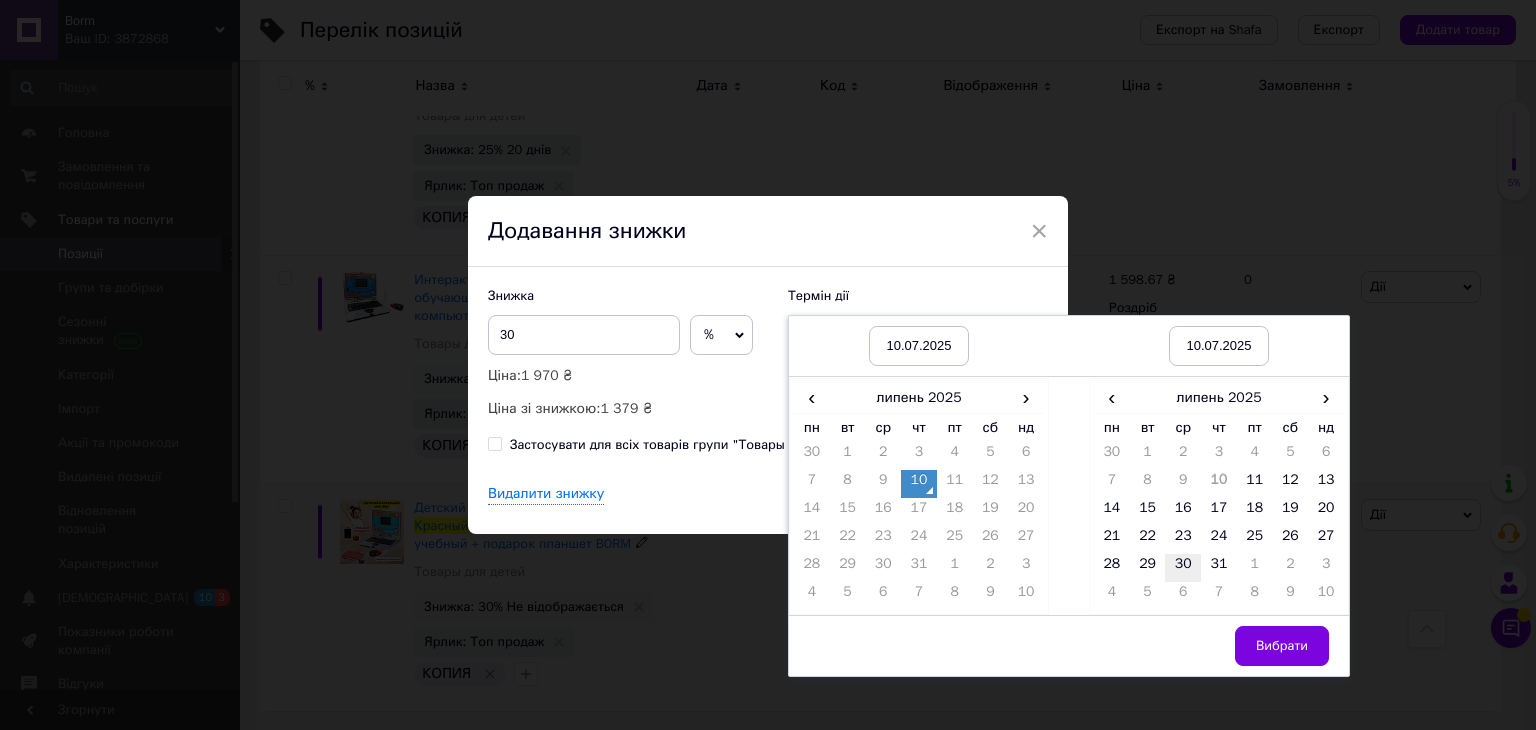click on "30" at bounding box center [1183, 568] 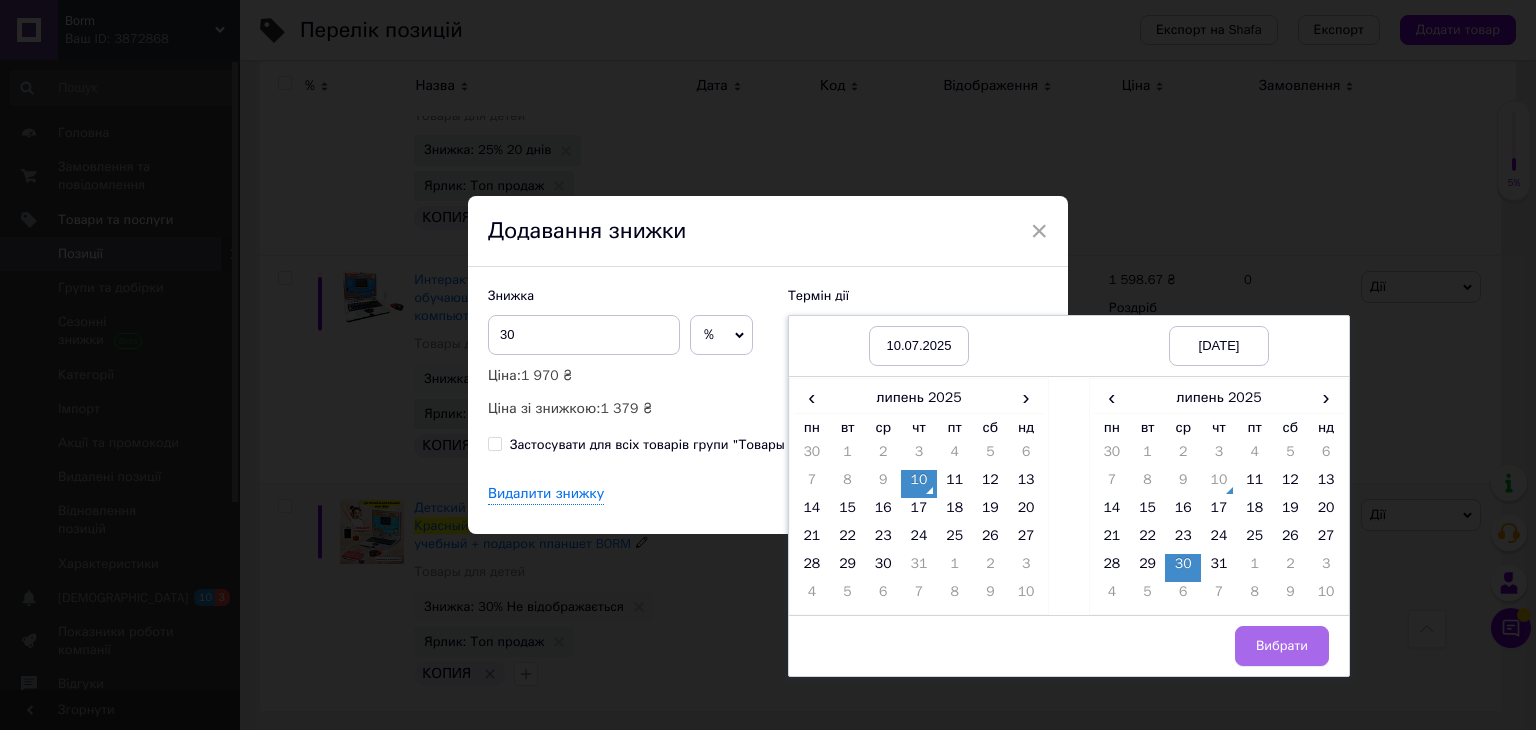 click on "Вибрати" at bounding box center (1219, 645) 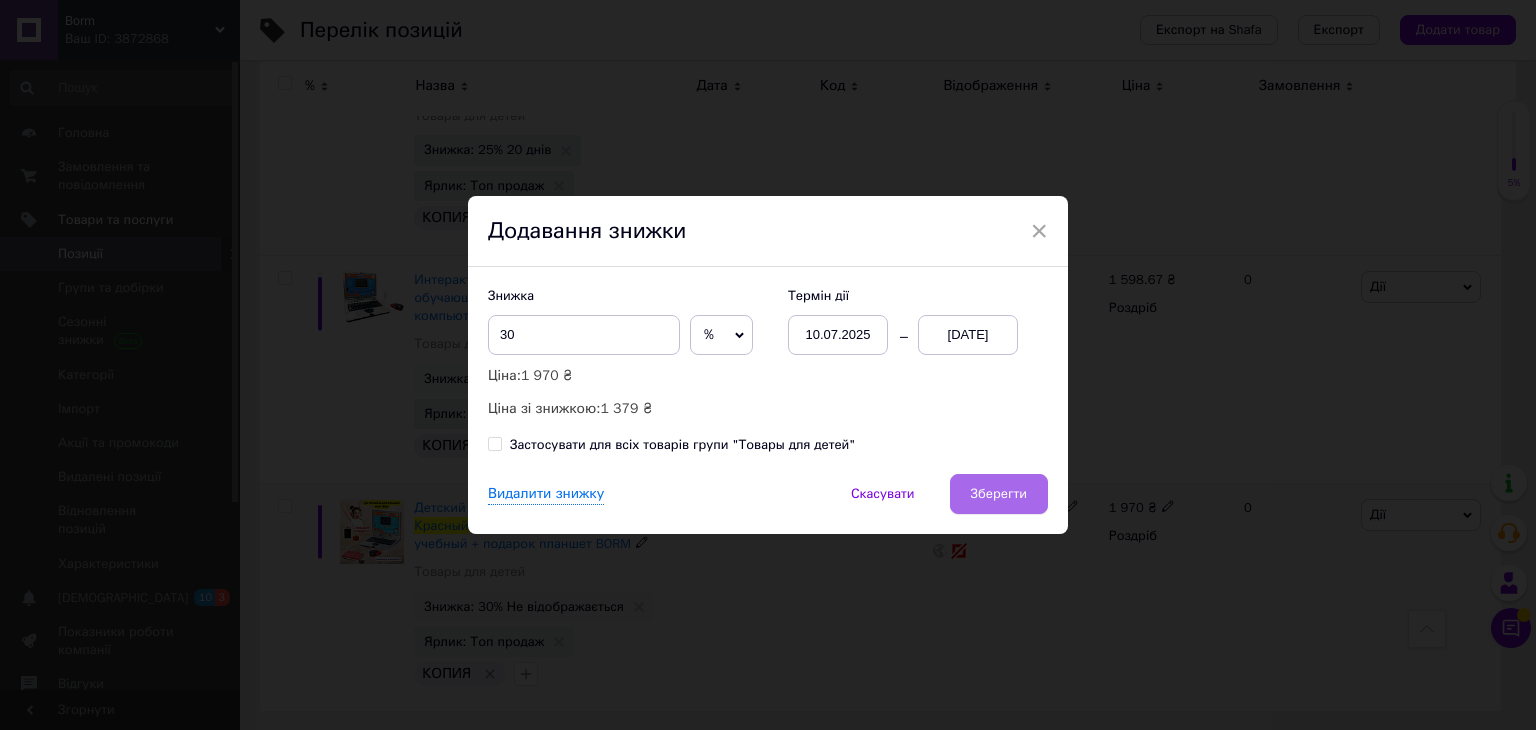 click on "Зберегти" at bounding box center [999, 494] 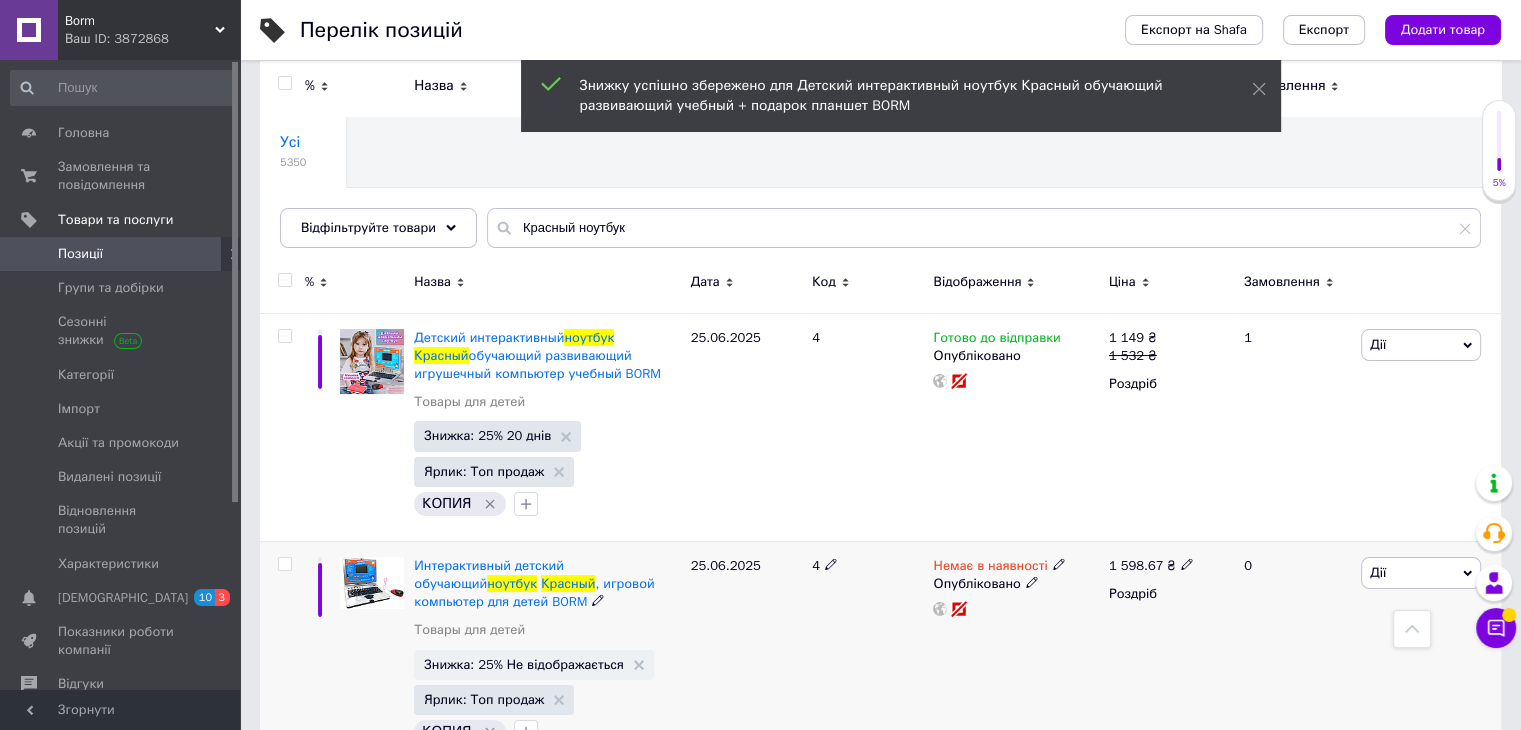 scroll, scrollTop: 104, scrollLeft: 0, axis: vertical 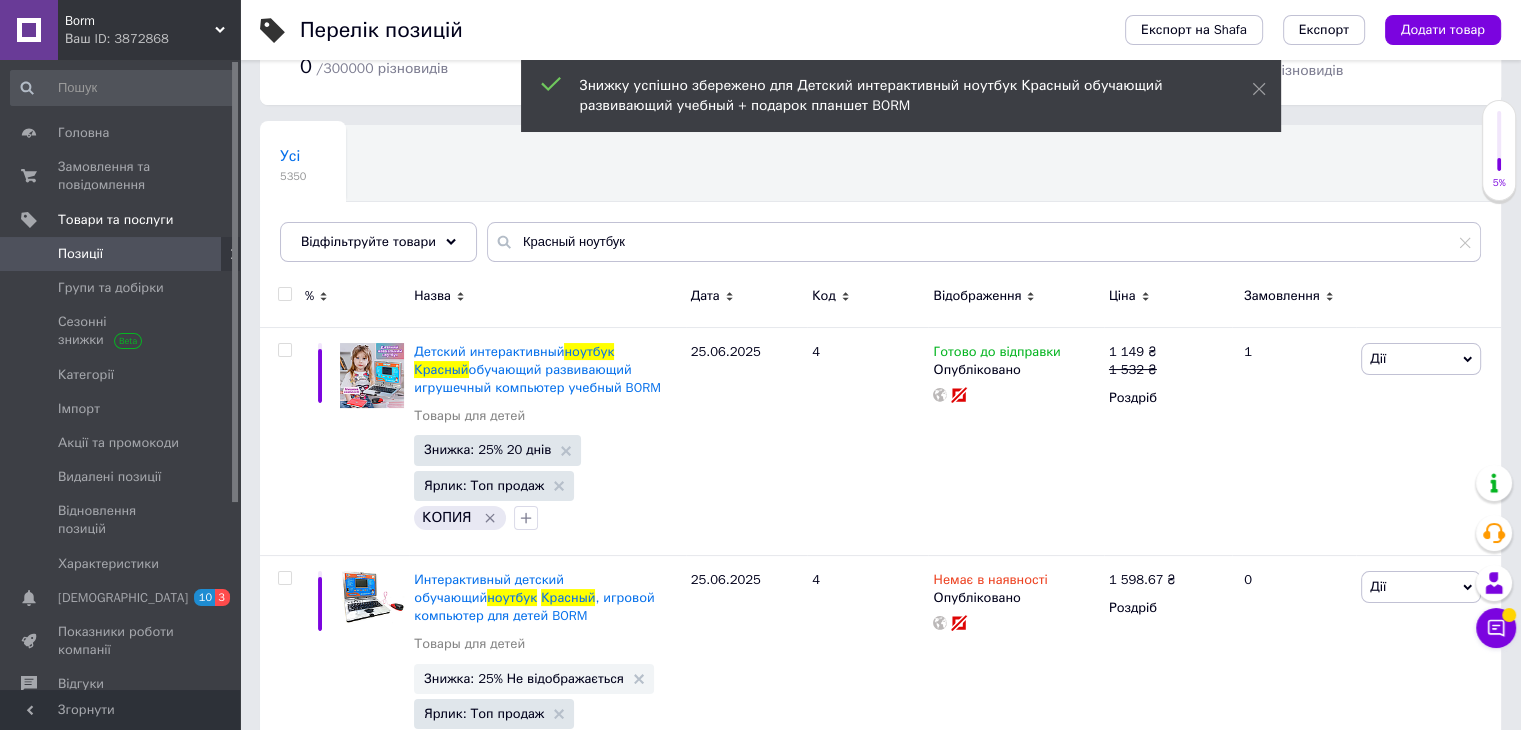 click on "Ваш ID: 3872868" at bounding box center (152, 39) 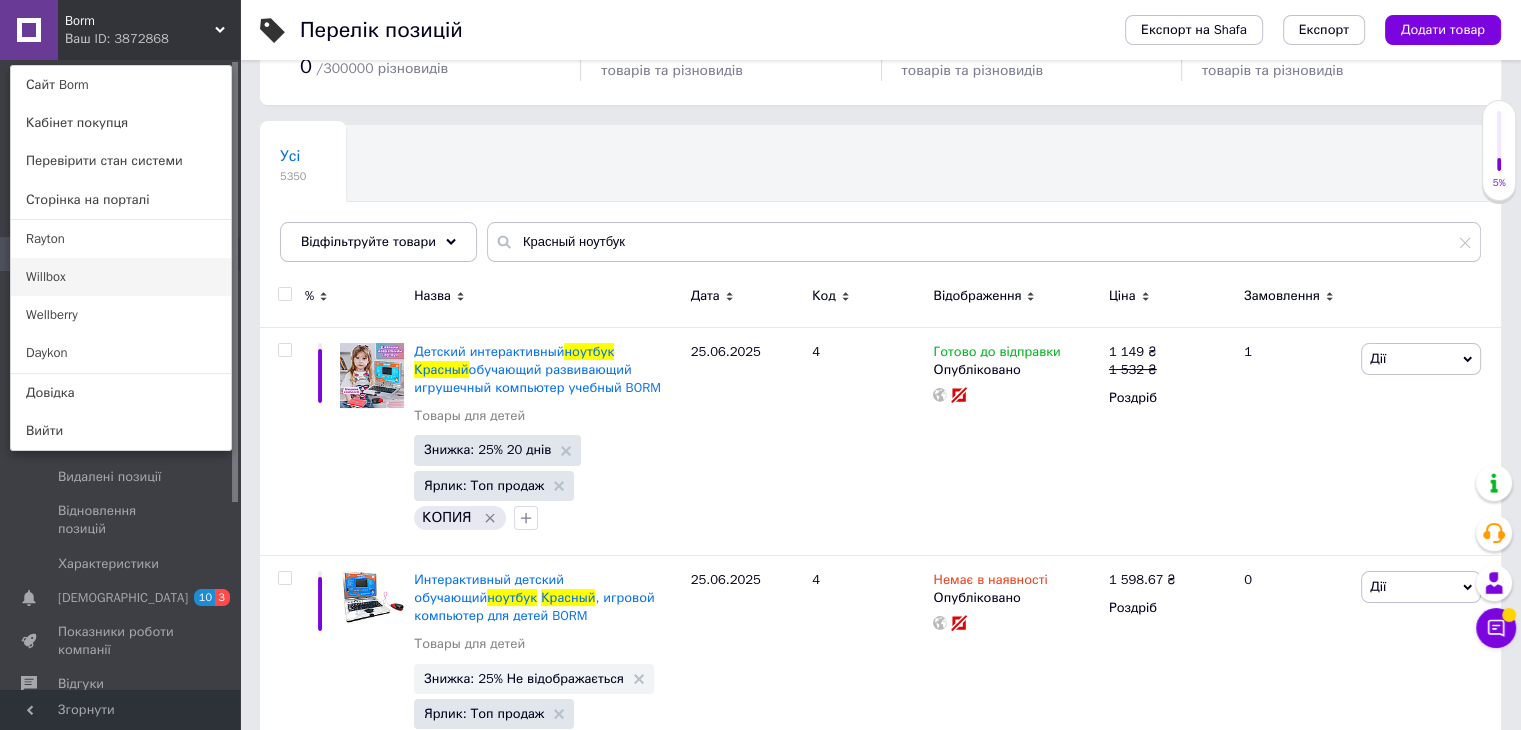 click on "Willbox" at bounding box center [121, 277] 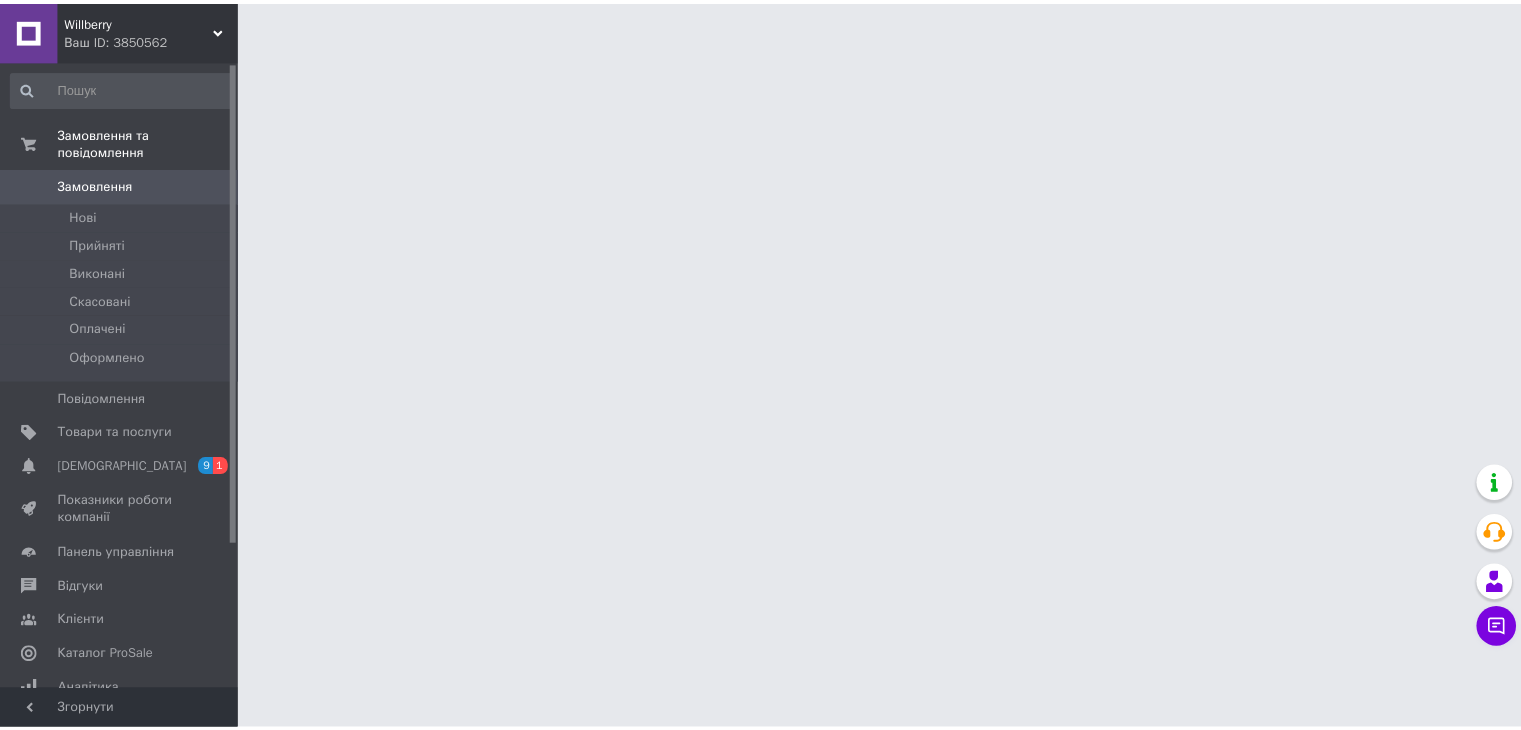 scroll, scrollTop: 0, scrollLeft: 0, axis: both 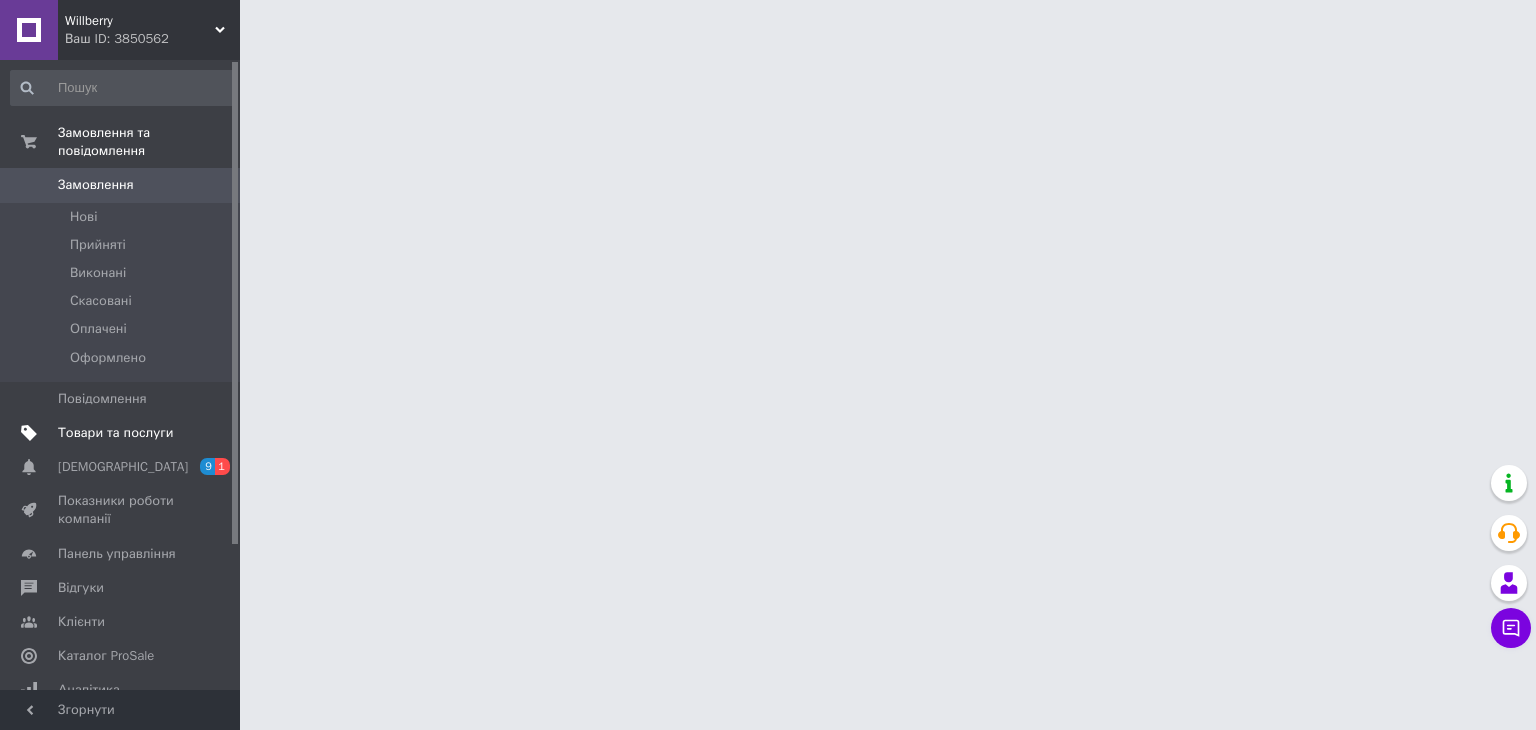 click on "Товари та послуги" at bounding box center (115, 433) 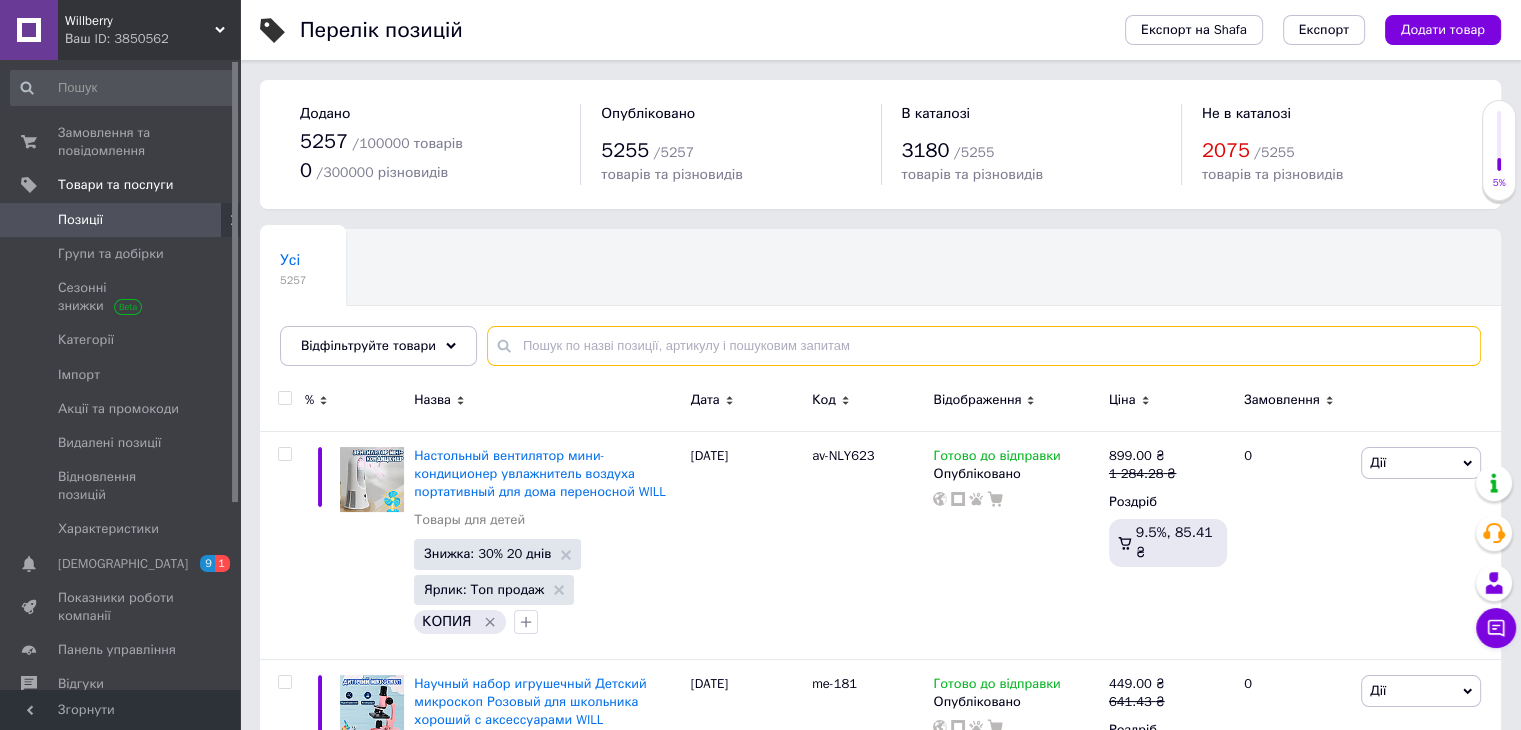 click at bounding box center (984, 346) 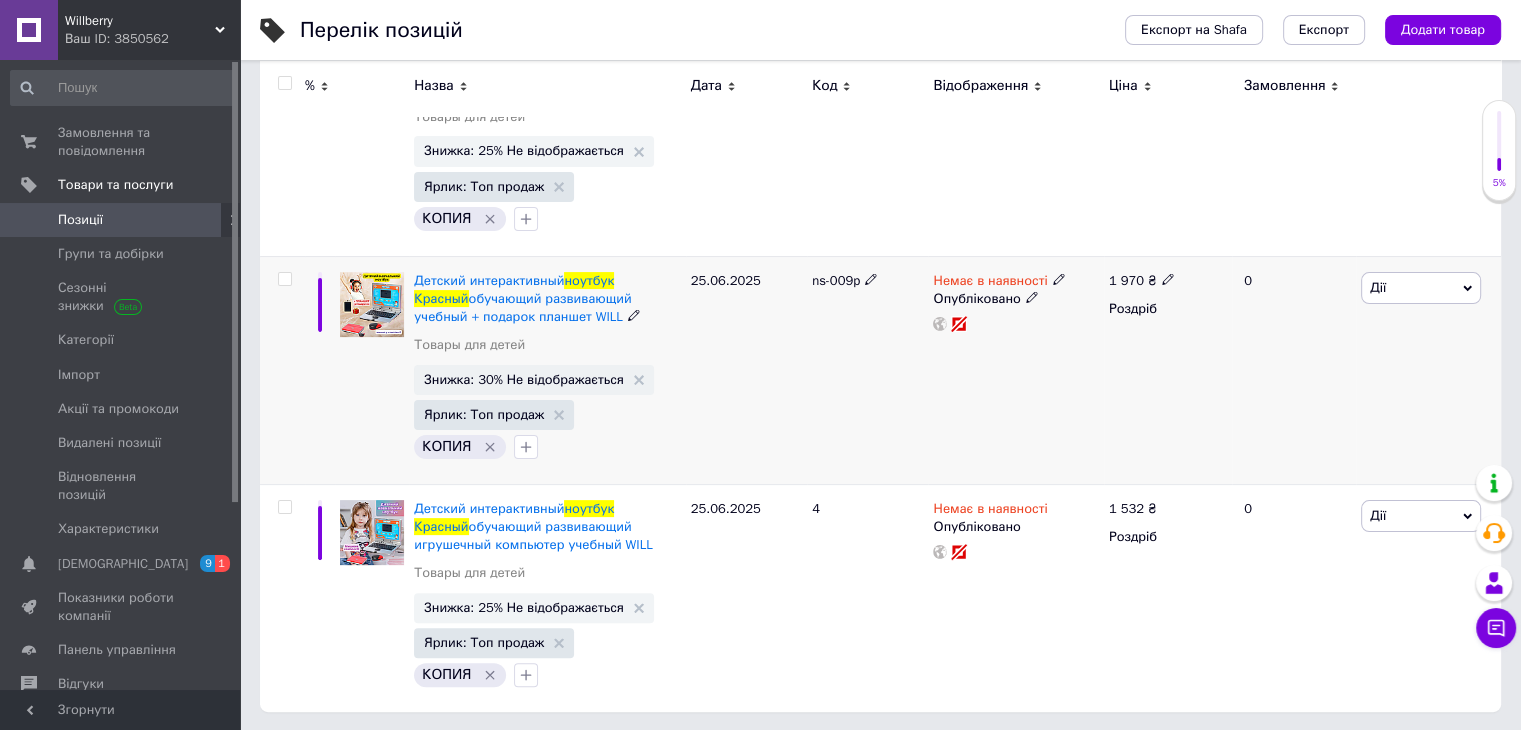 scroll, scrollTop: 404, scrollLeft: 0, axis: vertical 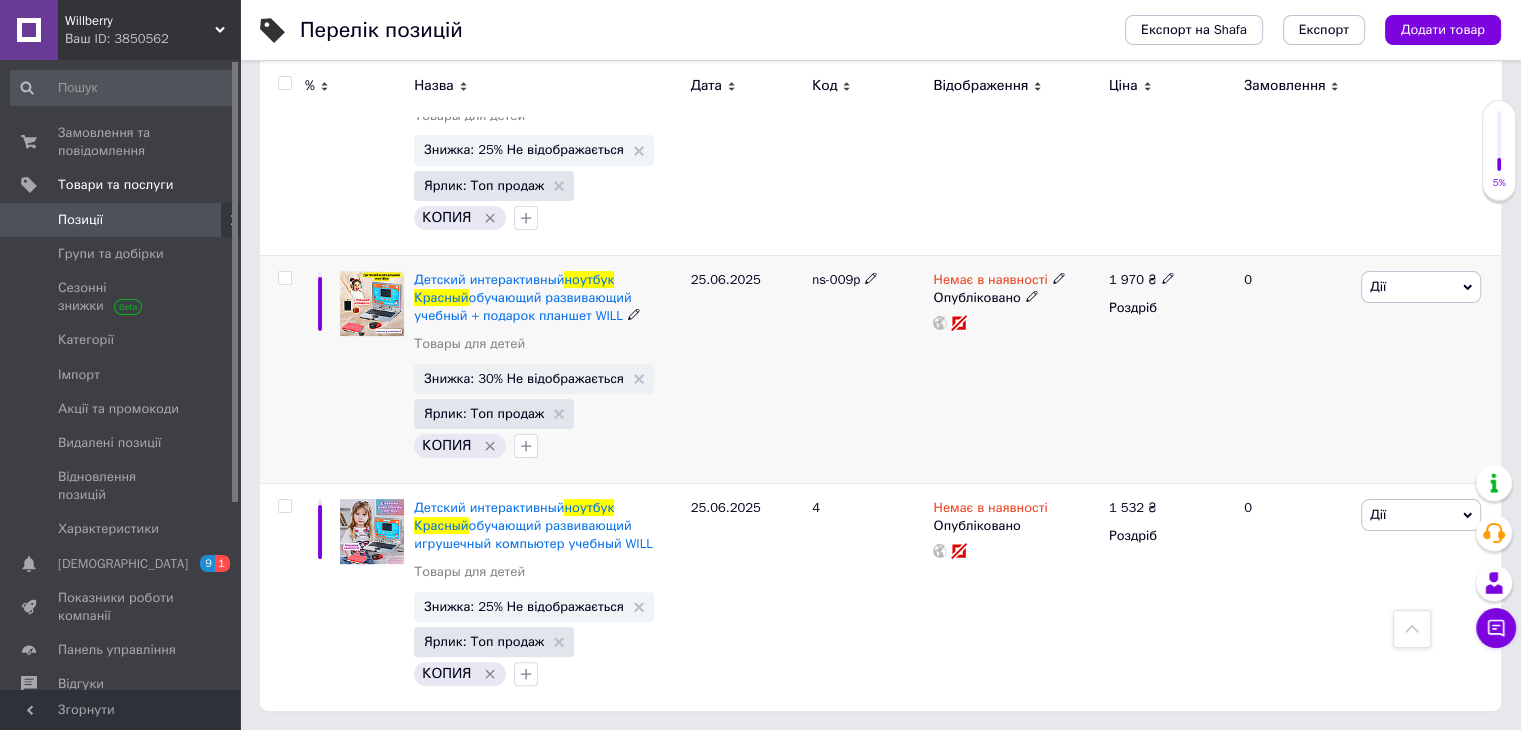 type on "Красный ноутбук" 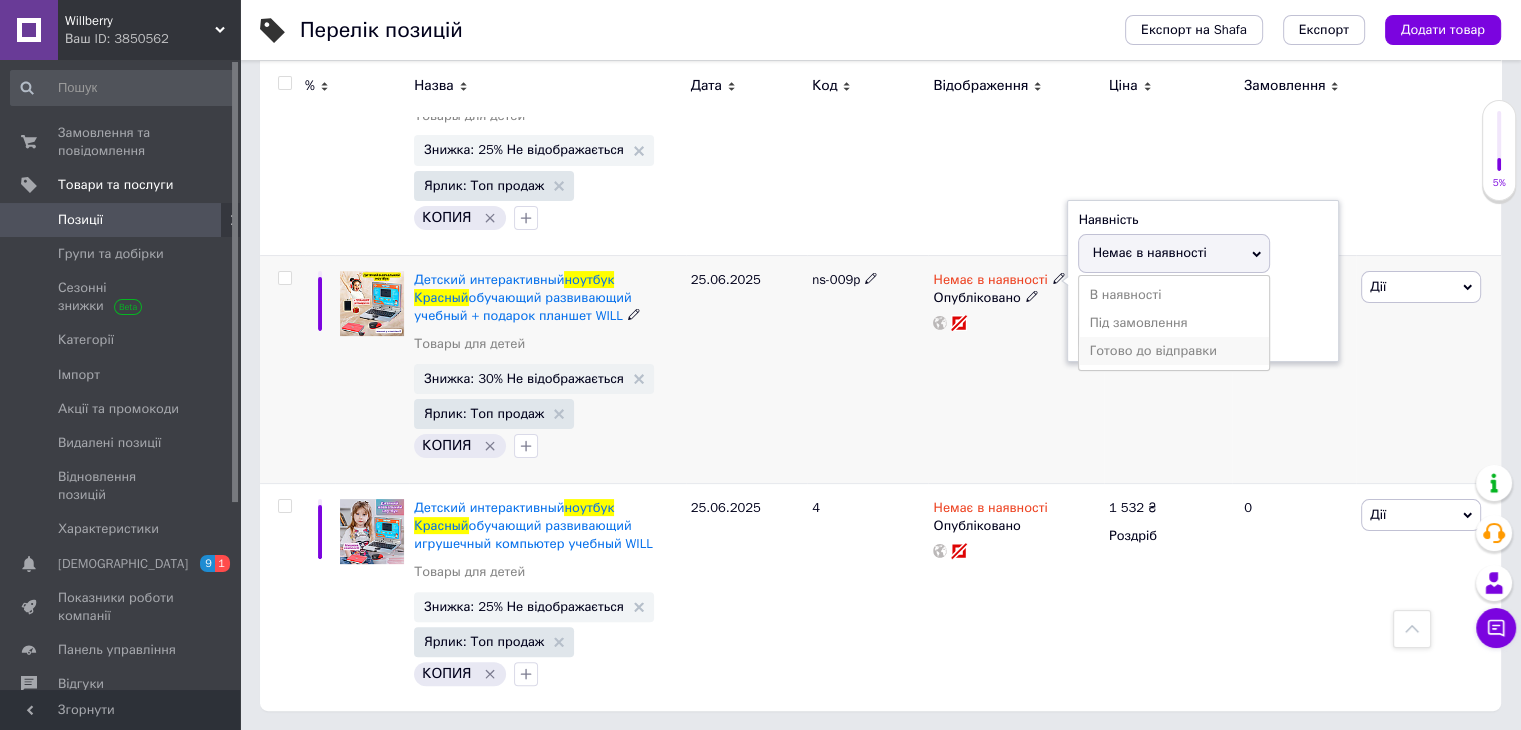 click on "Готово до відправки" at bounding box center (1174, 351) 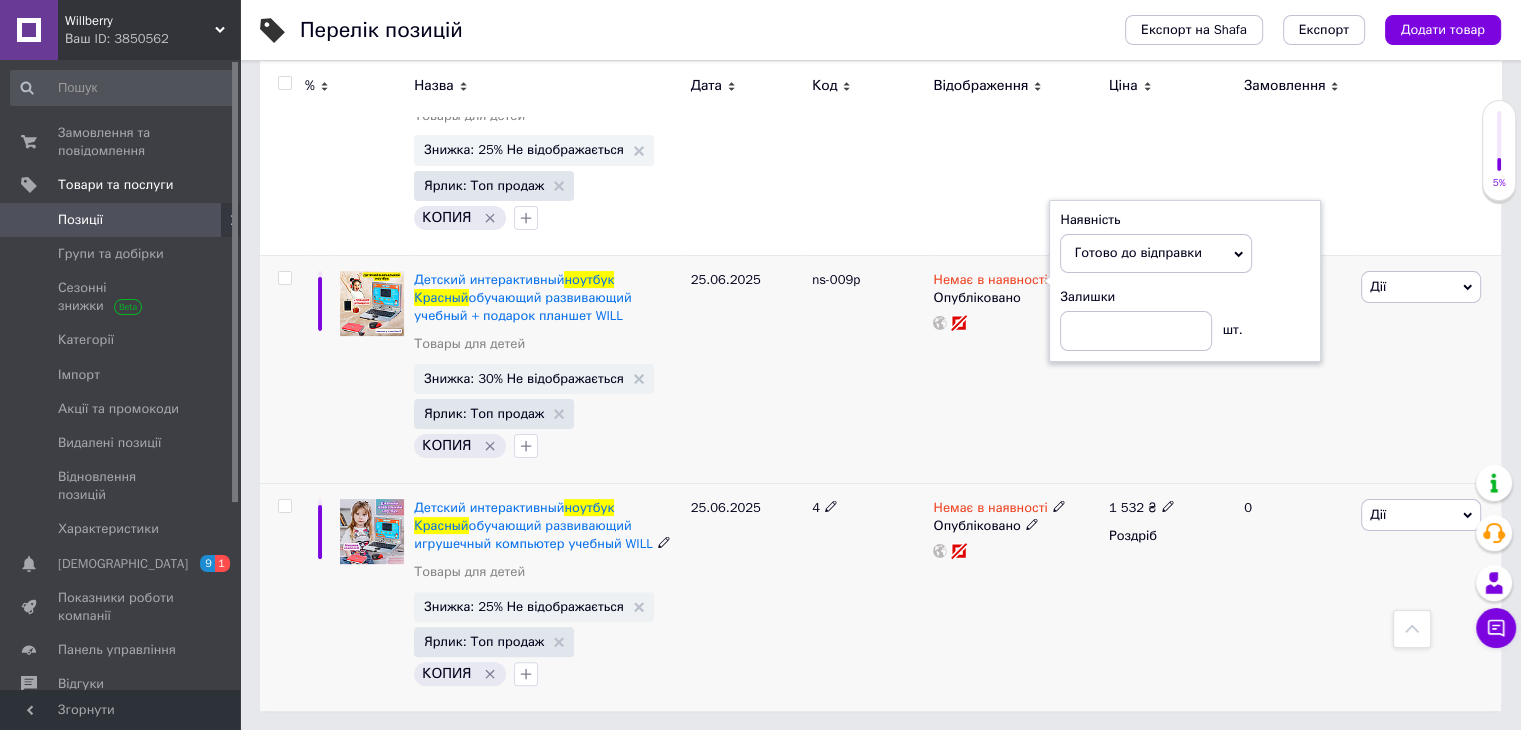 click 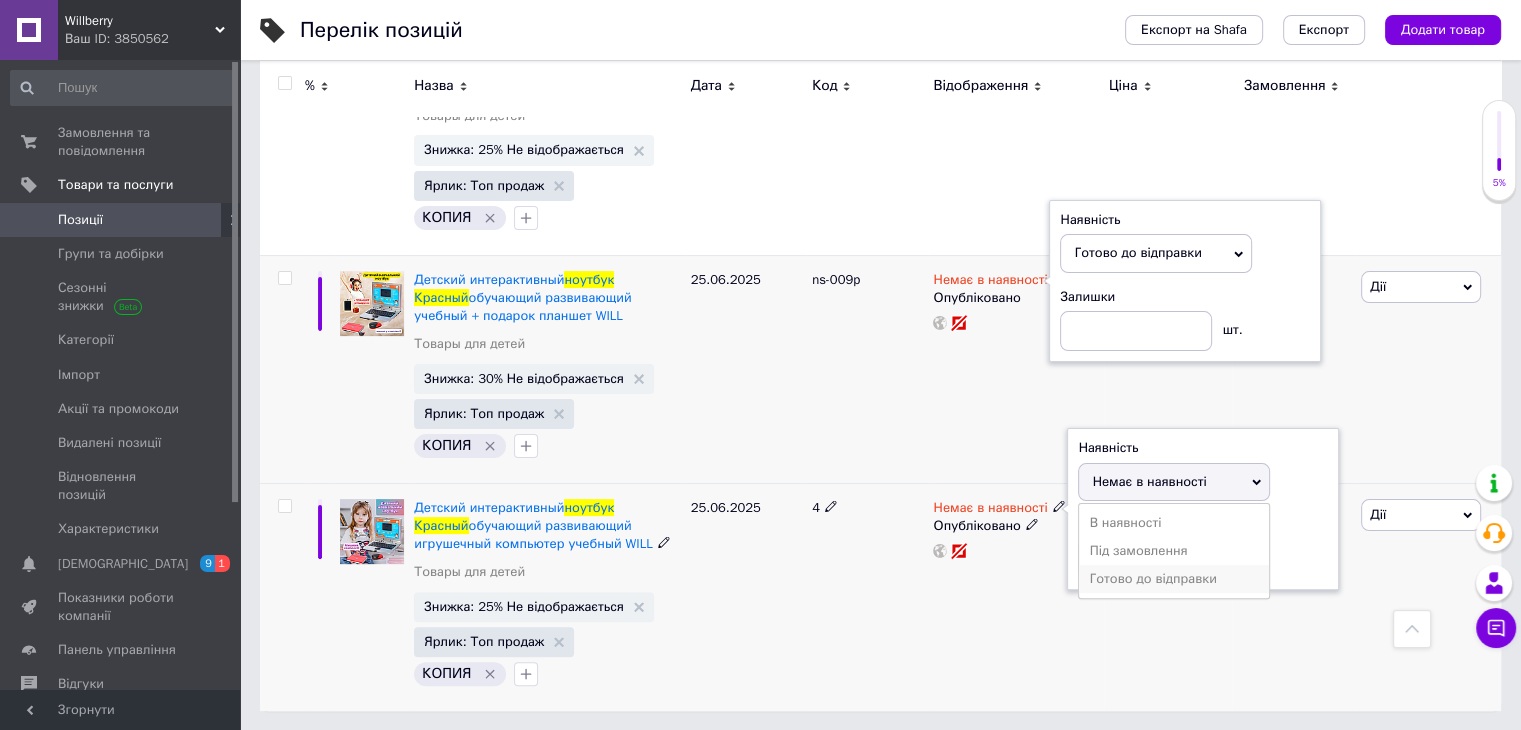 click on "Готово до відправки" at bounding box center (1174, 579) 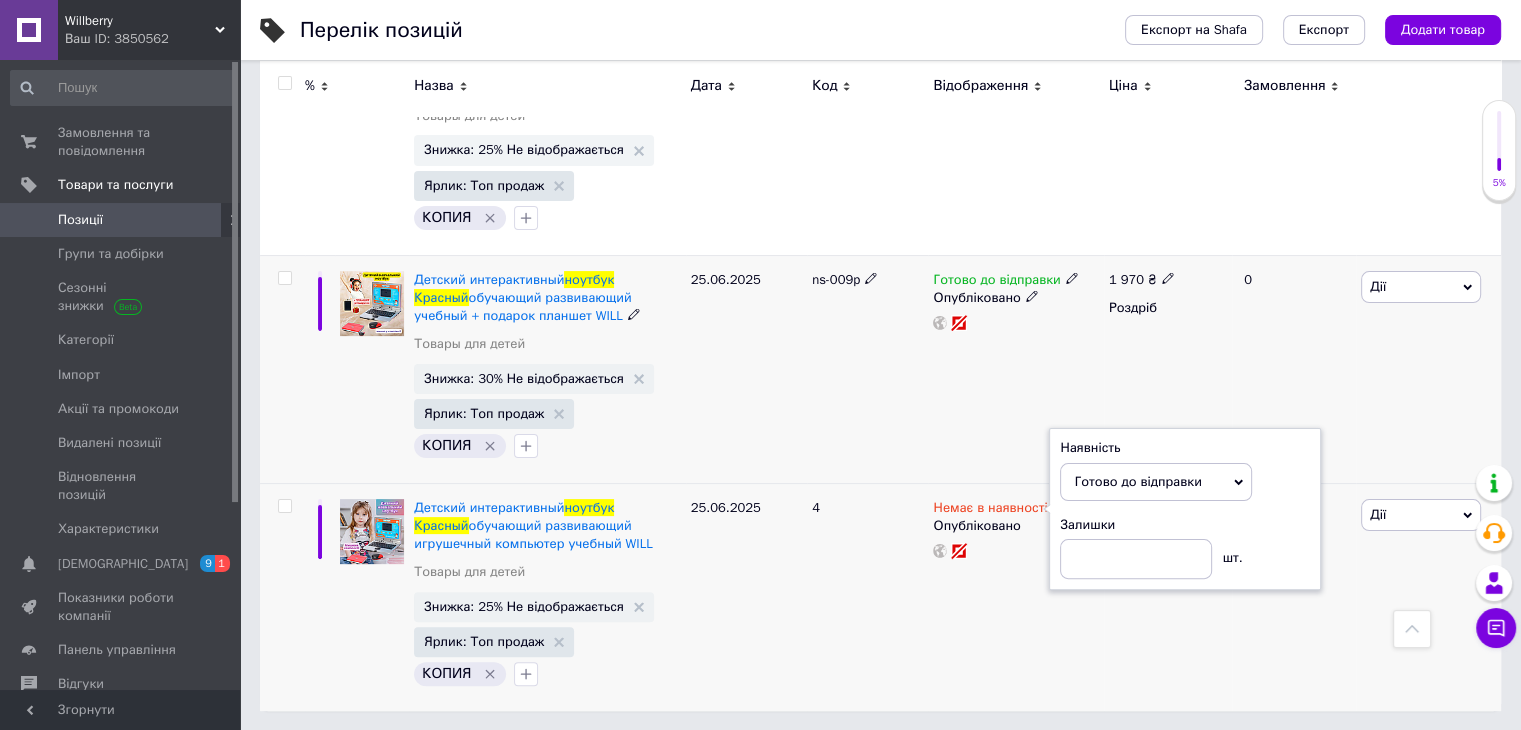 click on "Дії Редагувати Підняти на початок групи Копіювати Знижка Подарунок Супутні Приховати Ярлик Додати на вітрину Додати в кампанію Каталог ProSale Видалити" at bounding box center (1428, 369) 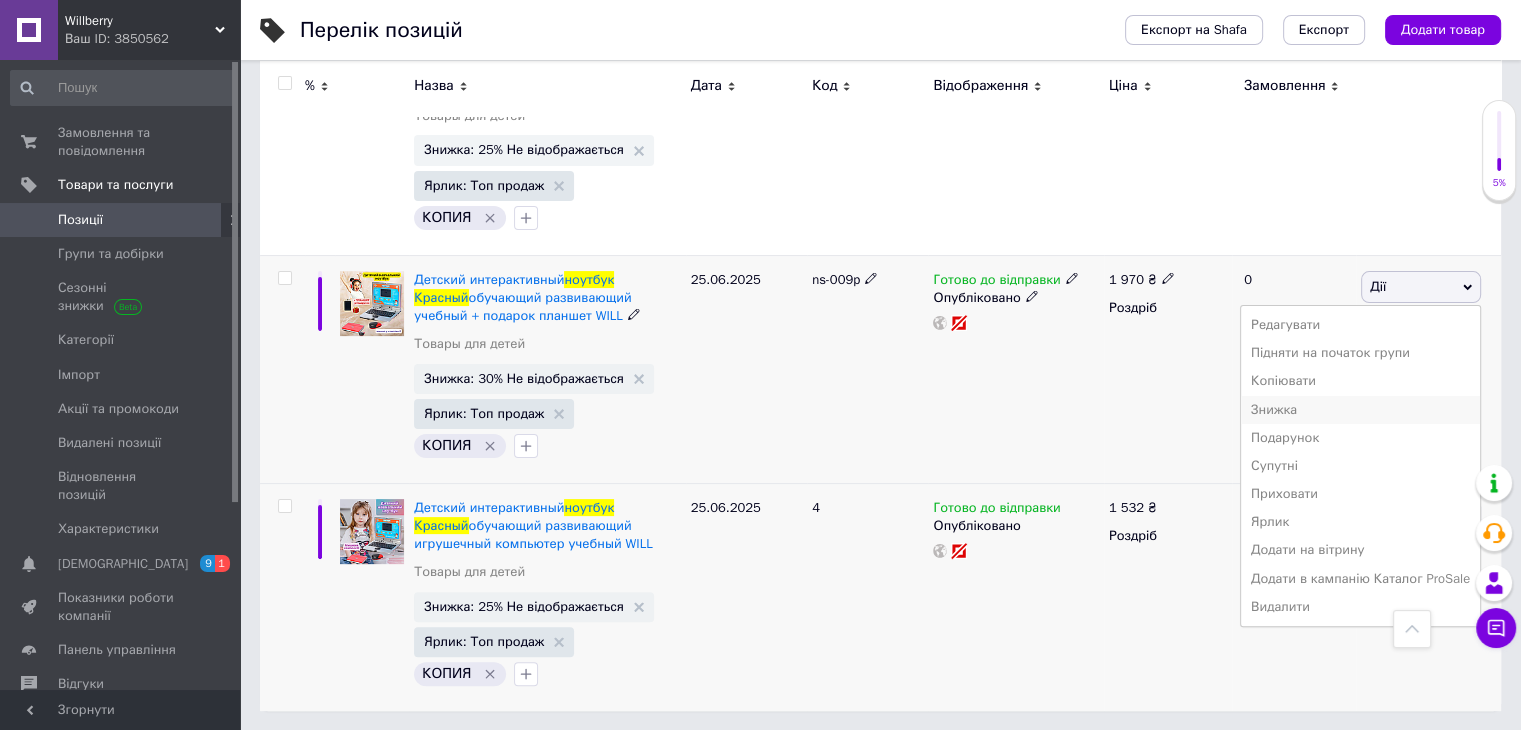 click on "Знижка" at bounding box center (1360, 410) 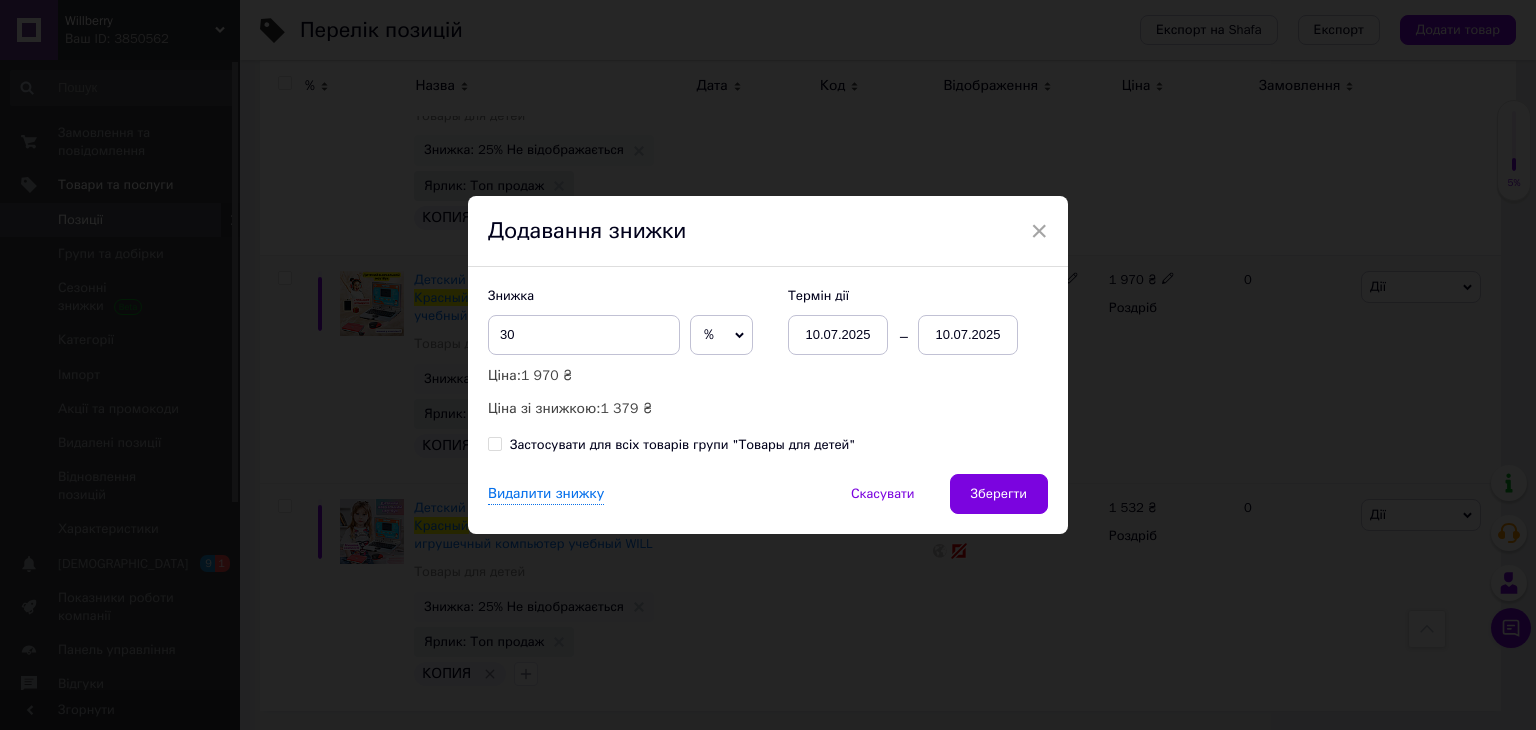 click on "10.07.2025" at bounding box center [968, 335] 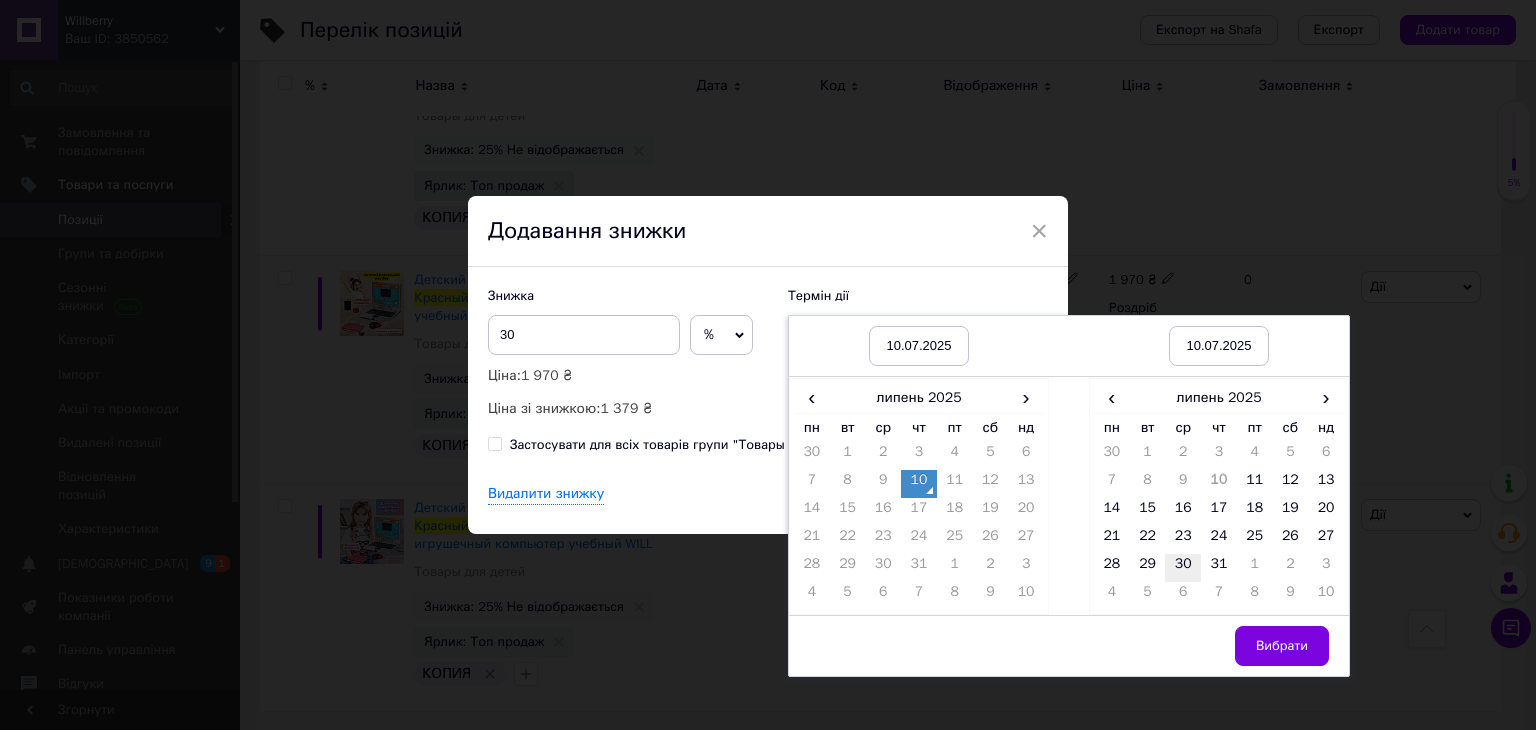 click on "30" at bounding box center [1183, 568] 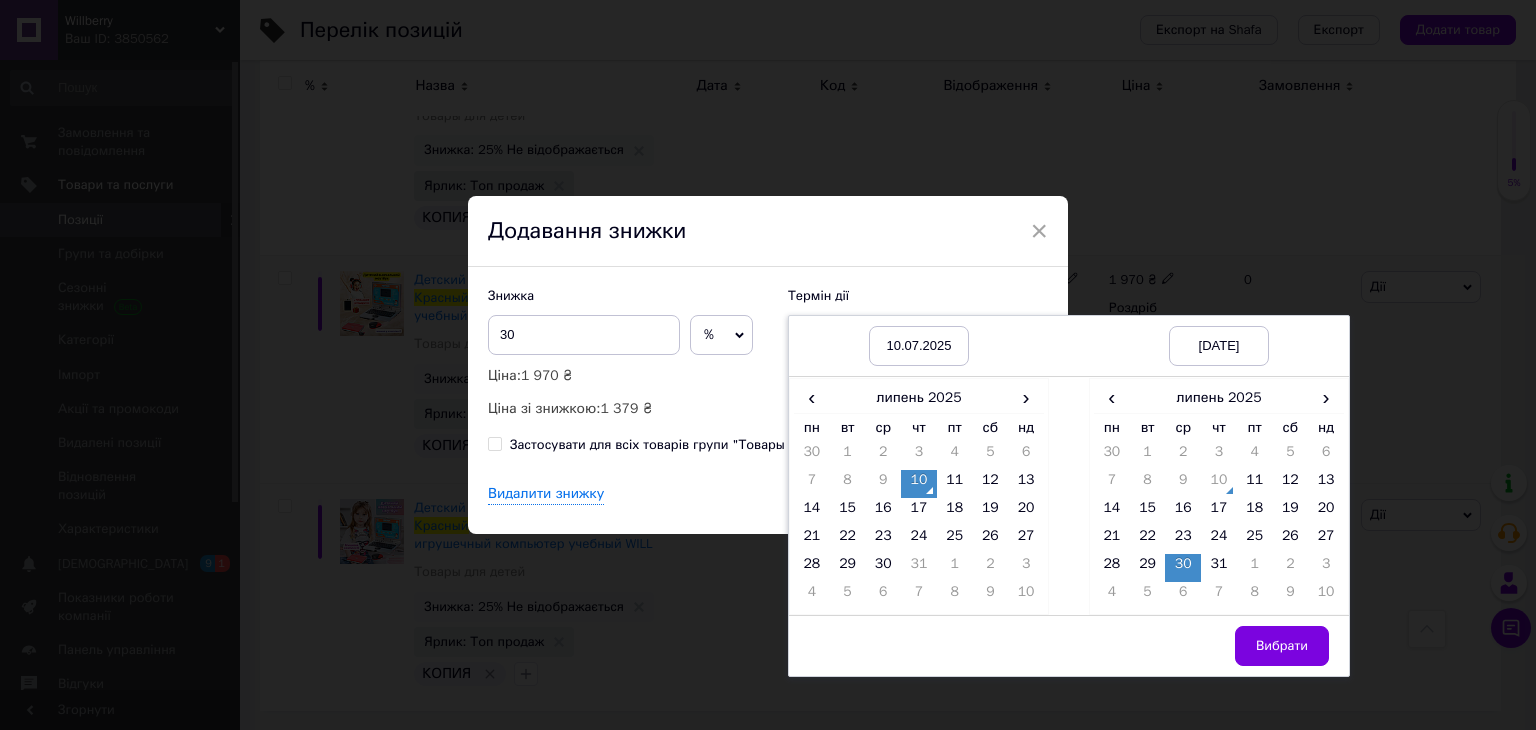drag, startPoint x: 1248, startPoint y: 634, endPoint x: 1165, endPoint y: 585, distance: 96.38464 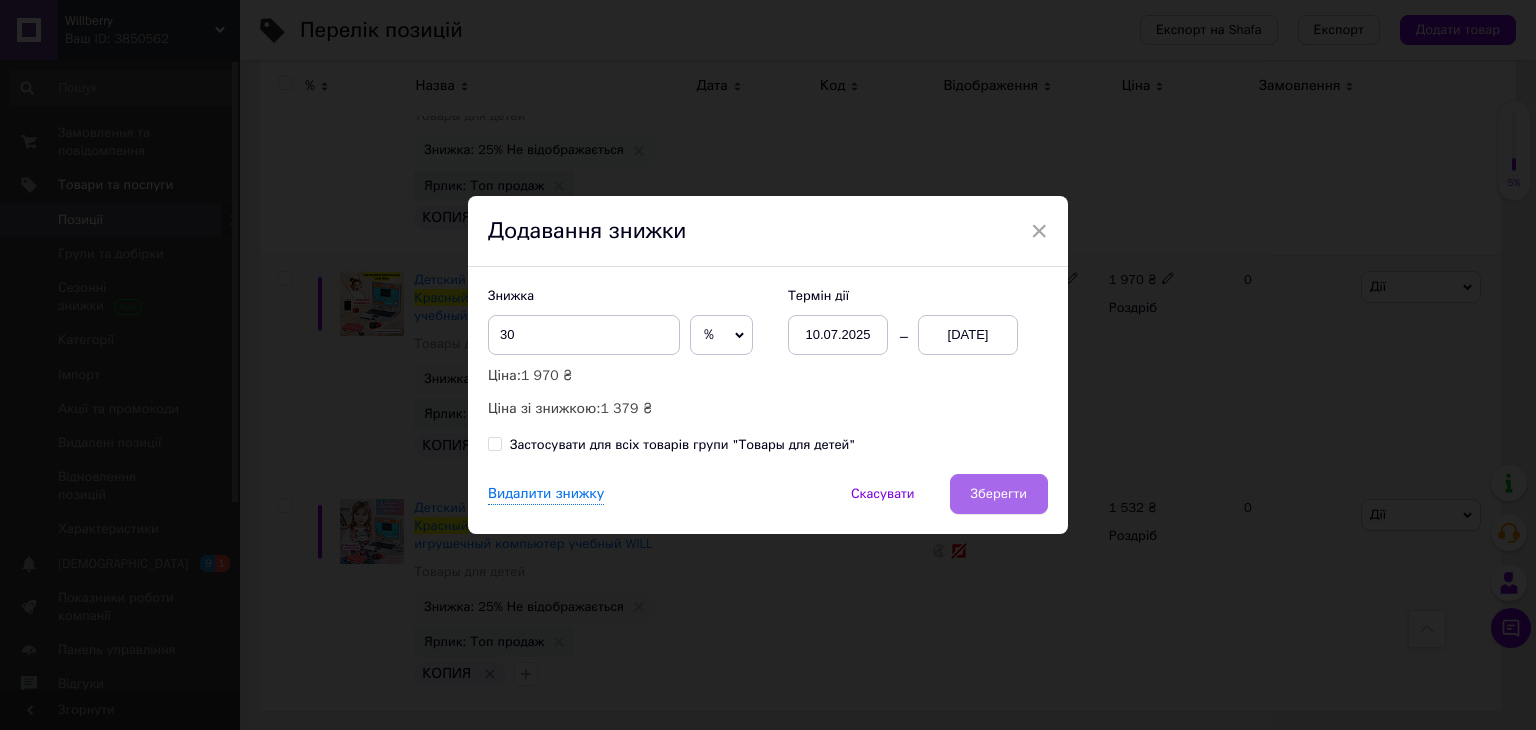 click on "Зберегти" at bounding box center (999, 494) 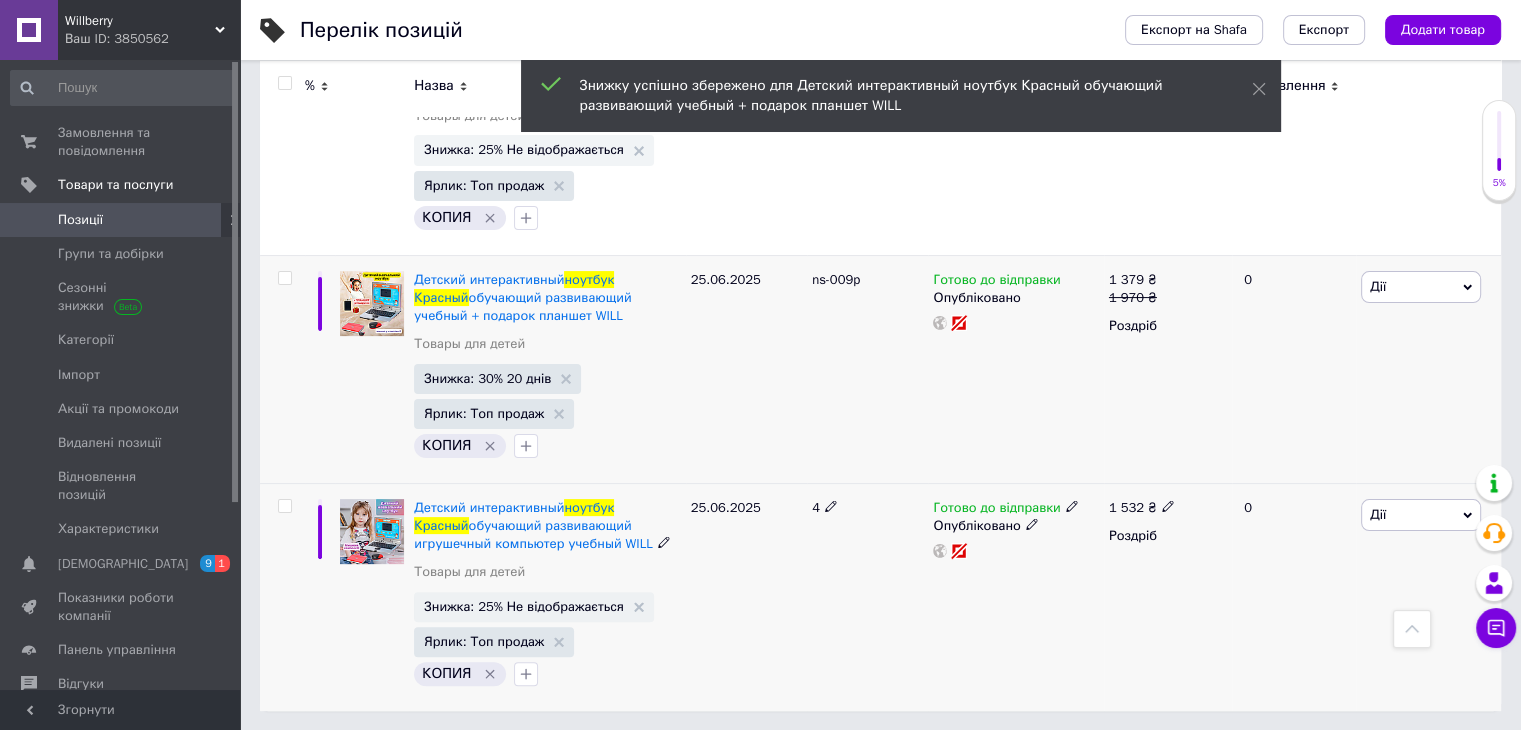 click on "Дії" at bounding box center [1378, 514] 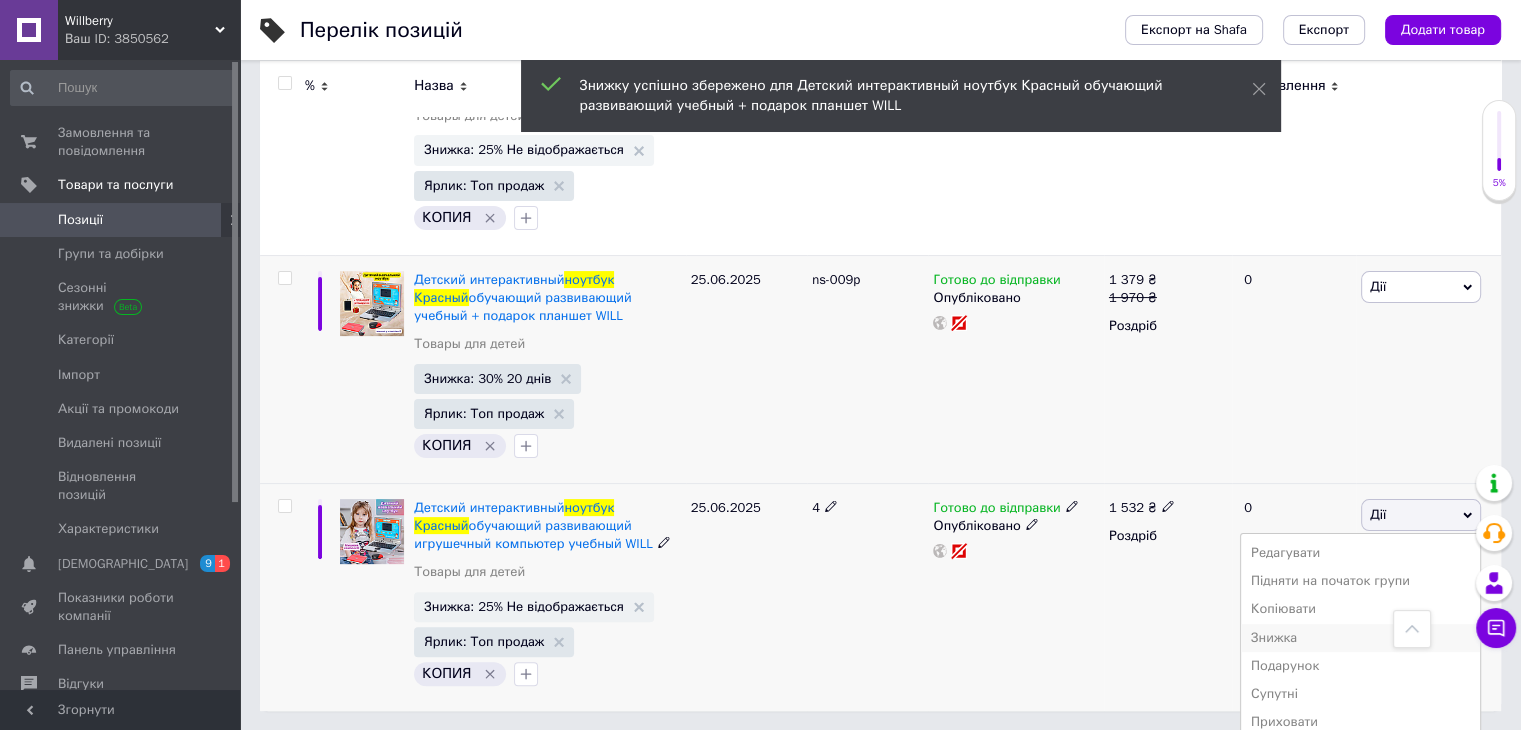 click on "Знижка" at bounding box center [1360, 638] 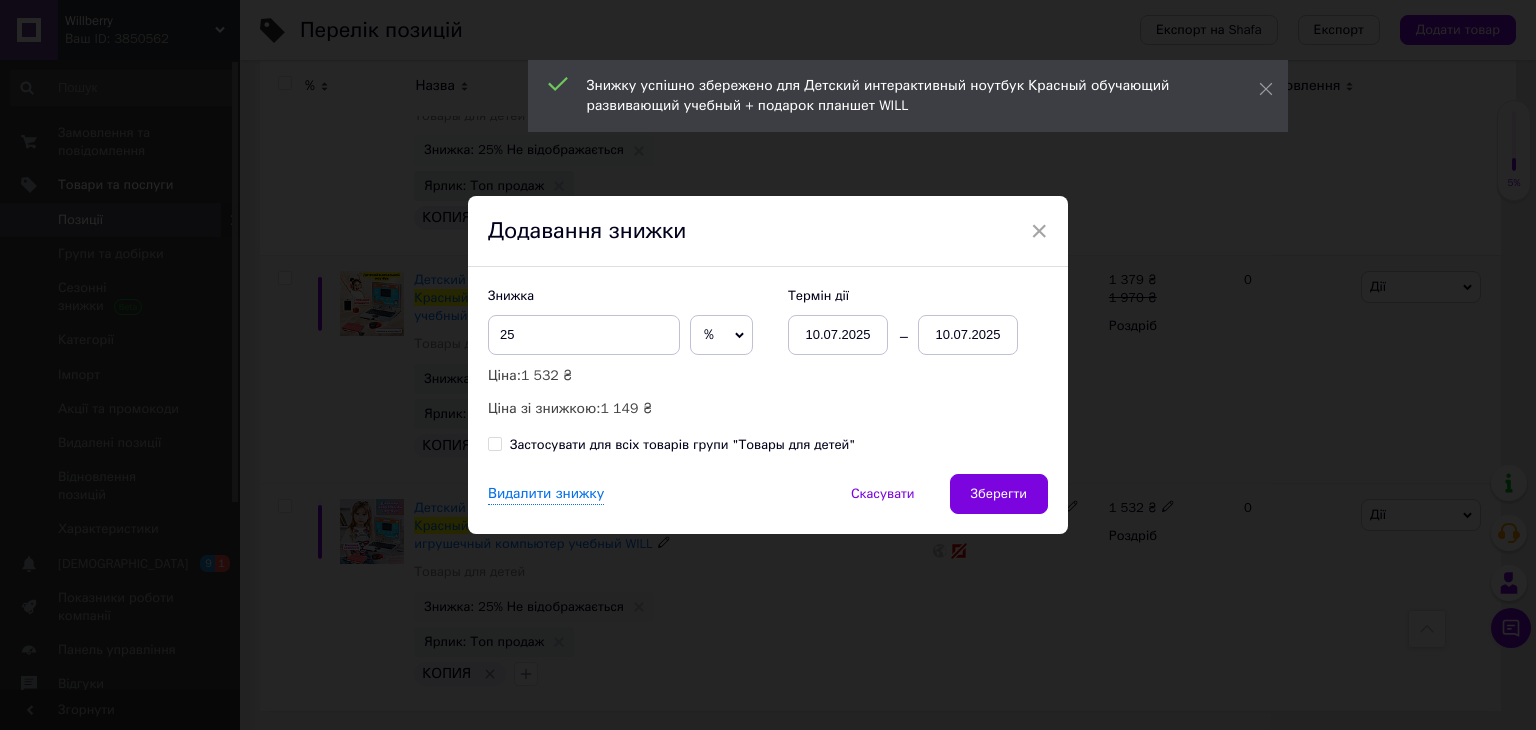 click on "10.07.2025" at bounding box center (968, 335) 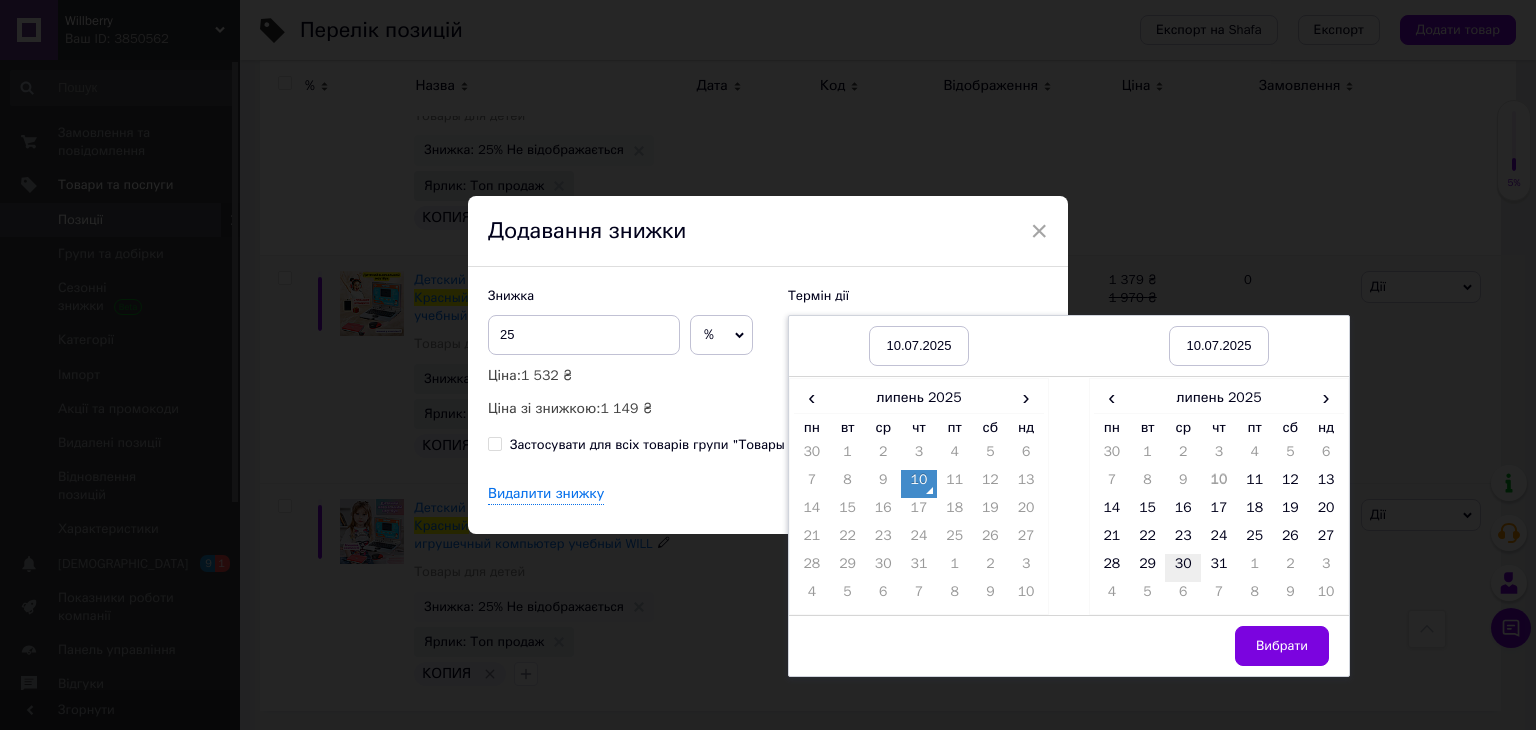 click on "30" at bounding box center [1183, 568] 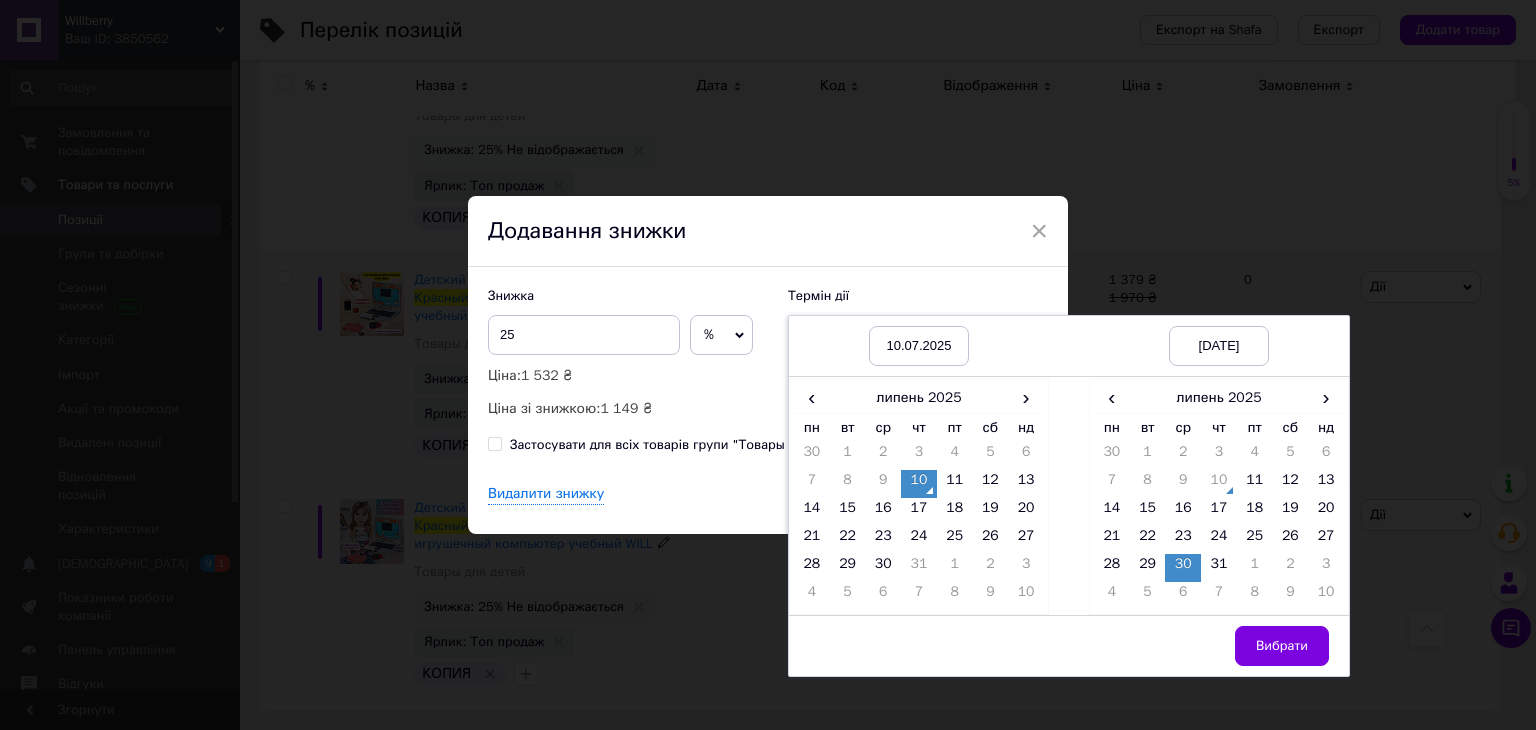 click on "Вибрати" at bounding box center (1282, 646) 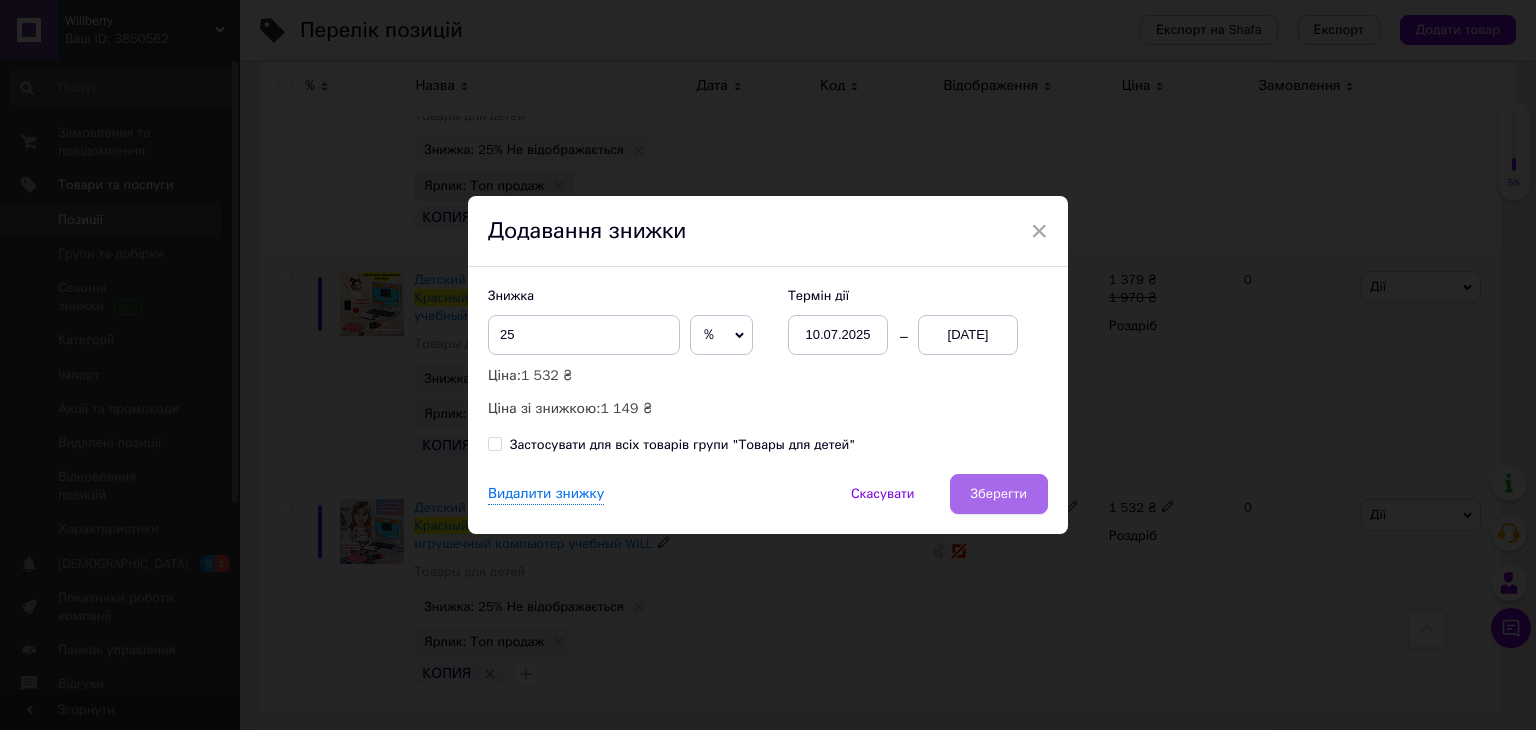 click on "Зберегти" at bounding box center (999, 494) 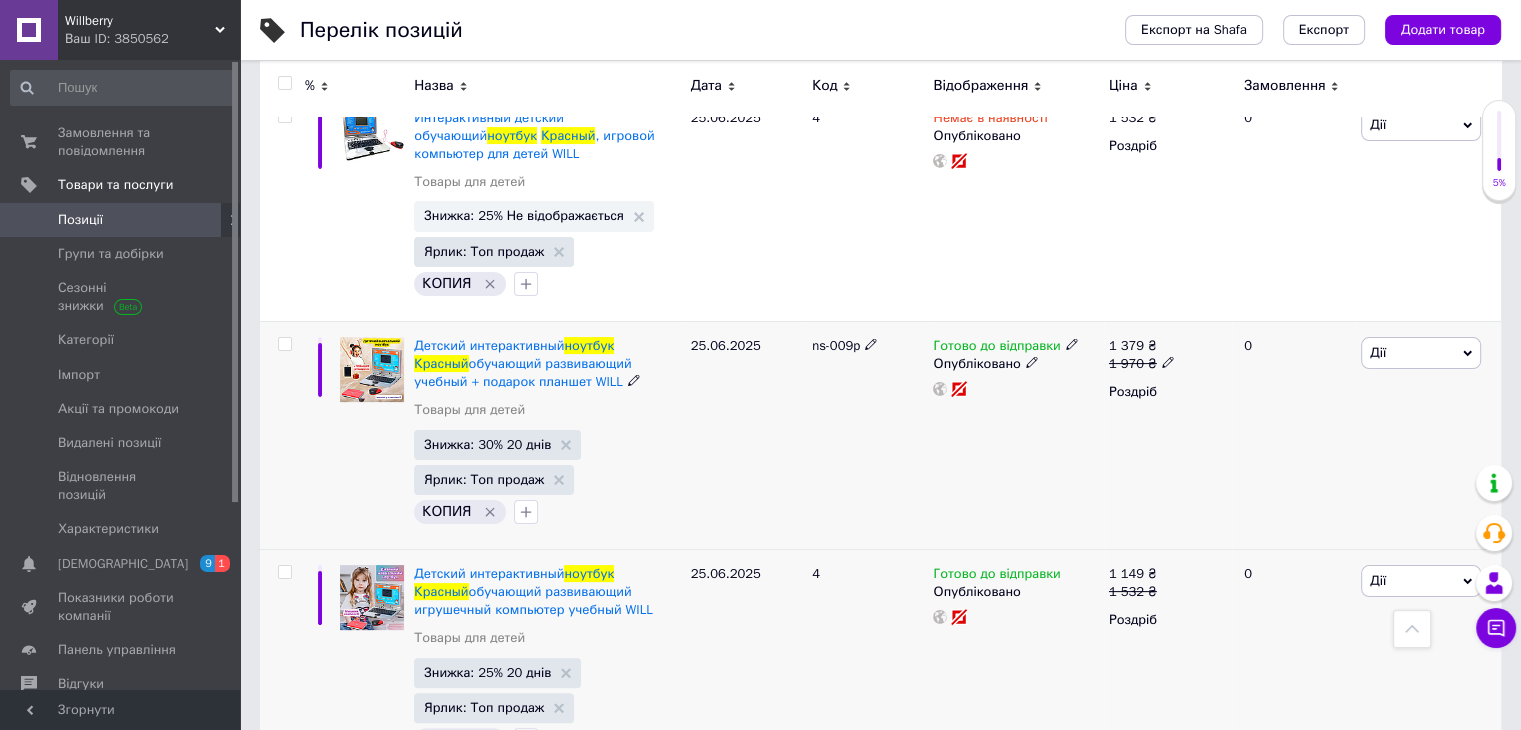 scroll, scrollTop: 304, scrollLeft: 0, axis: vertical 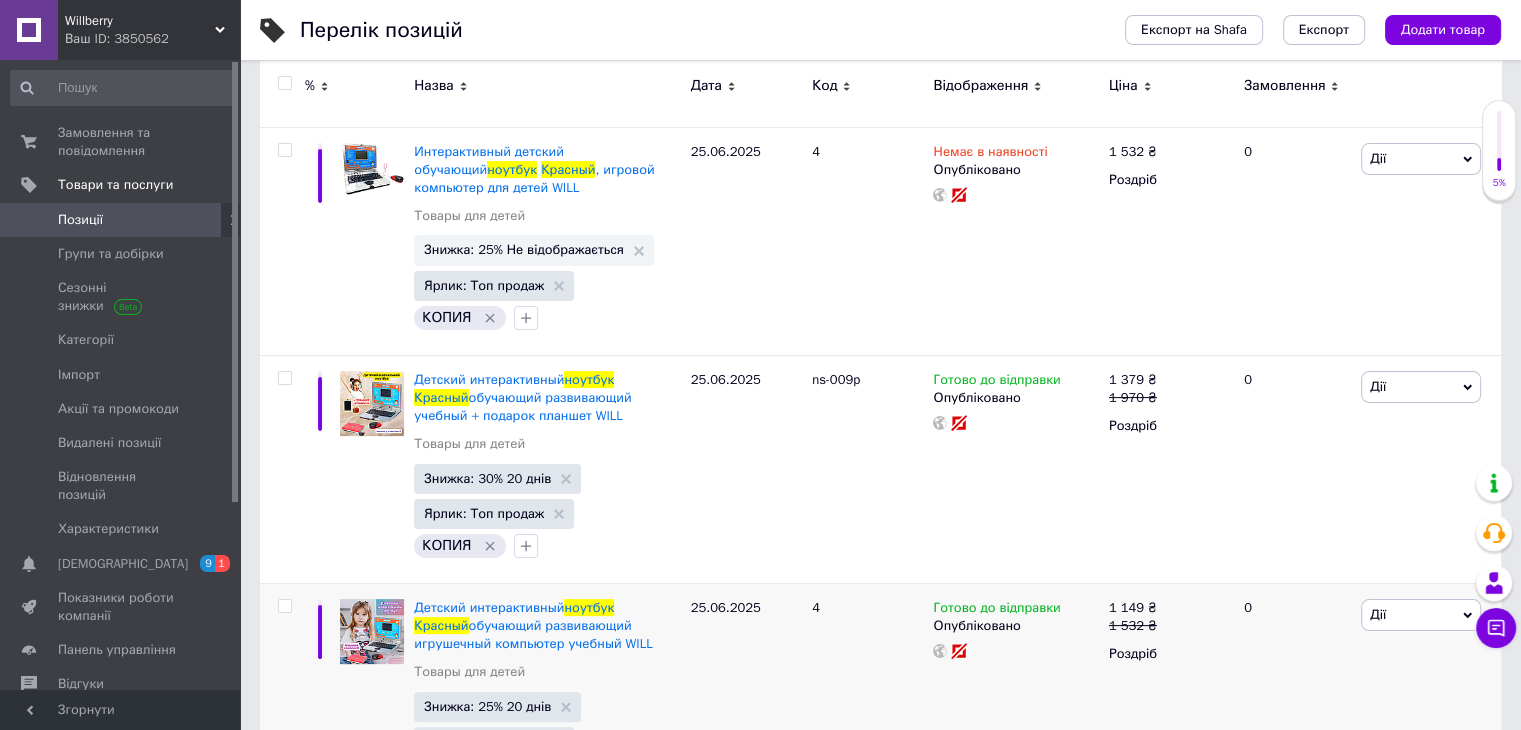 click on "Ваш ID: 3850562" at bounding box center [152, 39] 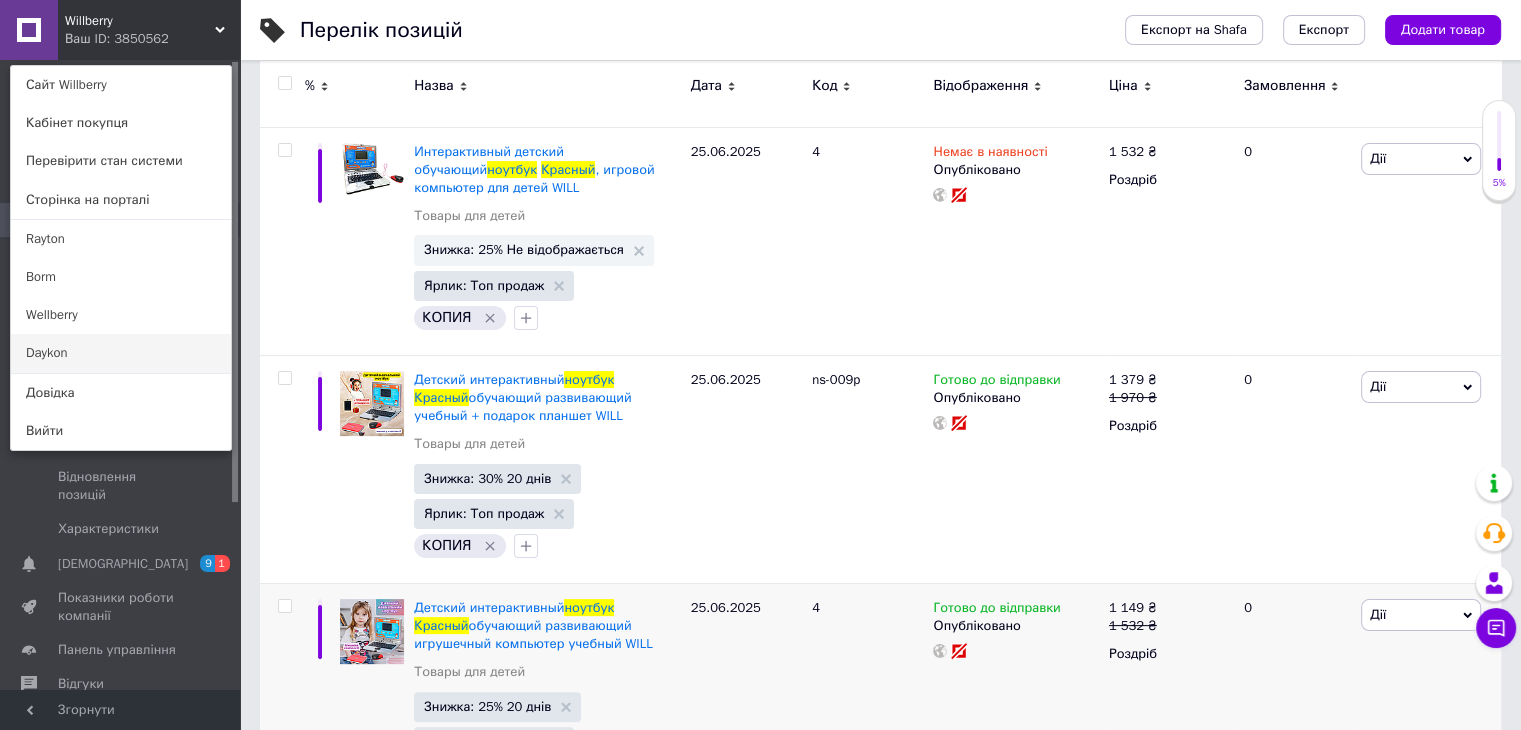 click on "Daykon" at bounding box center (121, 353) 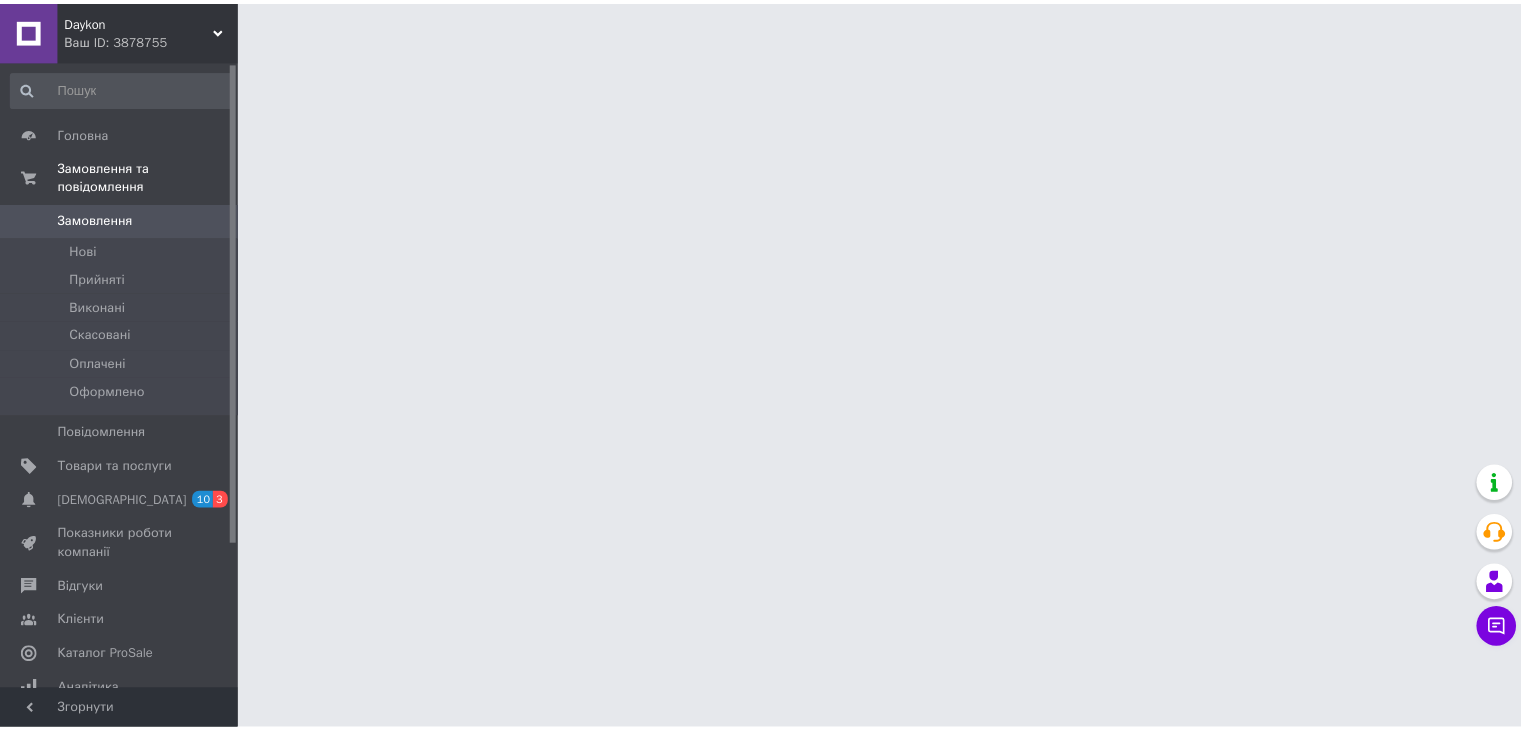 scroll, scrollTop: 0, scrollLeft: 0, axis: both 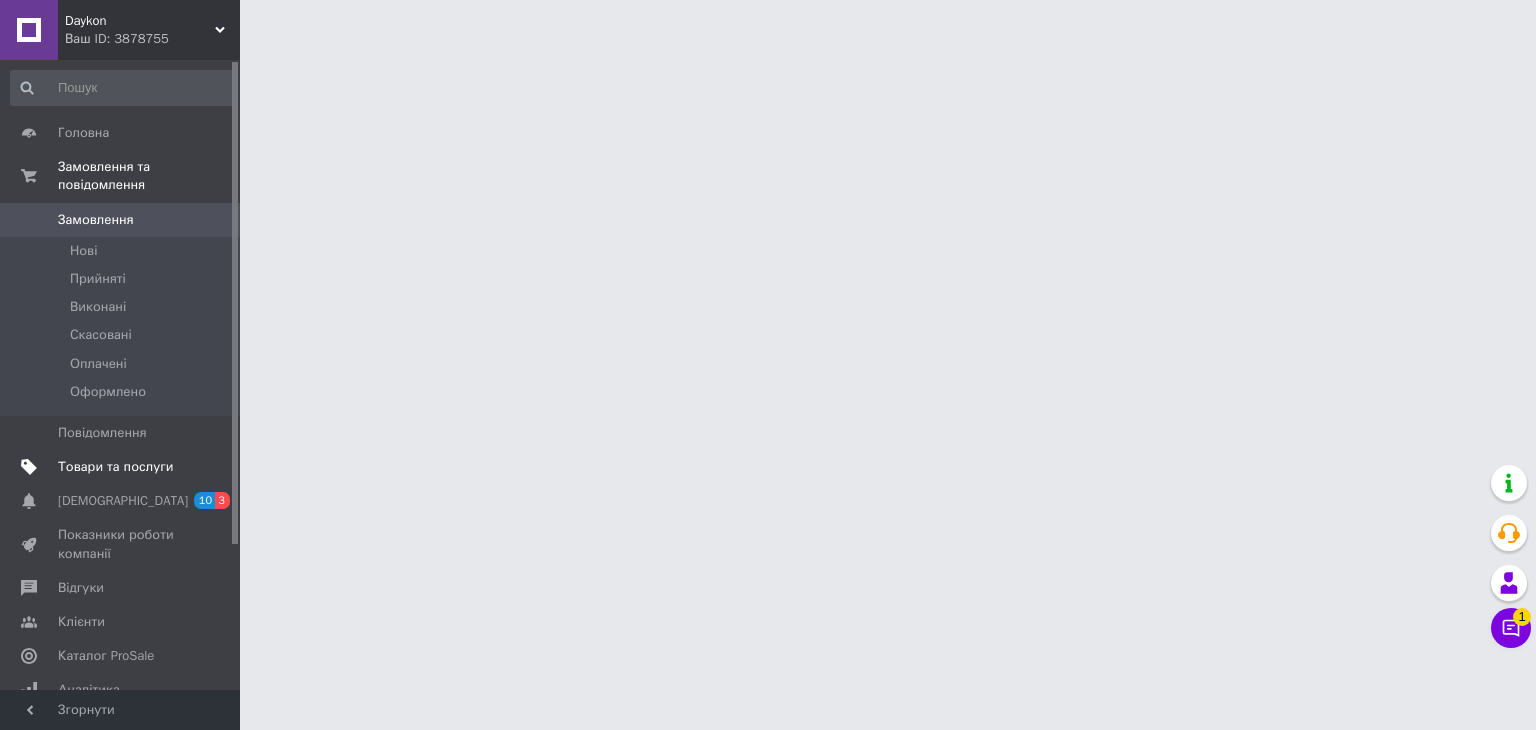 click on "Товари та послуги" at bounding box center [115, 467] 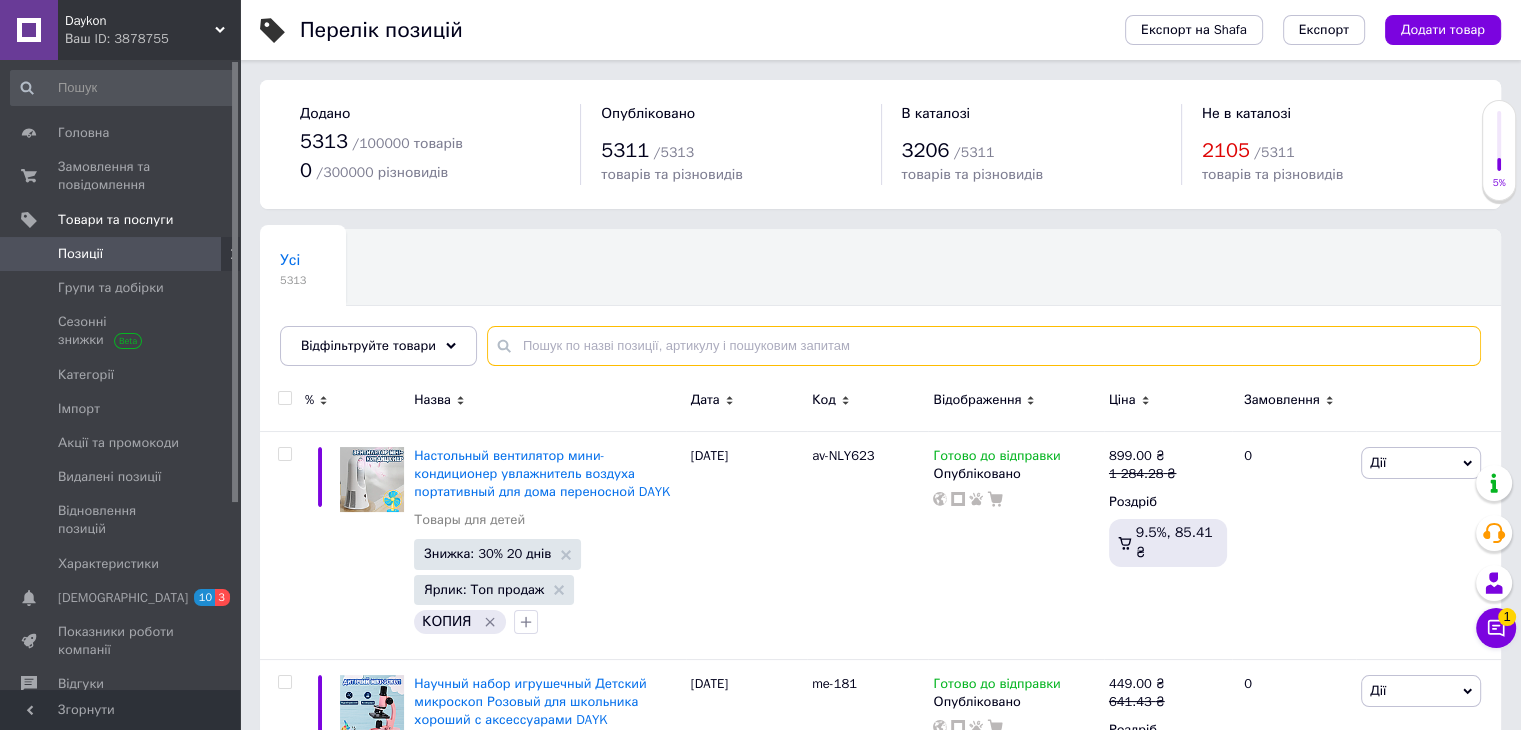 click at bounding box center [984, 346] 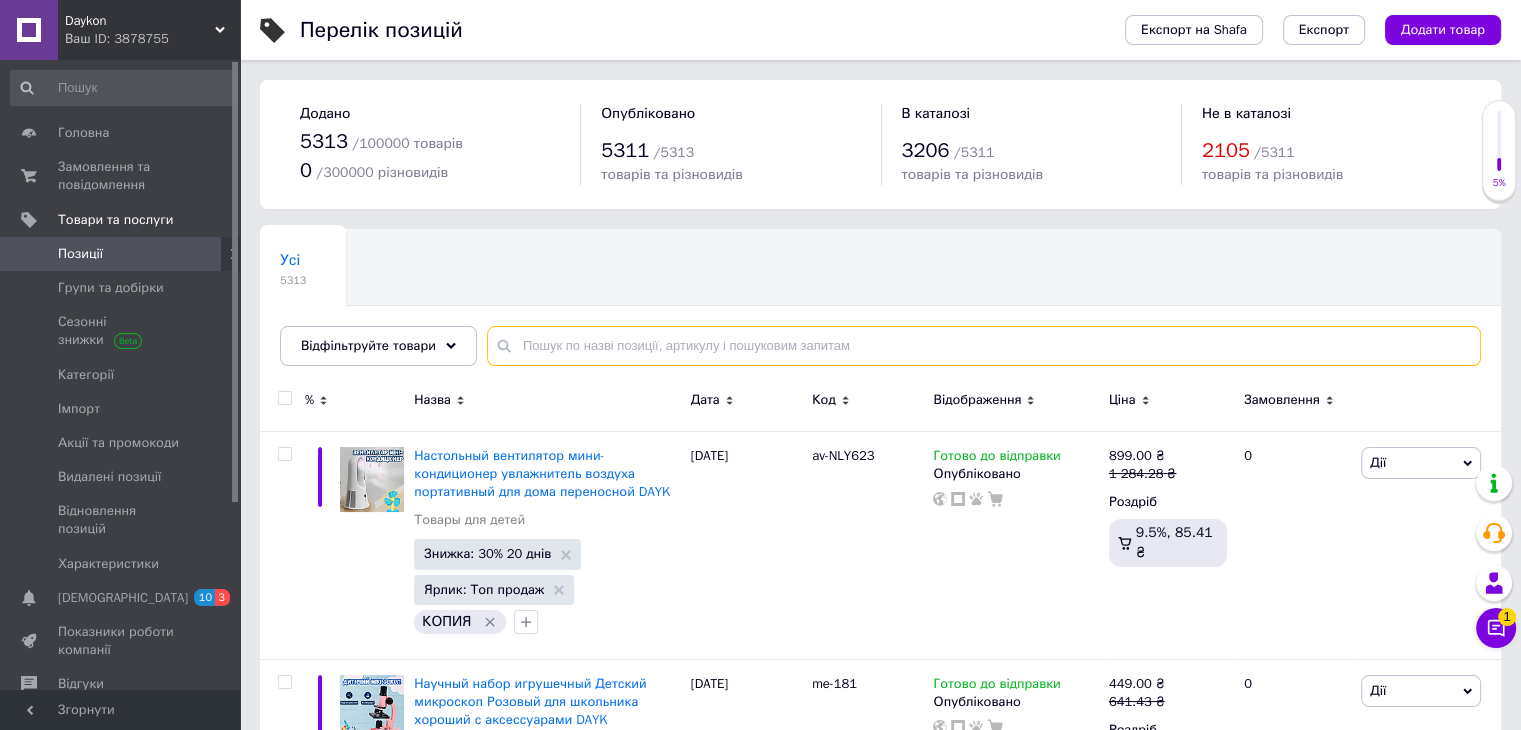 paste on "Красный ноутбук" 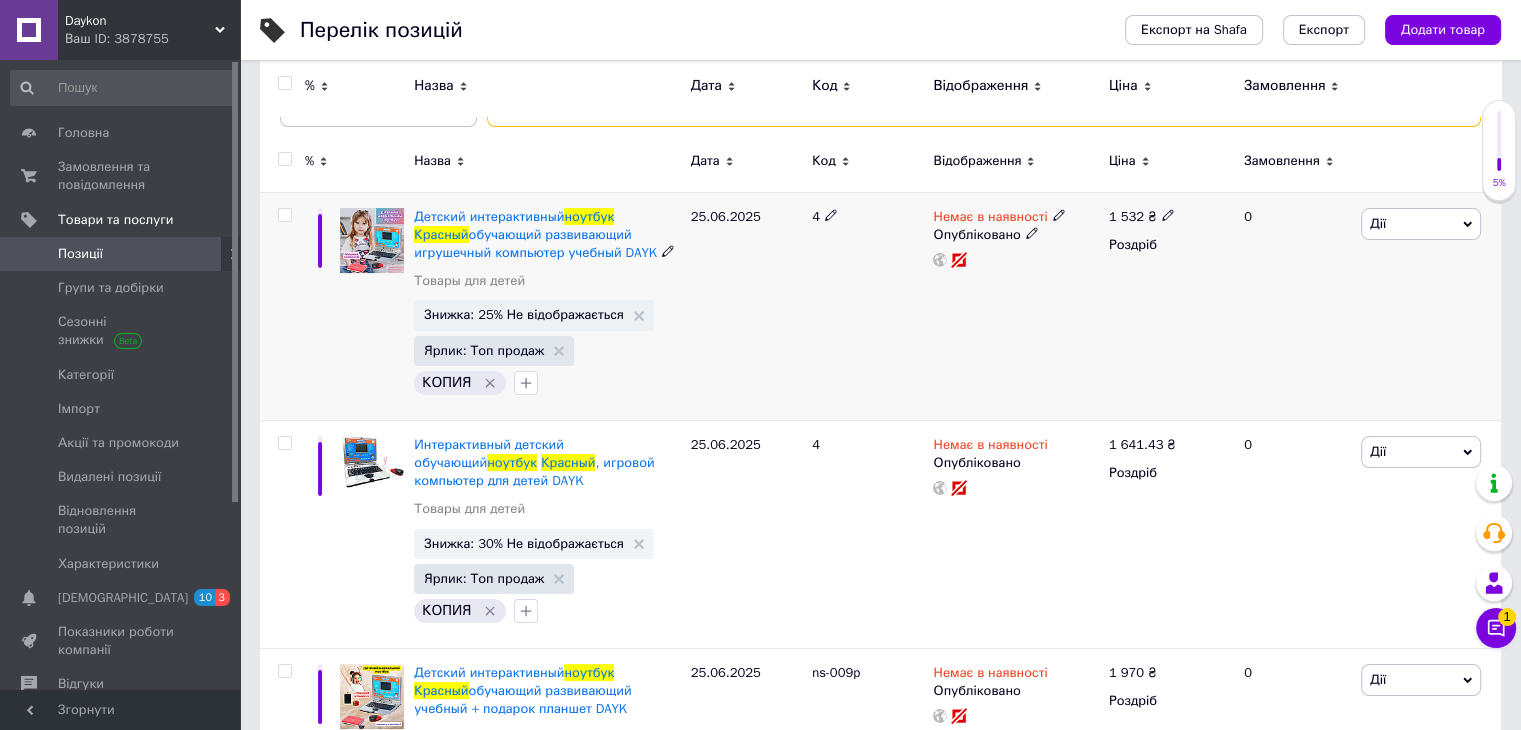 scroll, scrollTop: 204, scrollLeft: 0, axis: vertical 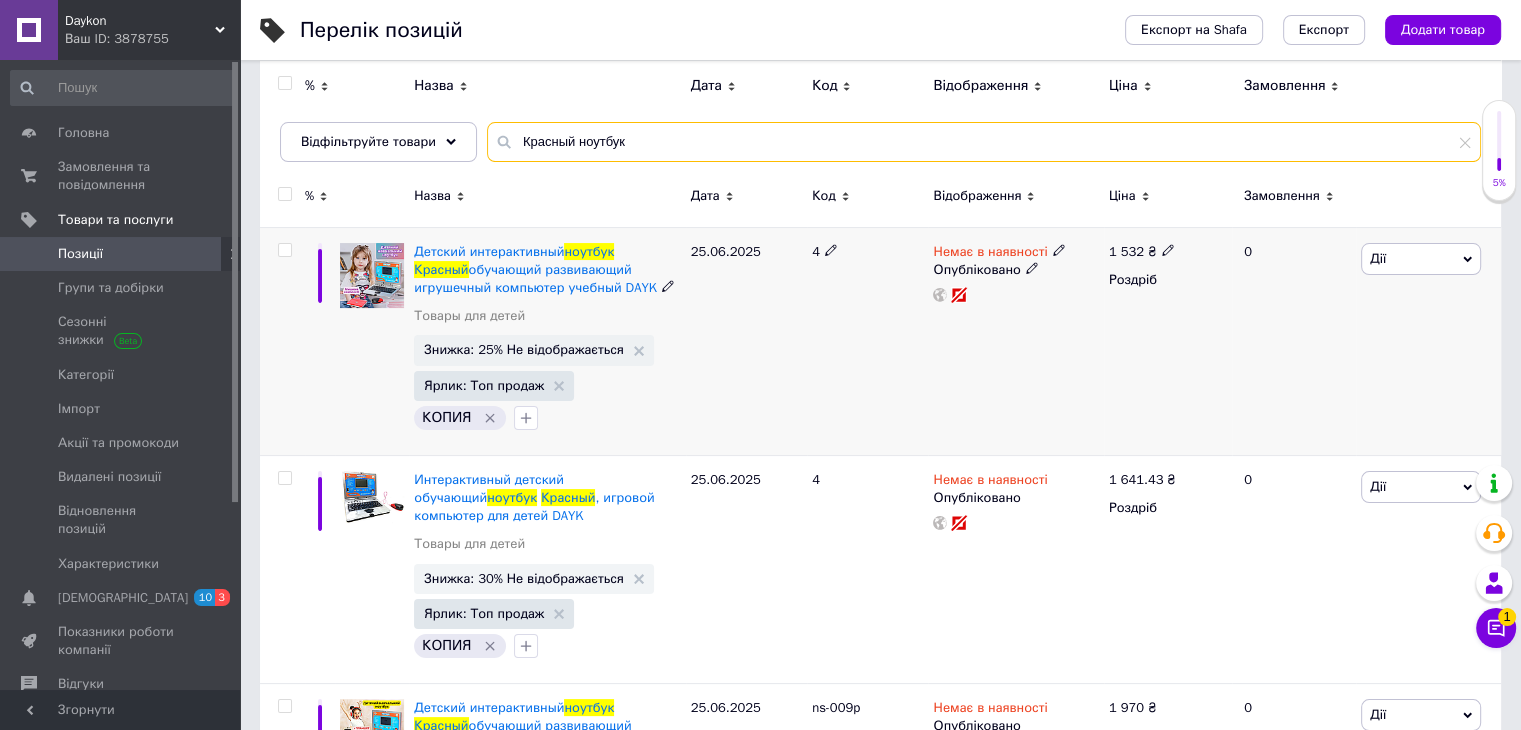 type on "Красный ноутбук" 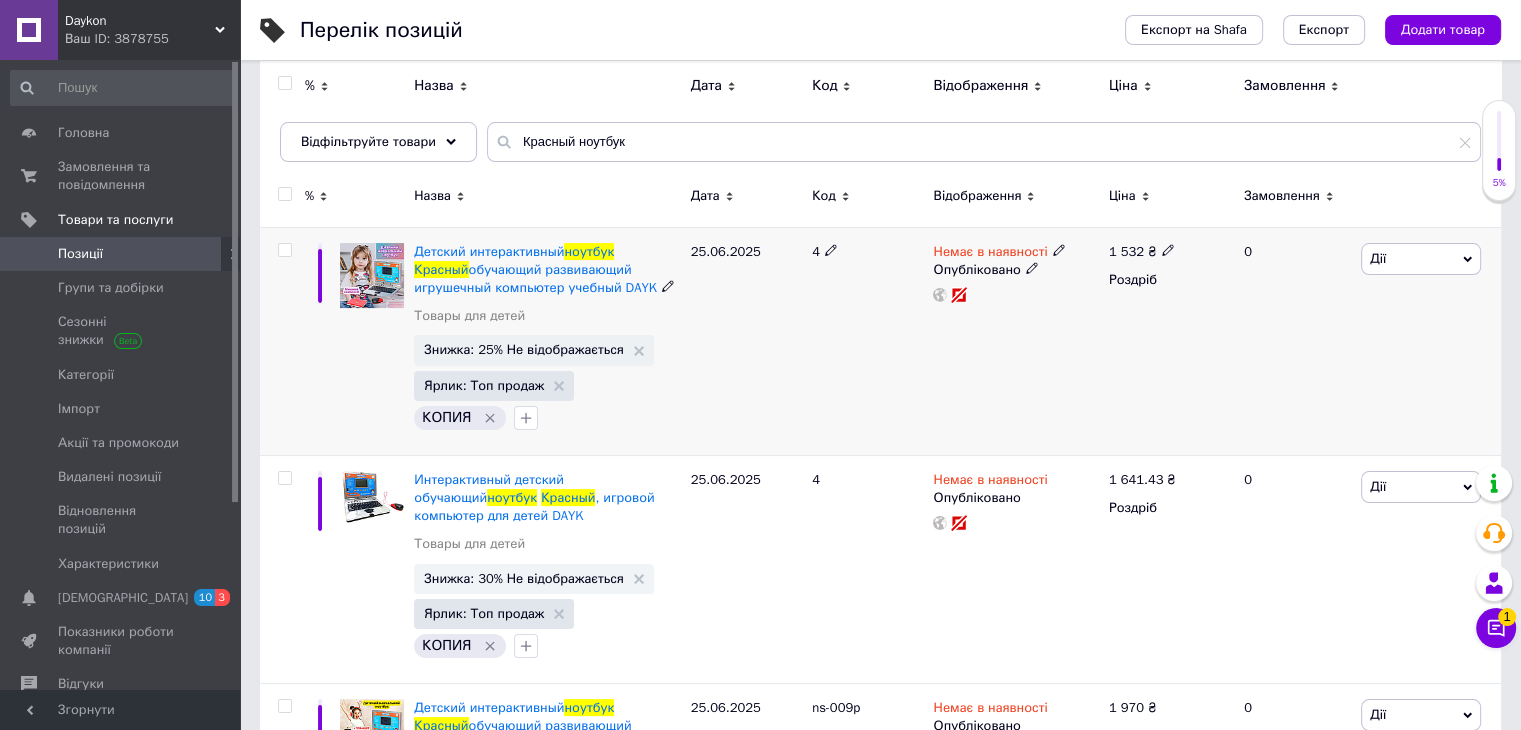 click on "Немає в наявності" at bounding box center (1015, 252) 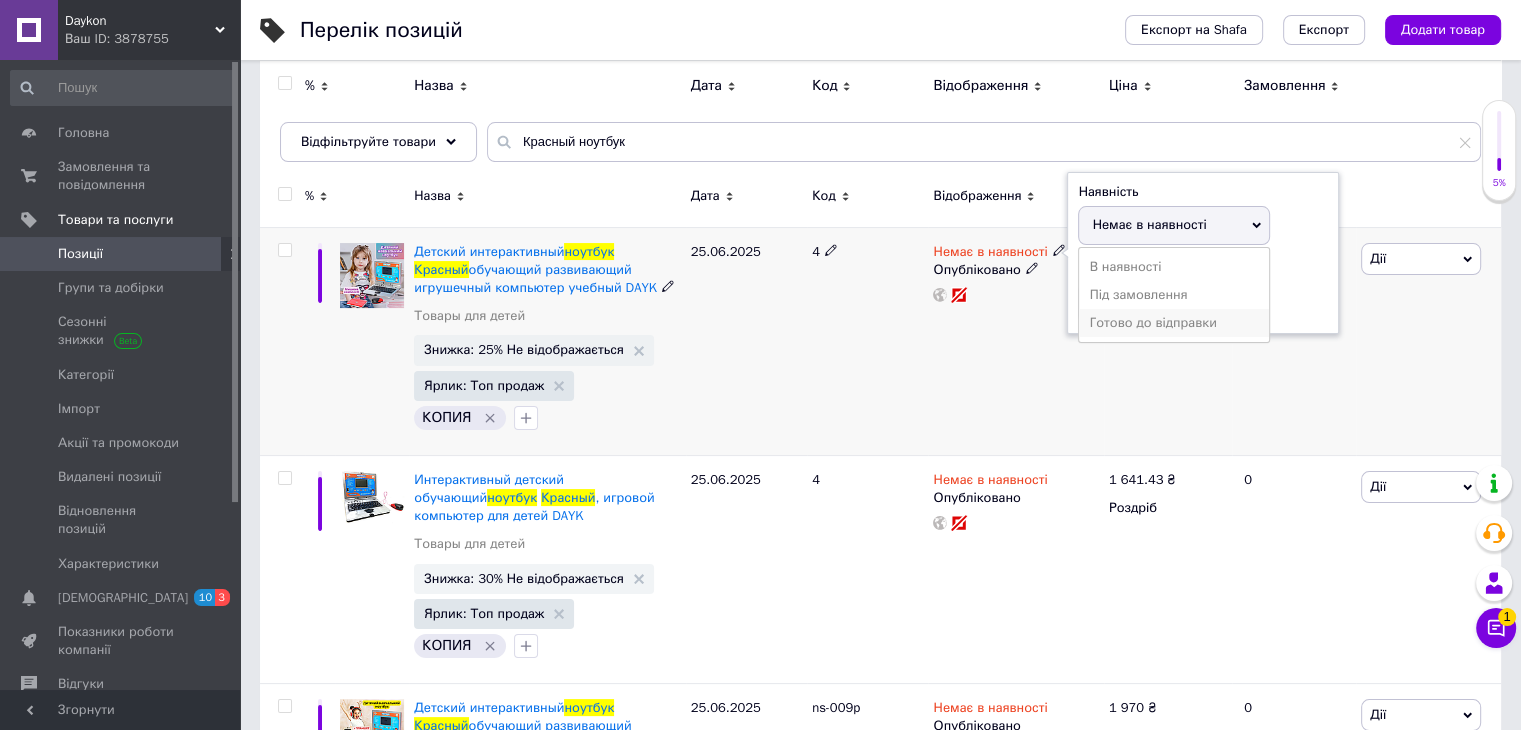 click on "Готово до відправки" at bounding box center (1174, 323) 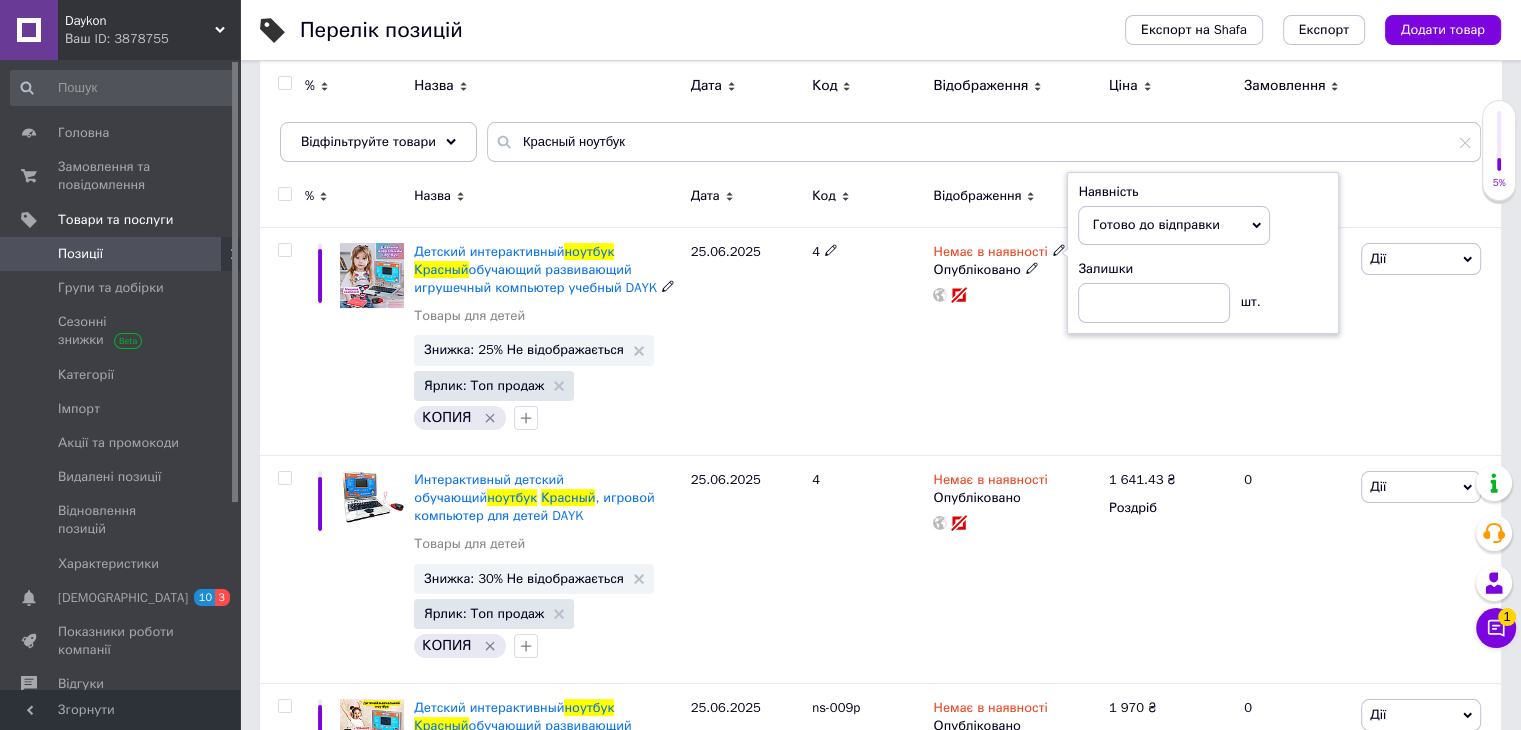 drag, startPoint x: 1217, startPoint y: 366, endPoint x: 1328, endPoint y: 314, distance: 122.57651 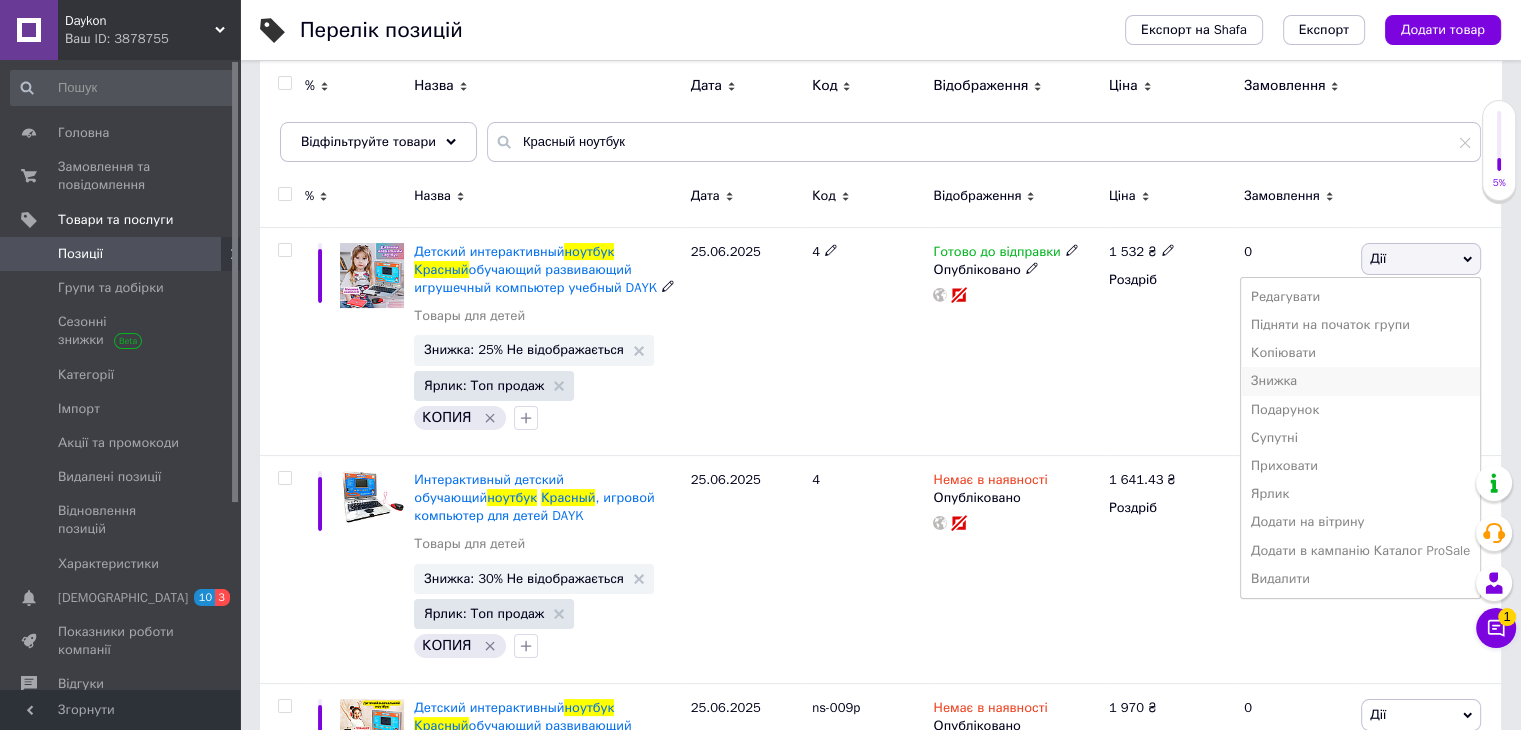 click on "Знижка" at bounding box center (1360, 381) 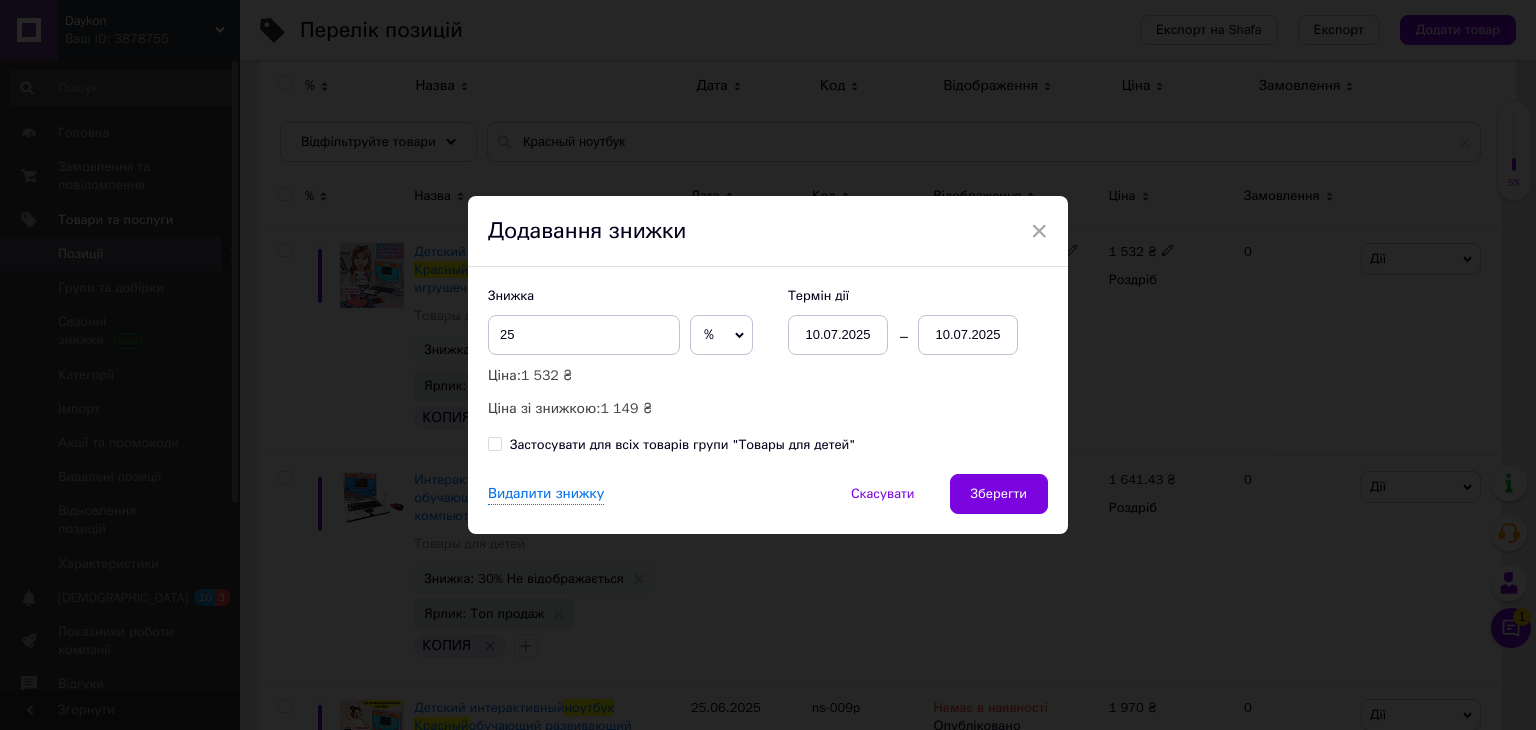 click on "10.07.2025" at bounding box center [968, 335] 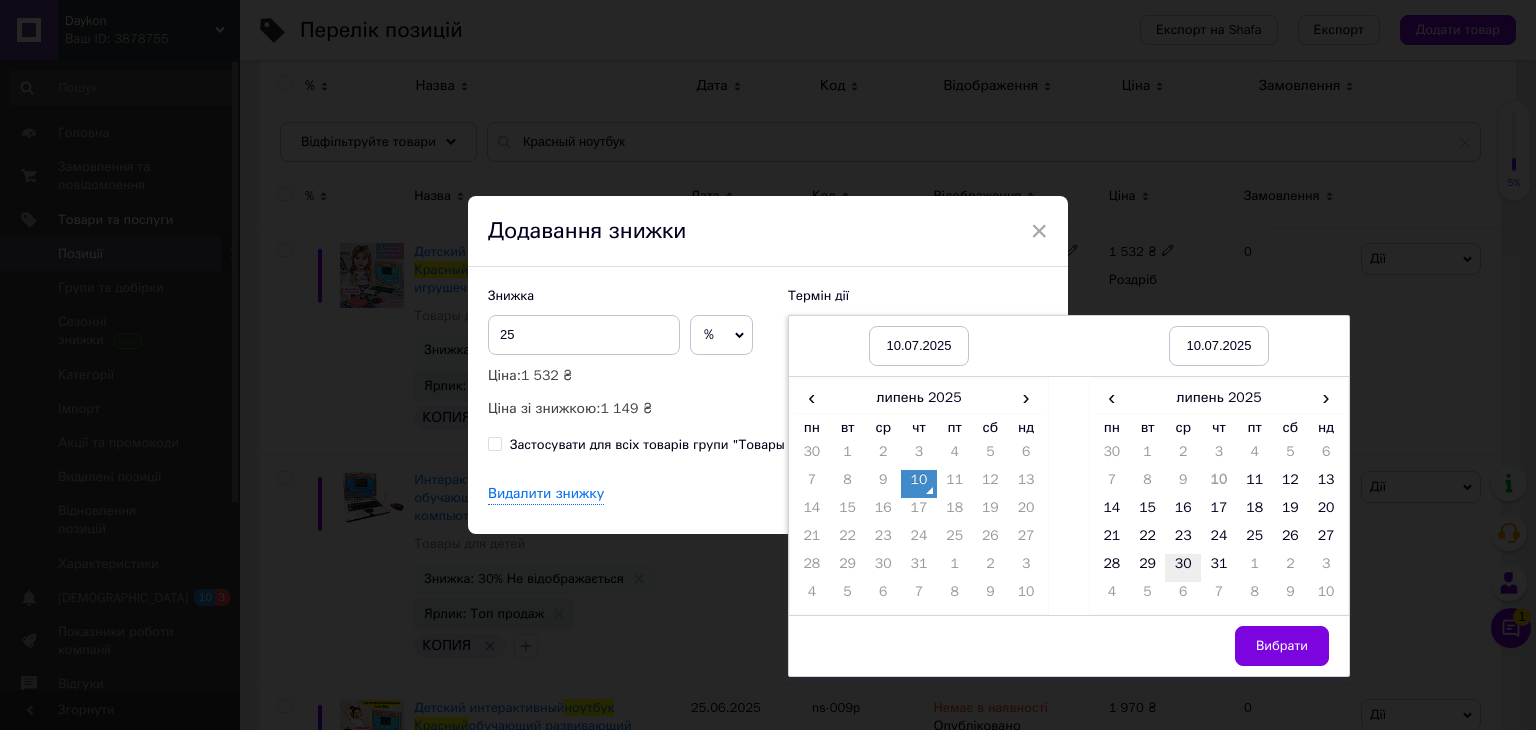 click on "30" at bounding box center [1183, 568] 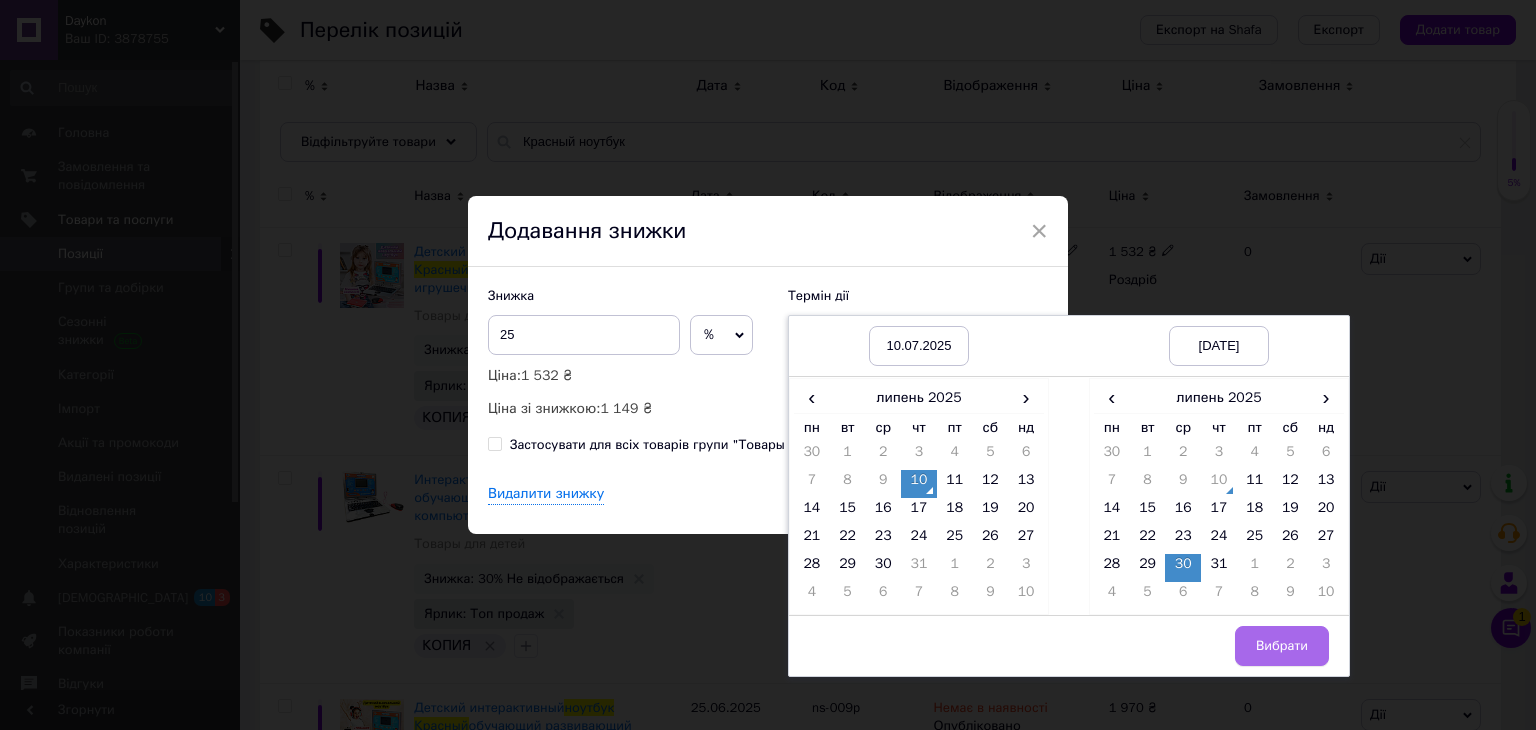 click on "Вибрати" at bounding box center [1282, 646] 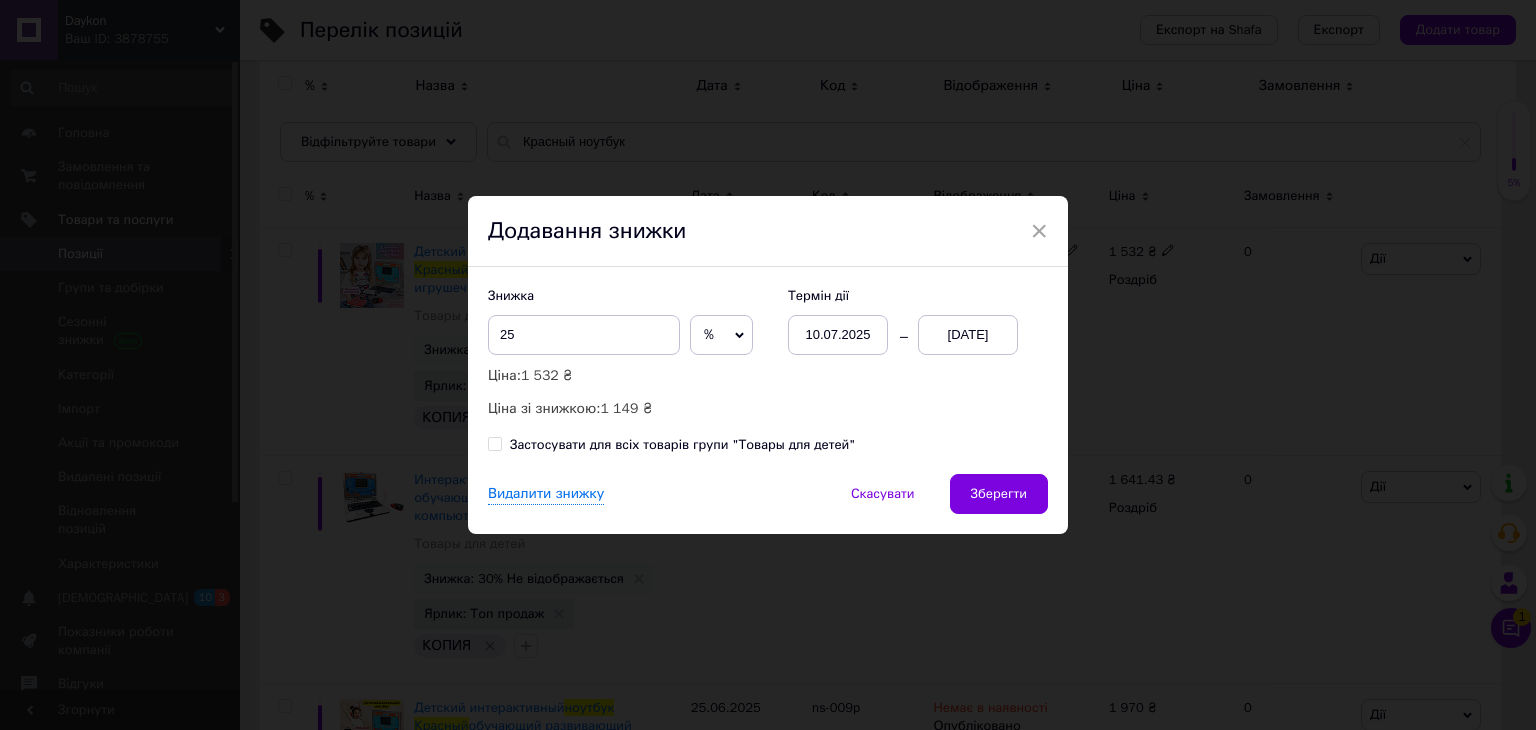 click on "Зберегти" at bounding box center [999, 494] 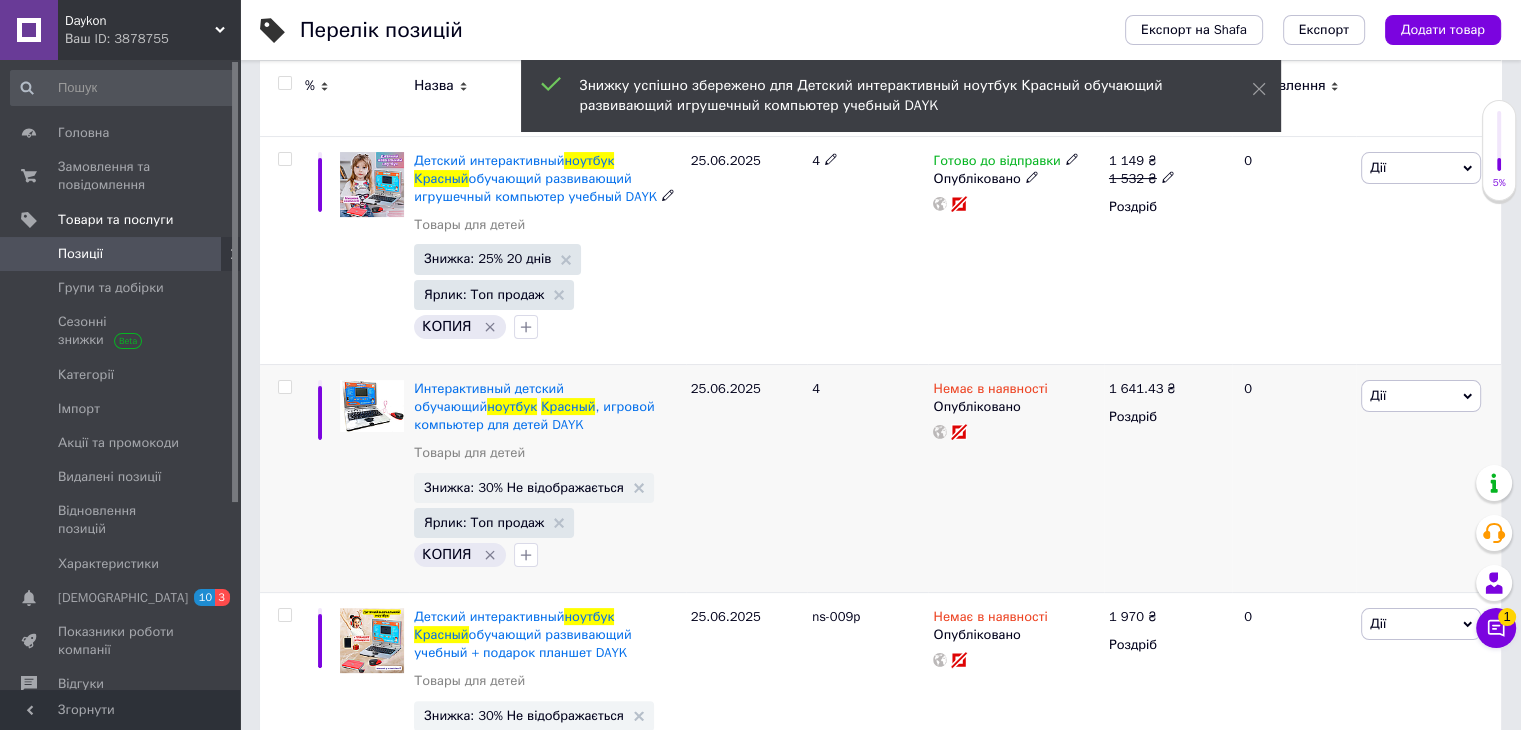 scroll, scrollTop: 404, scrollLeft: 0, axis: vertical 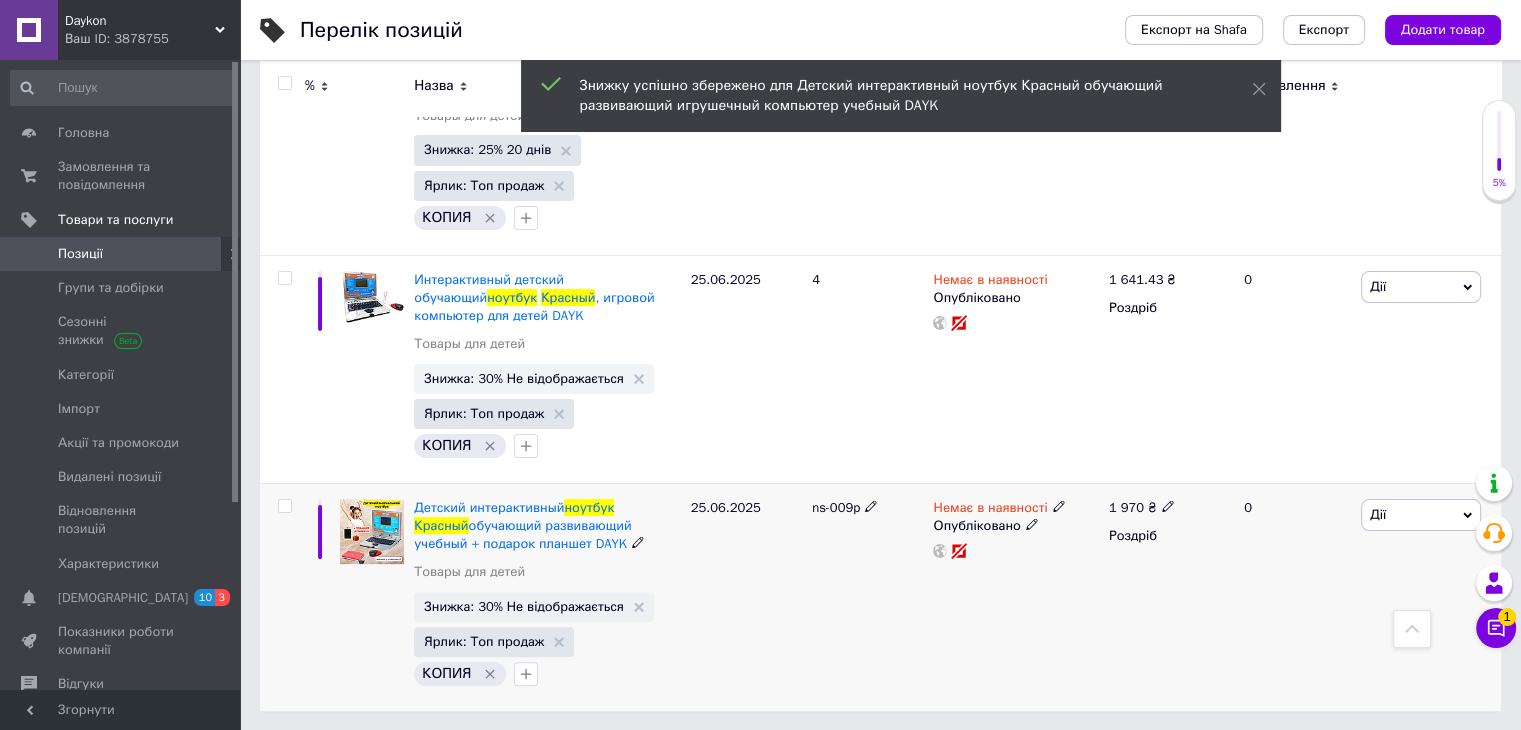 click on "Немає в наявності" at bounding box center [990, 510] 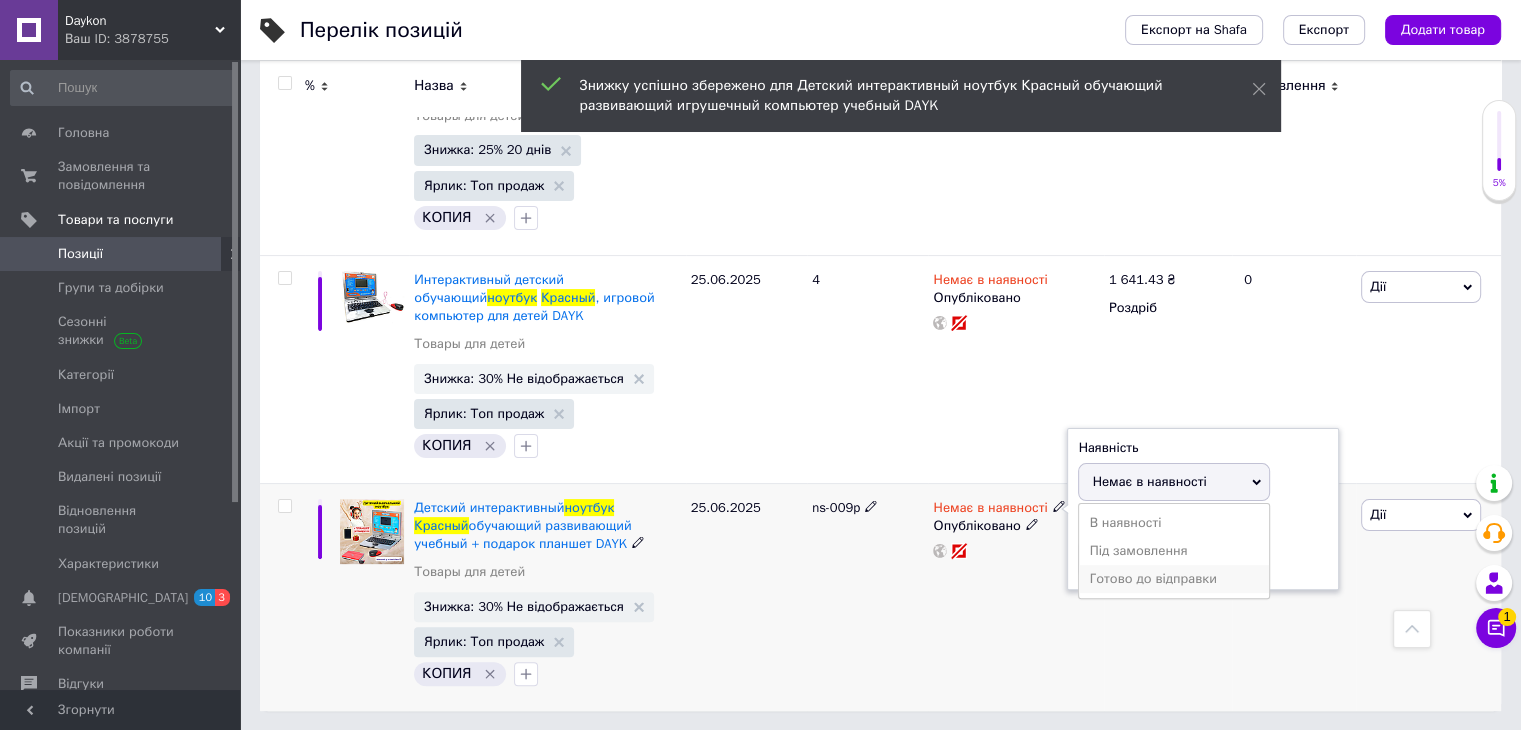 click on "Готово до відправки" at bounding box center [1174, 579] 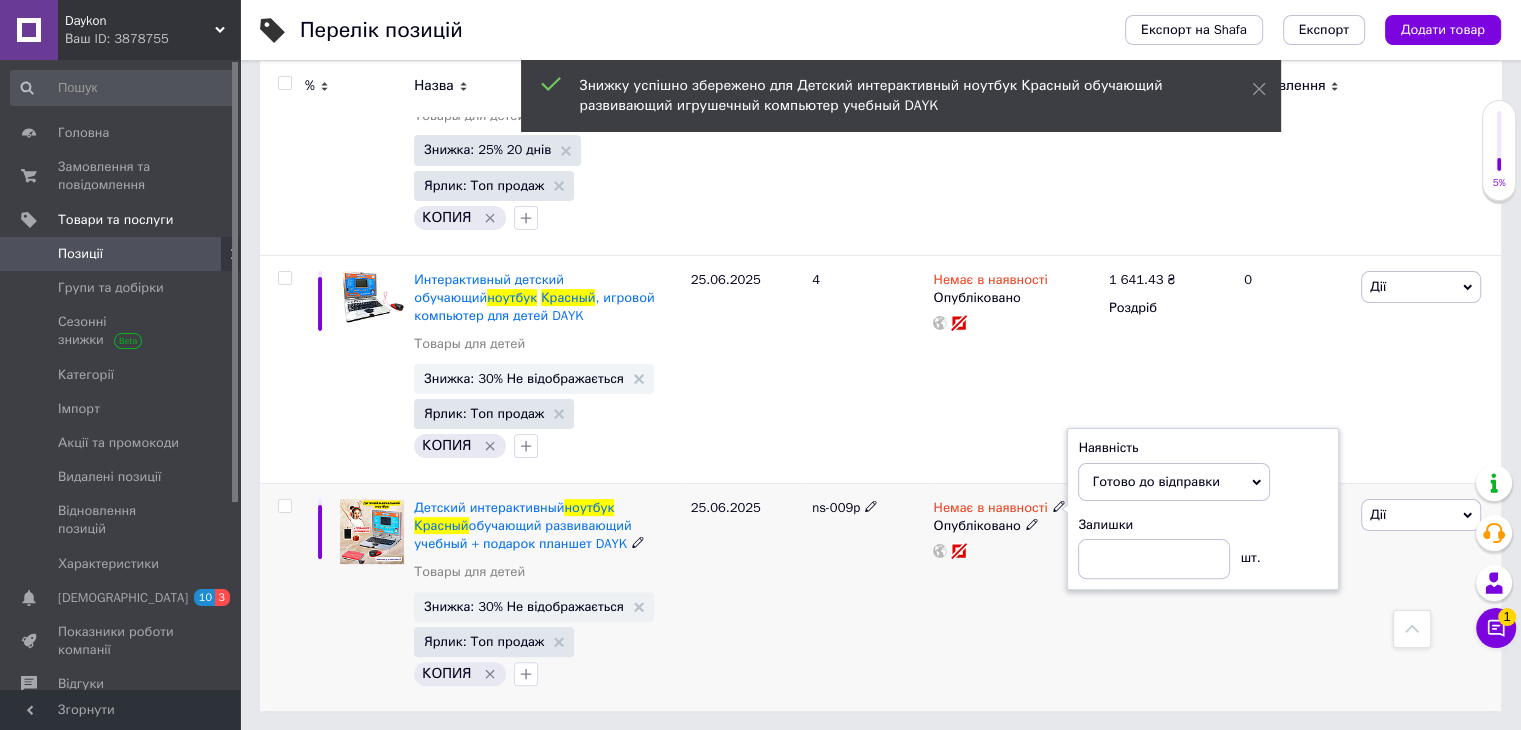 drag, startPoint x: 1164, startPoint y: 610, endPoint x: 1208, endPoint y: 612, distance: 44.04543 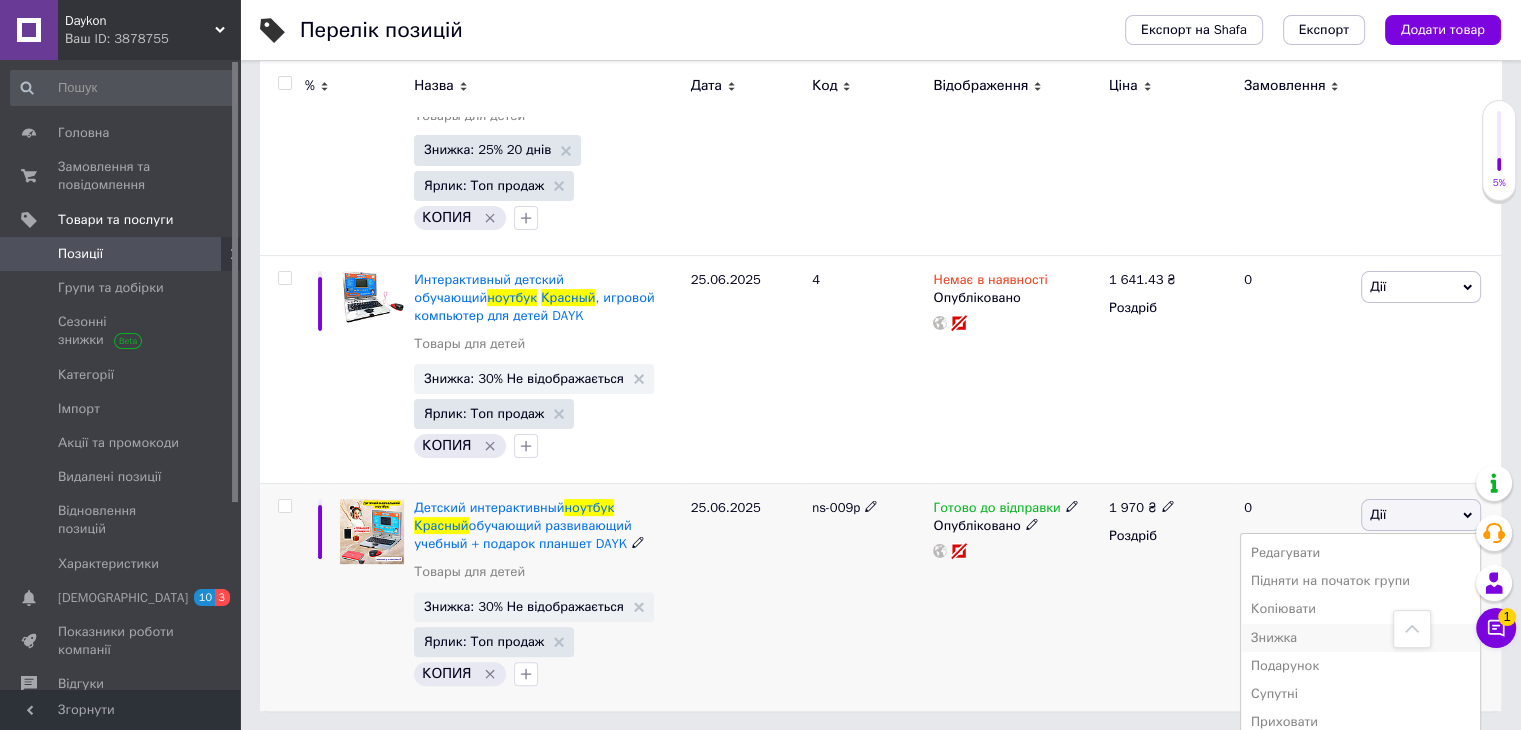 click on "Знижка" at bounding box center [1360, 638] 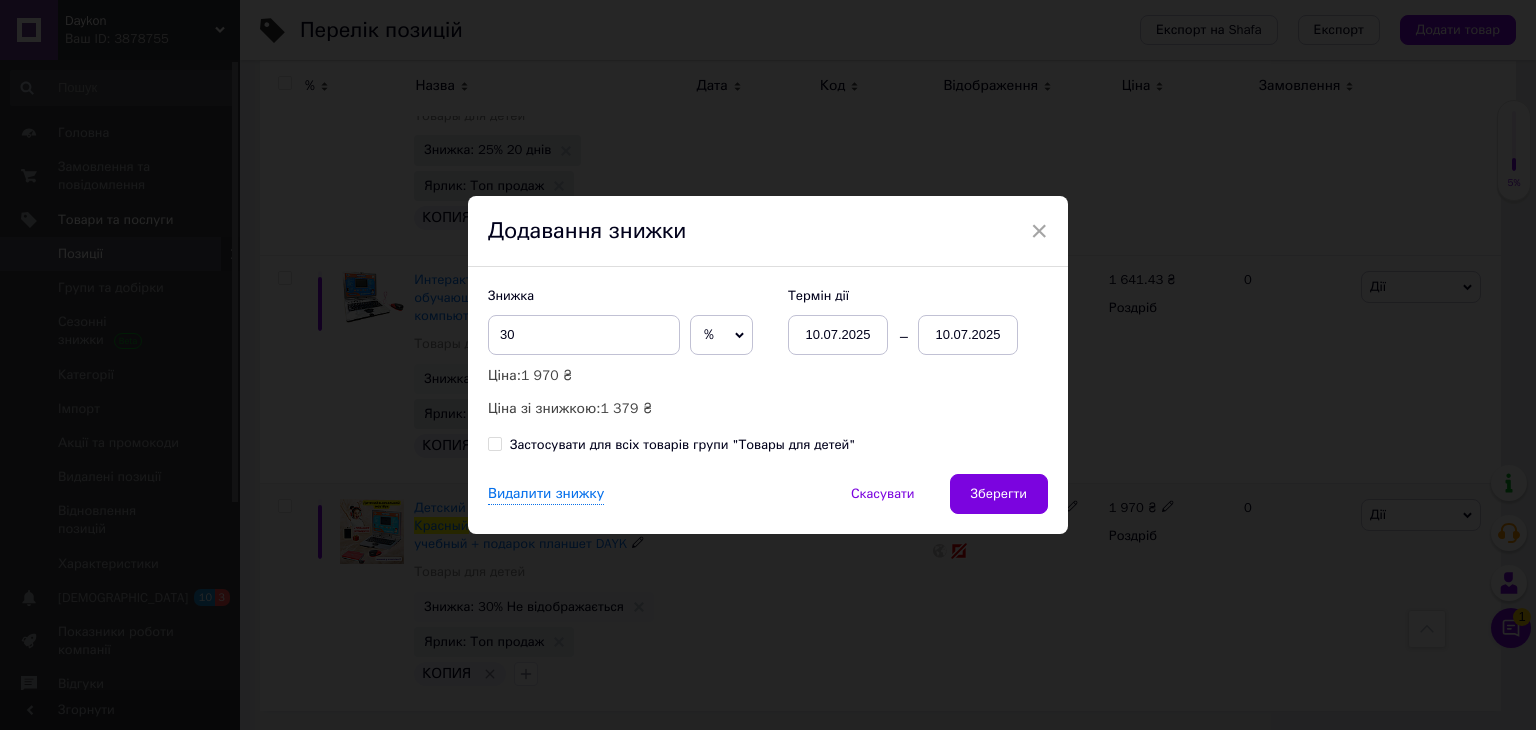 click on "10.07.2025" at bounding box center [968, 335] 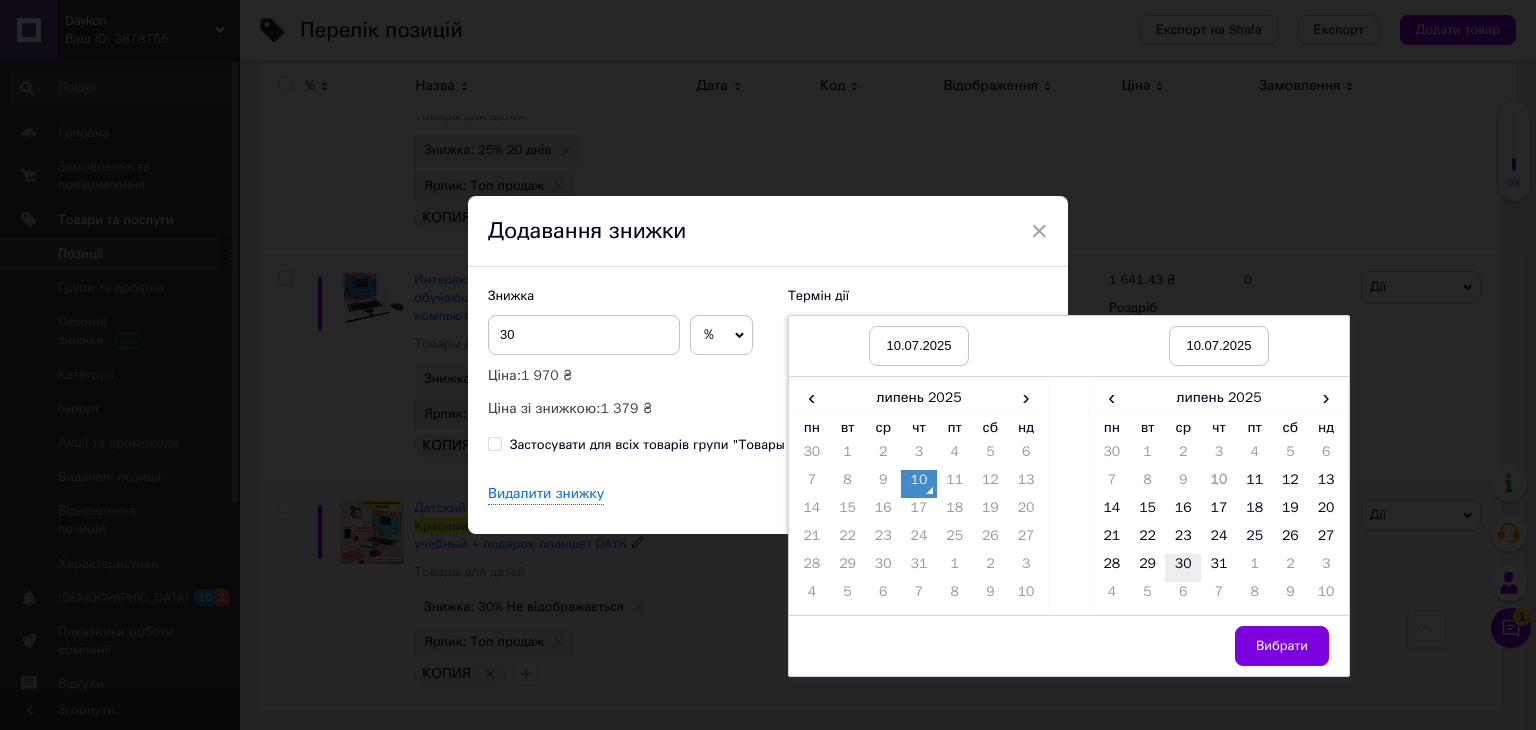 click on "30" at bounding box center (1183, 568) 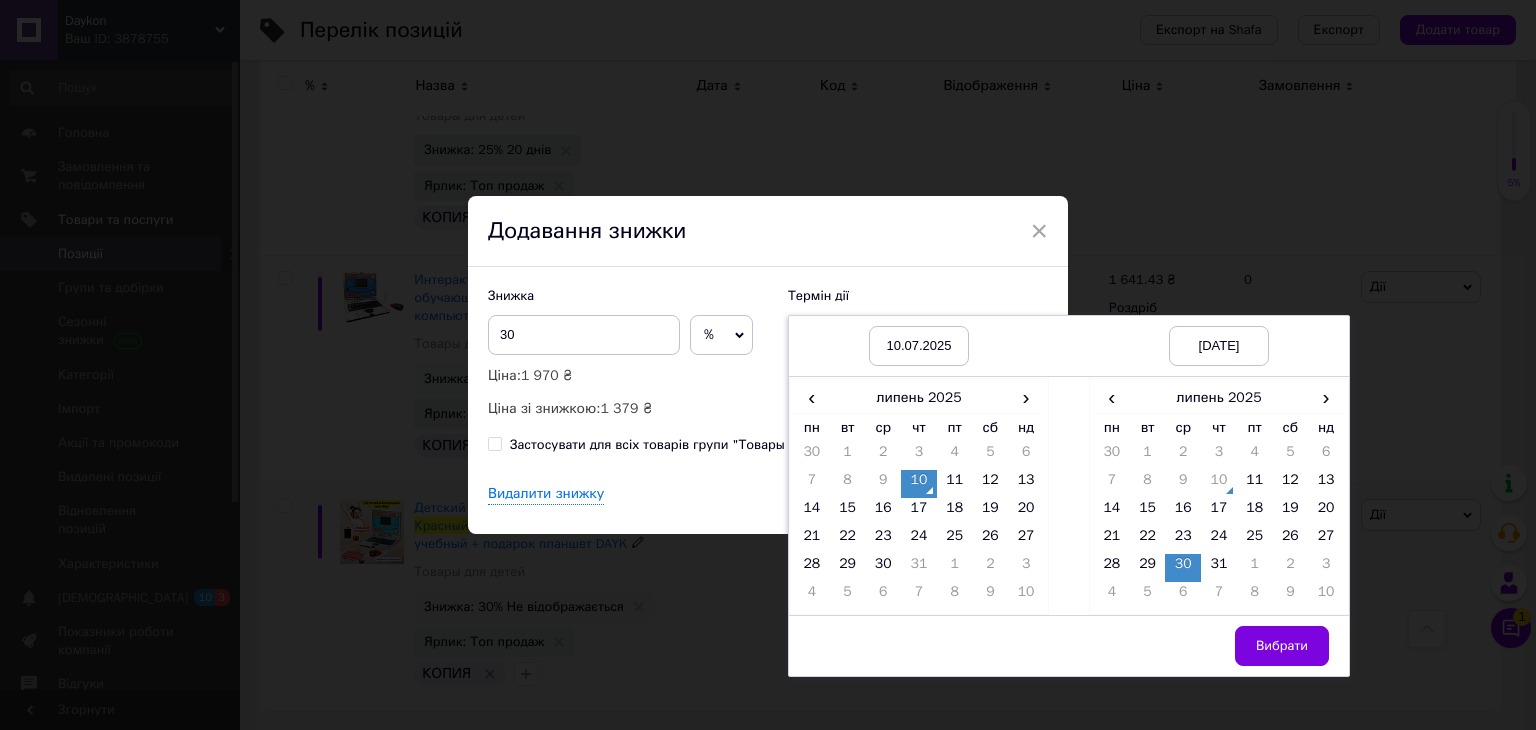 click on "Вибрати" at bounding box center (1282, 646) 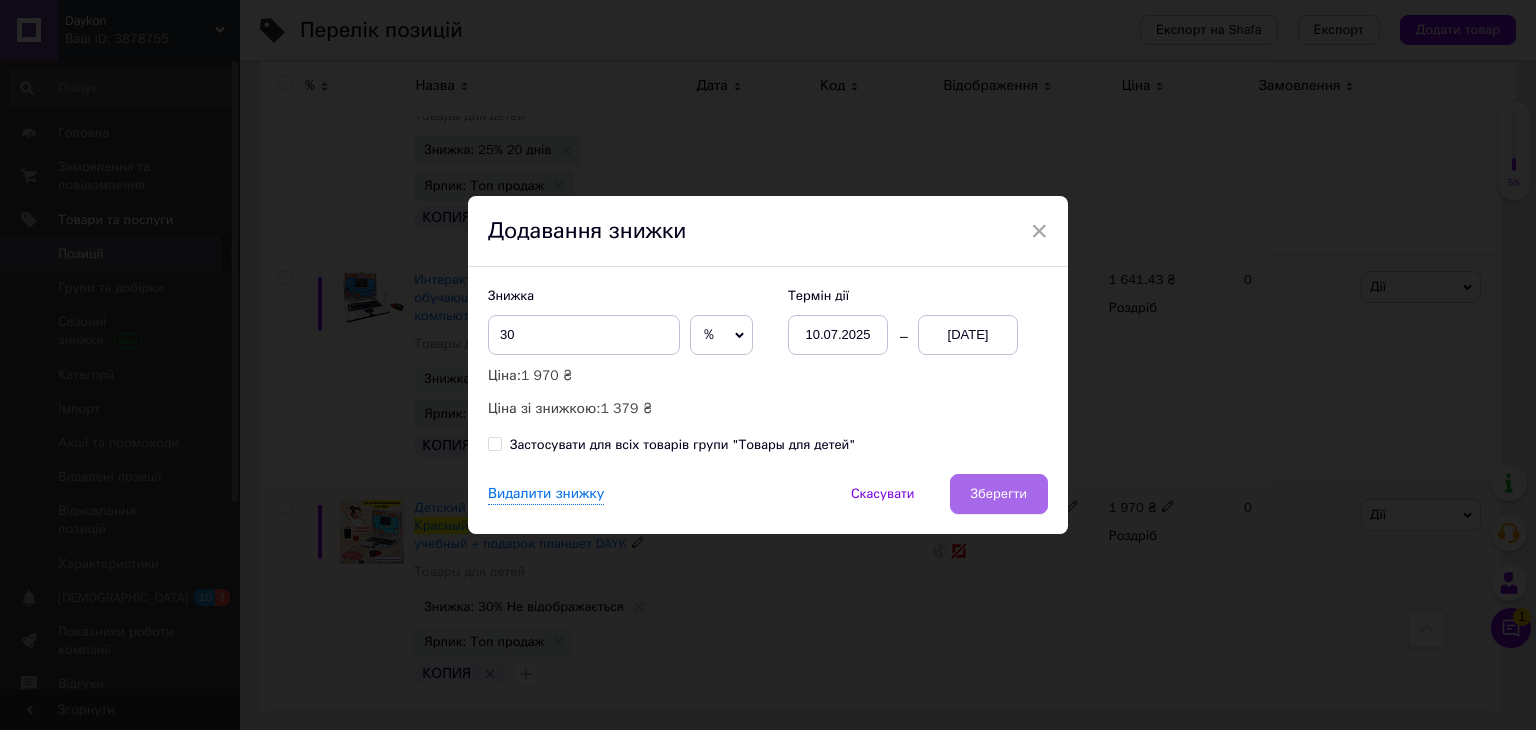 click on "Зберегти" at bounding box center (999, 494) 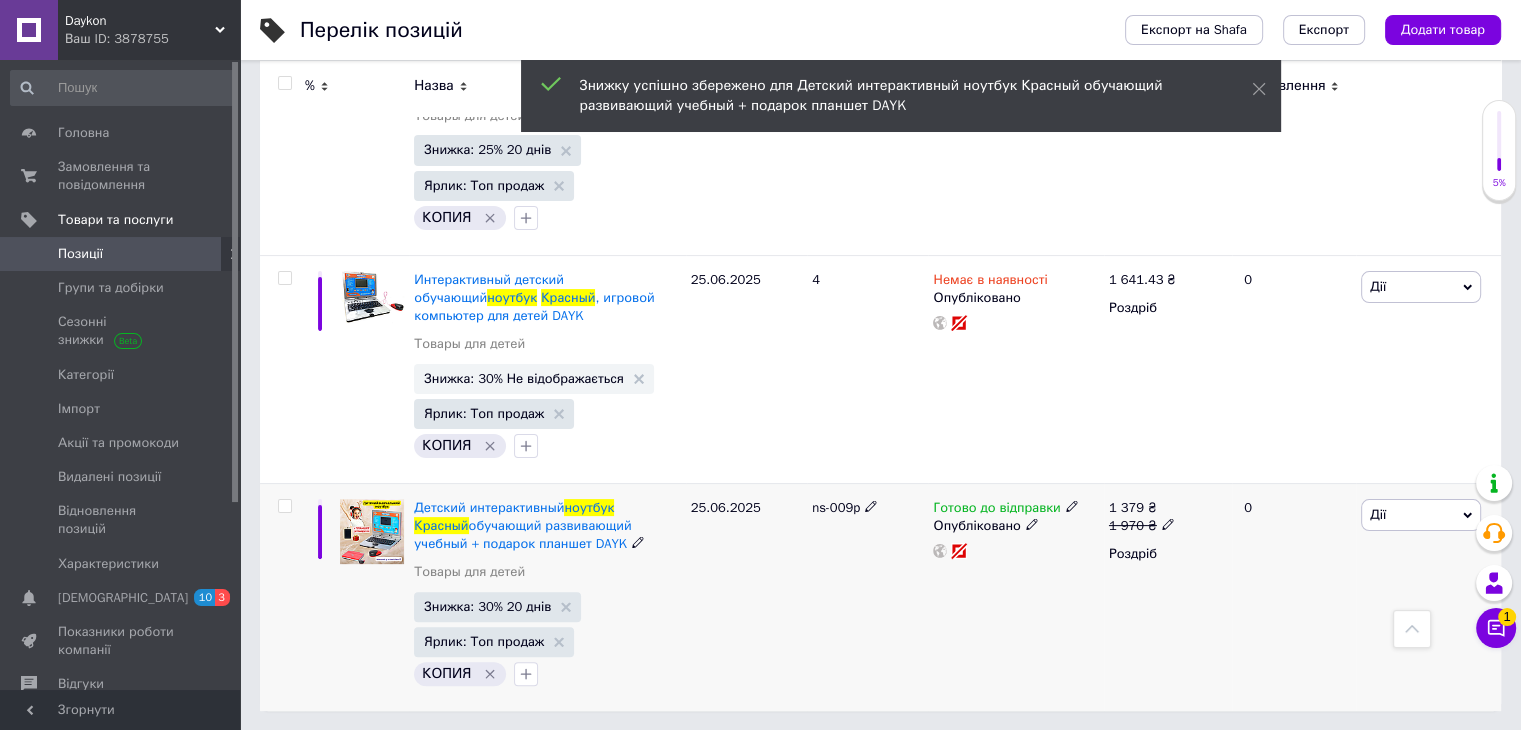 click on "Daykon" at bounding box center (140, 21) 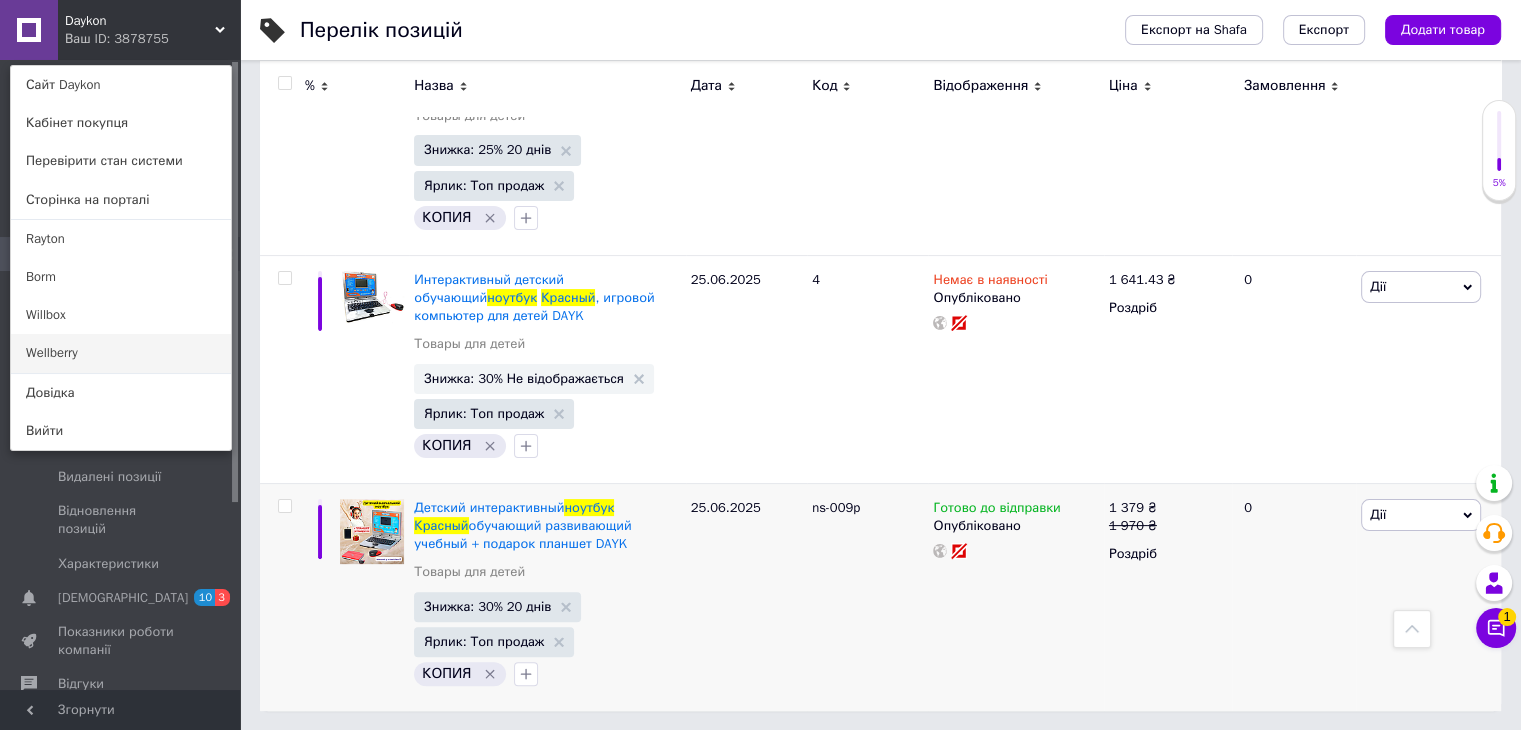click on "Wellberry" at bounding box center (121, 353) 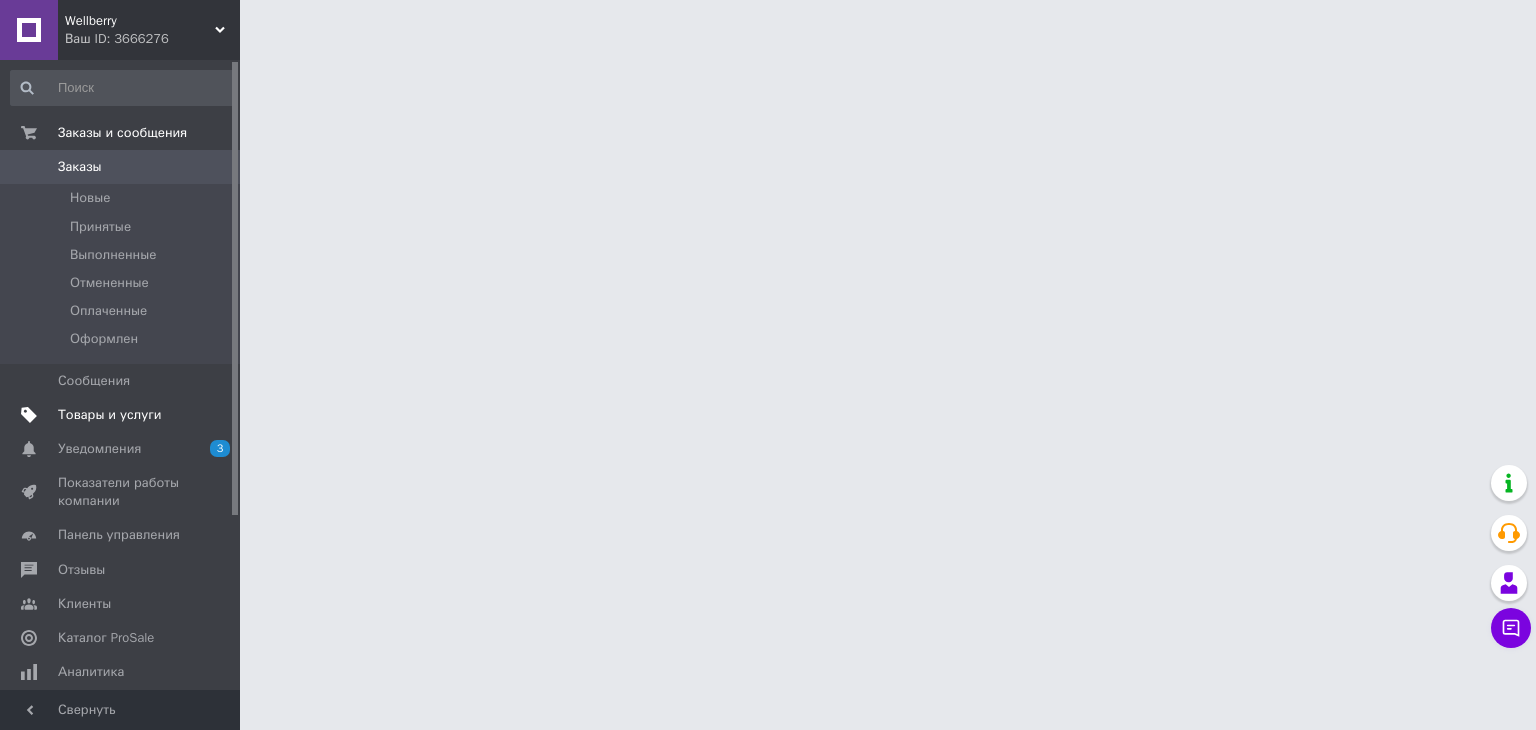 scroll, scrollTop: 0, scrollLeft: 0, axis: both 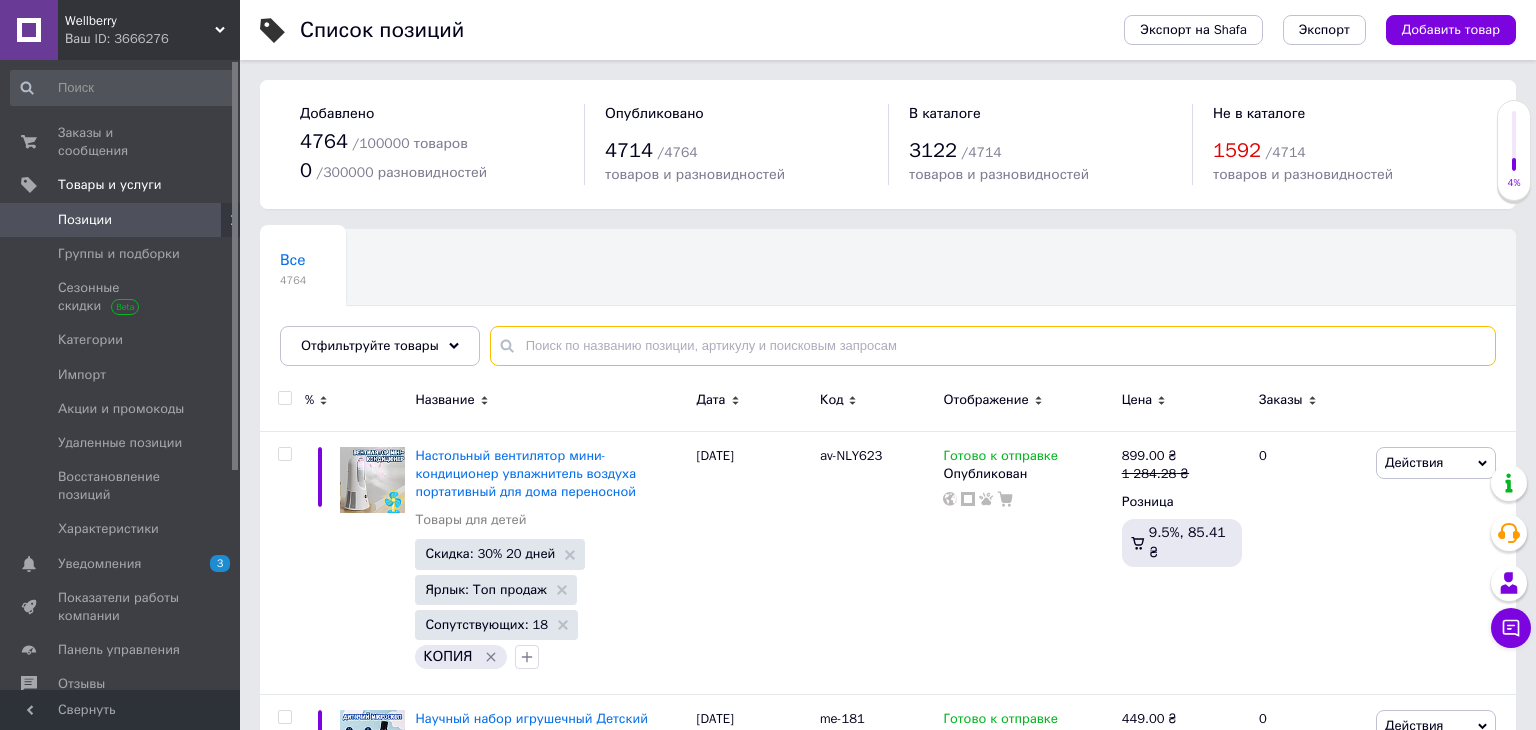 click at bounding box center [993, 346] 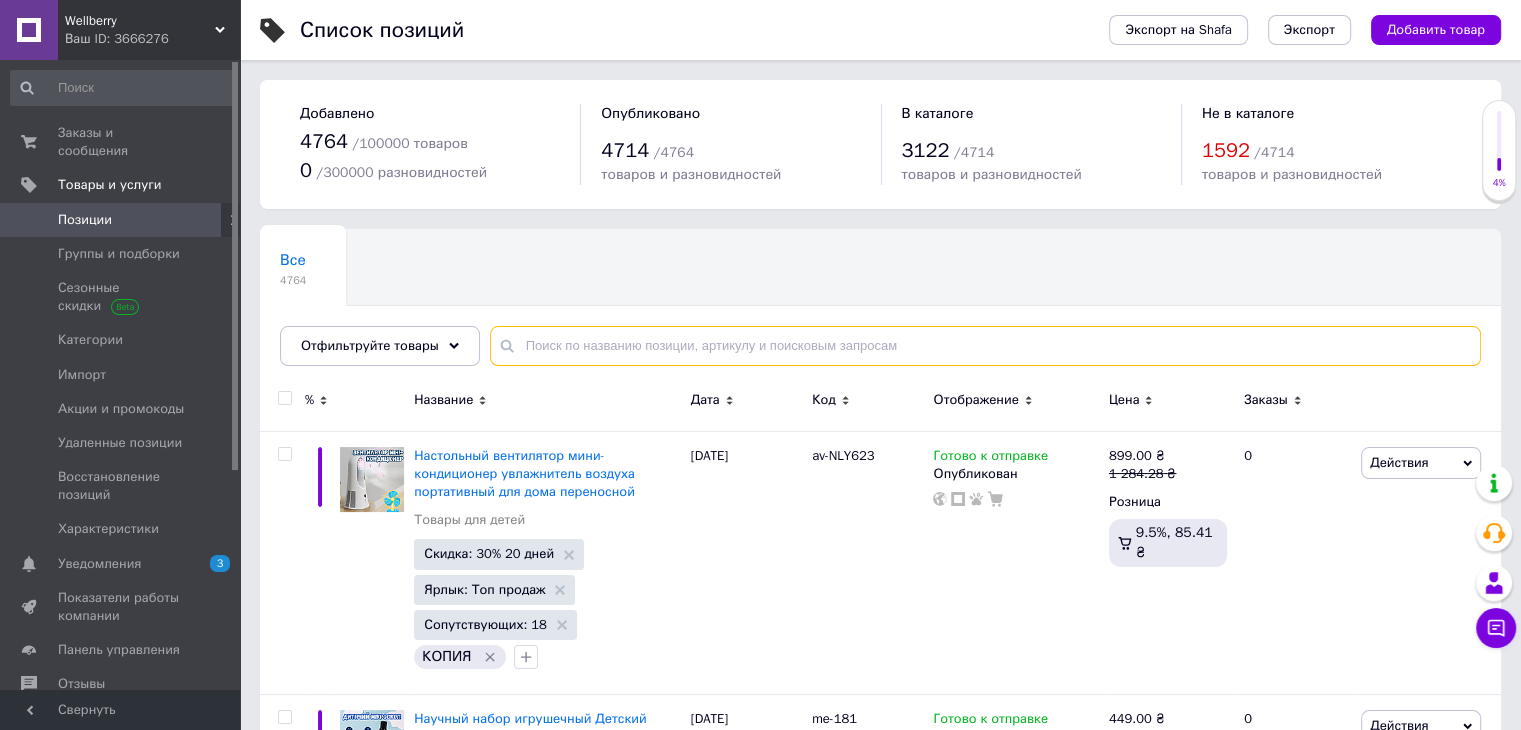 paste on "it- 59416" 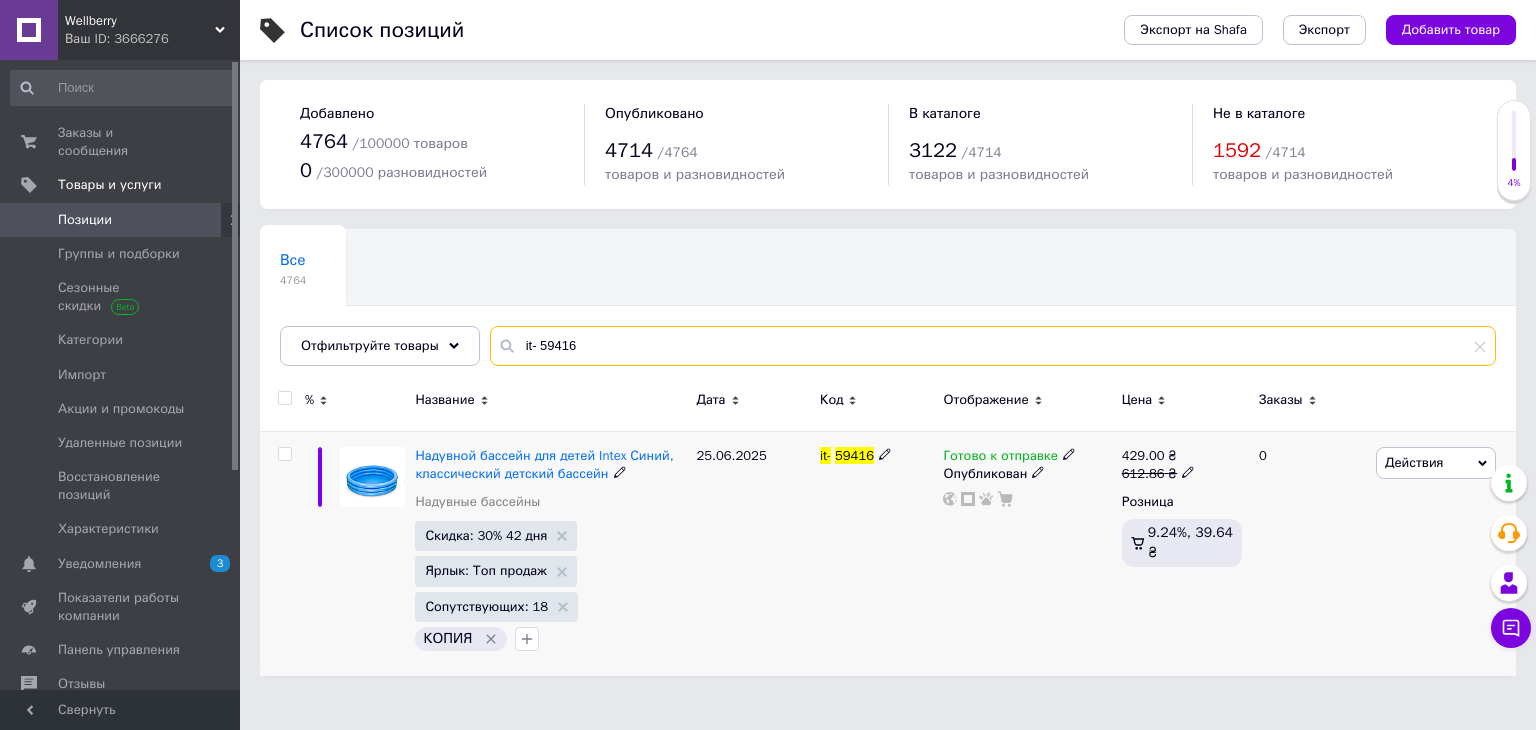type on "it- 59416" 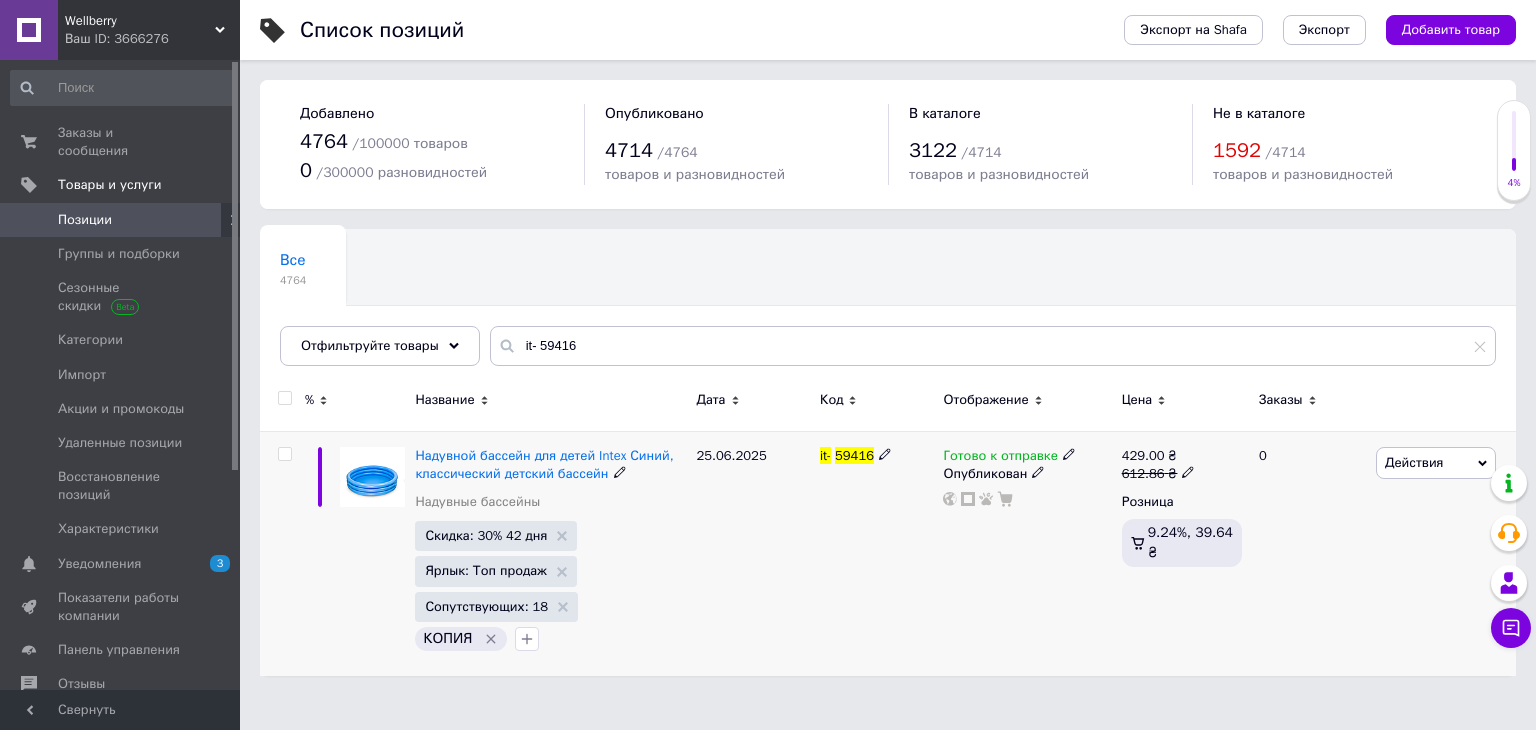 click on "Готово к отправке" at bounding box center (1027, 456) 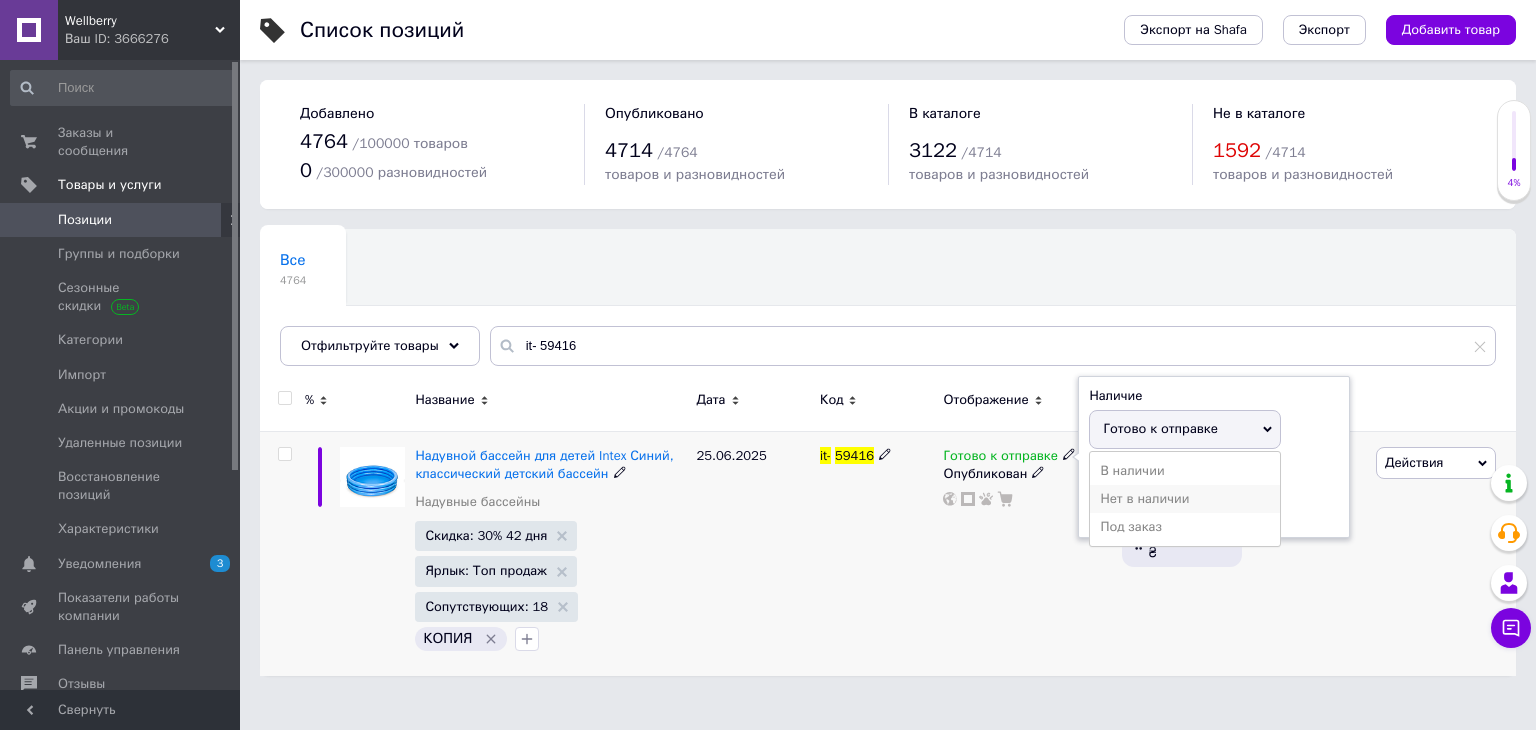 click on "Нет в наличии" at bounding box center (1185, 499) 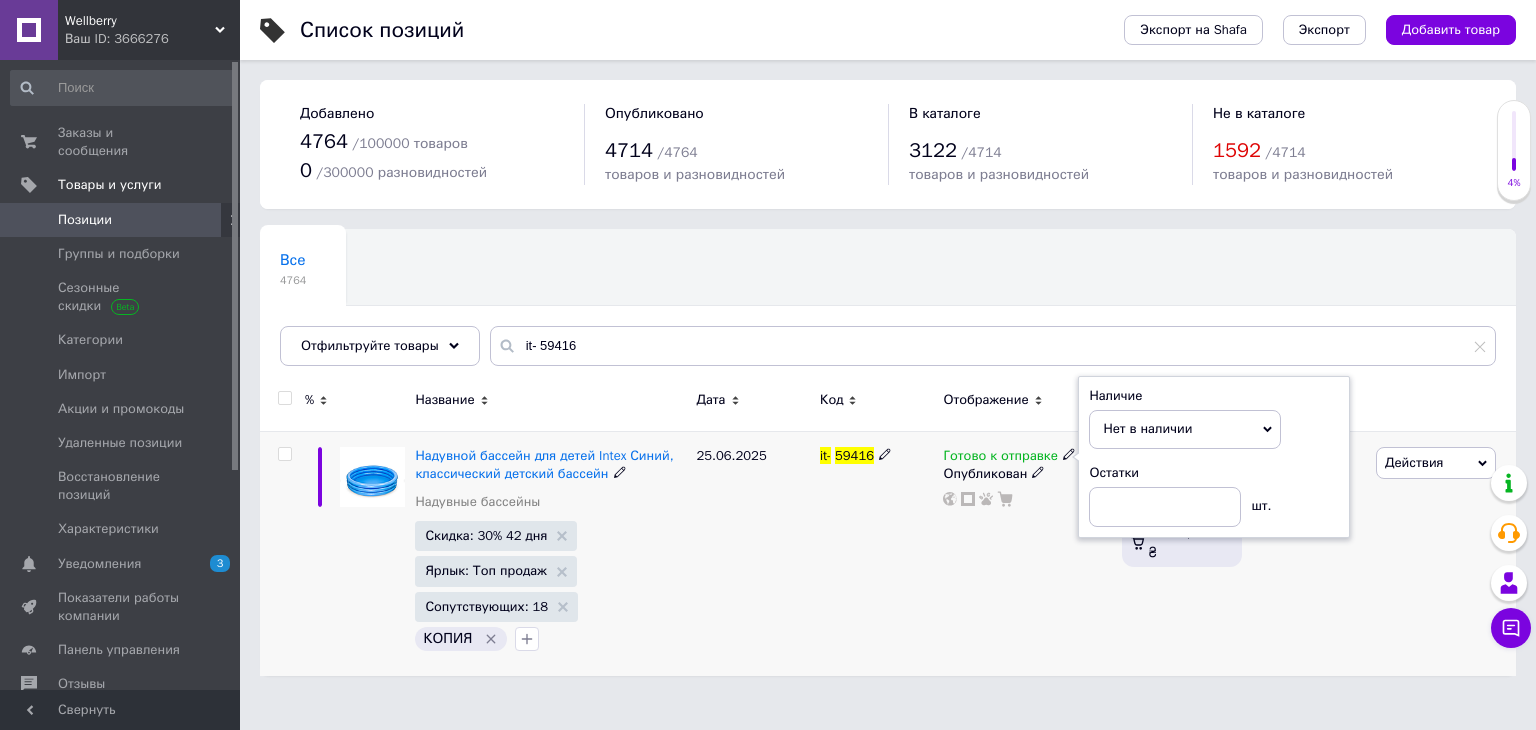 click on "Готово к отправке Наличие Нет в наличии В наличии Под заказ Готово к отправке Остатки шт. Опубликован" at bounding box center [1027, 553] 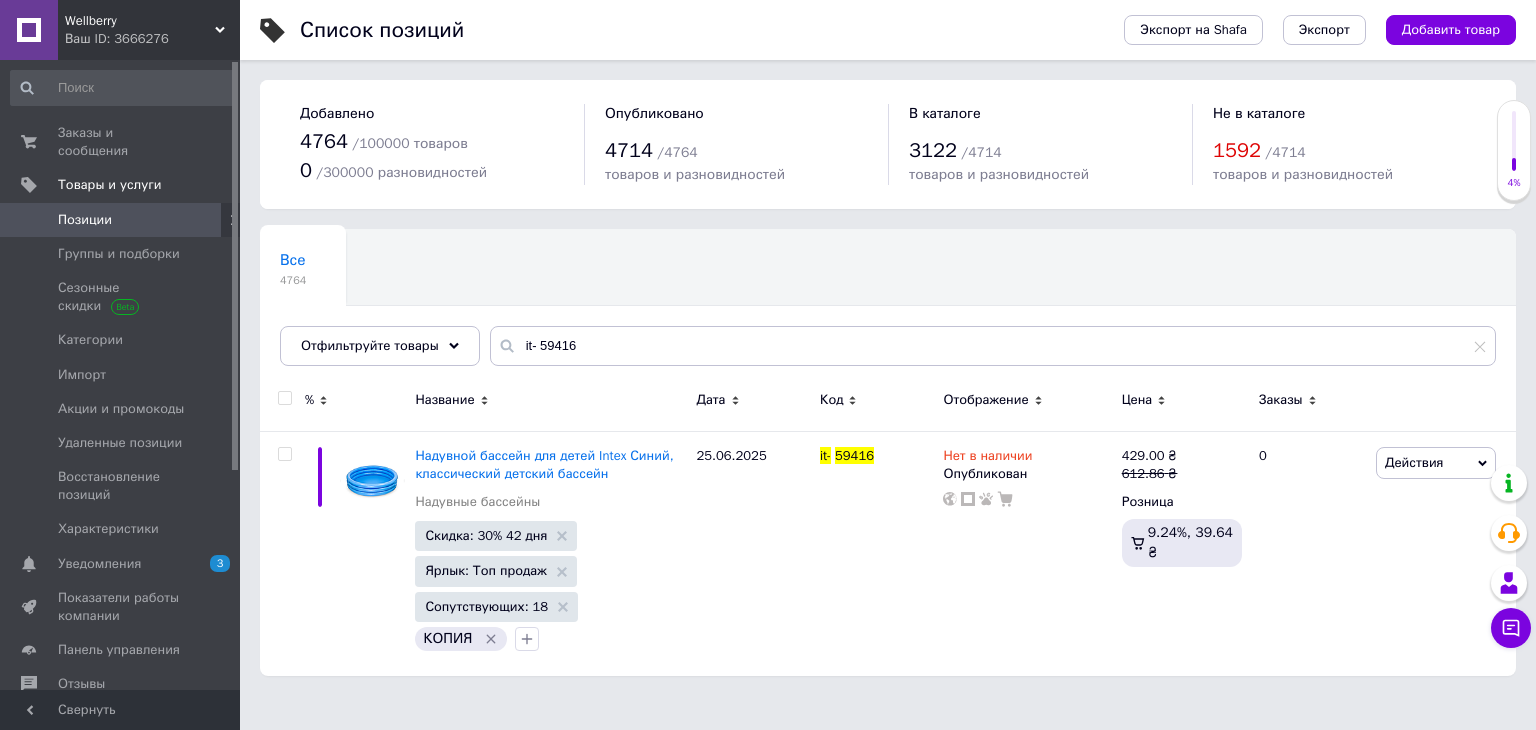 click on "Ваш ID: 3666276" at bounding box center (152, 39) 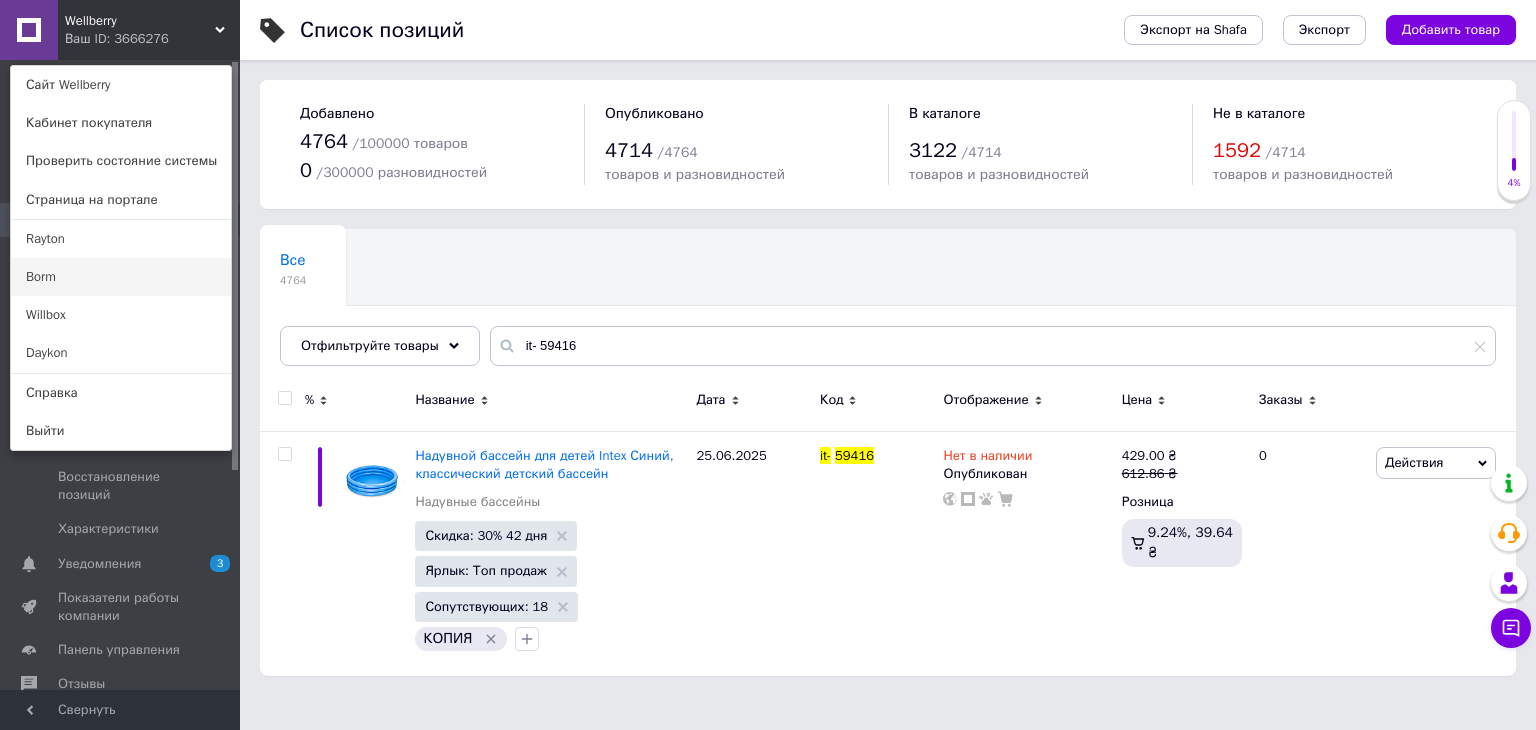 click on "Borm" at bounding box center (121, 277) 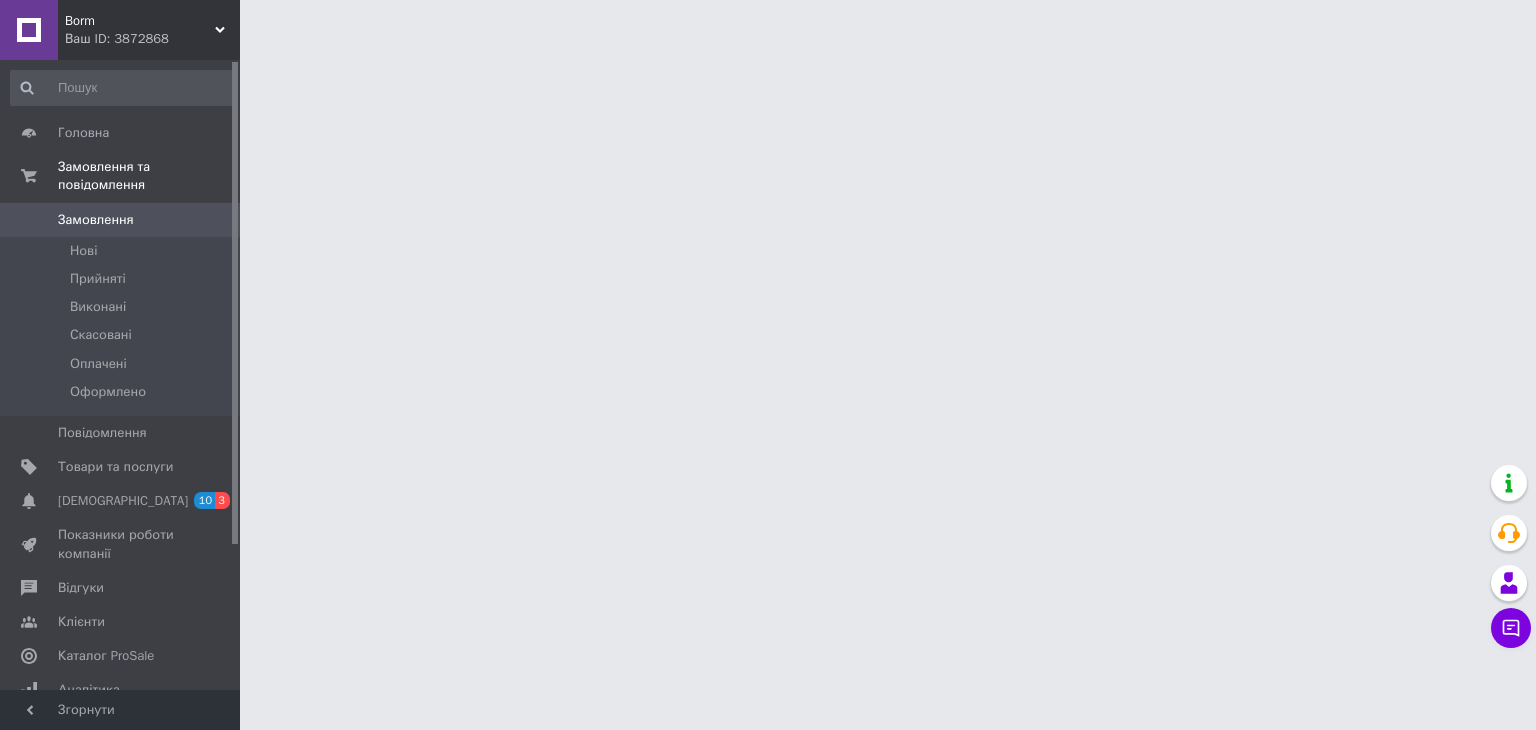 scroll, scrollTop: 0, scrollLeft: 0, axis: both 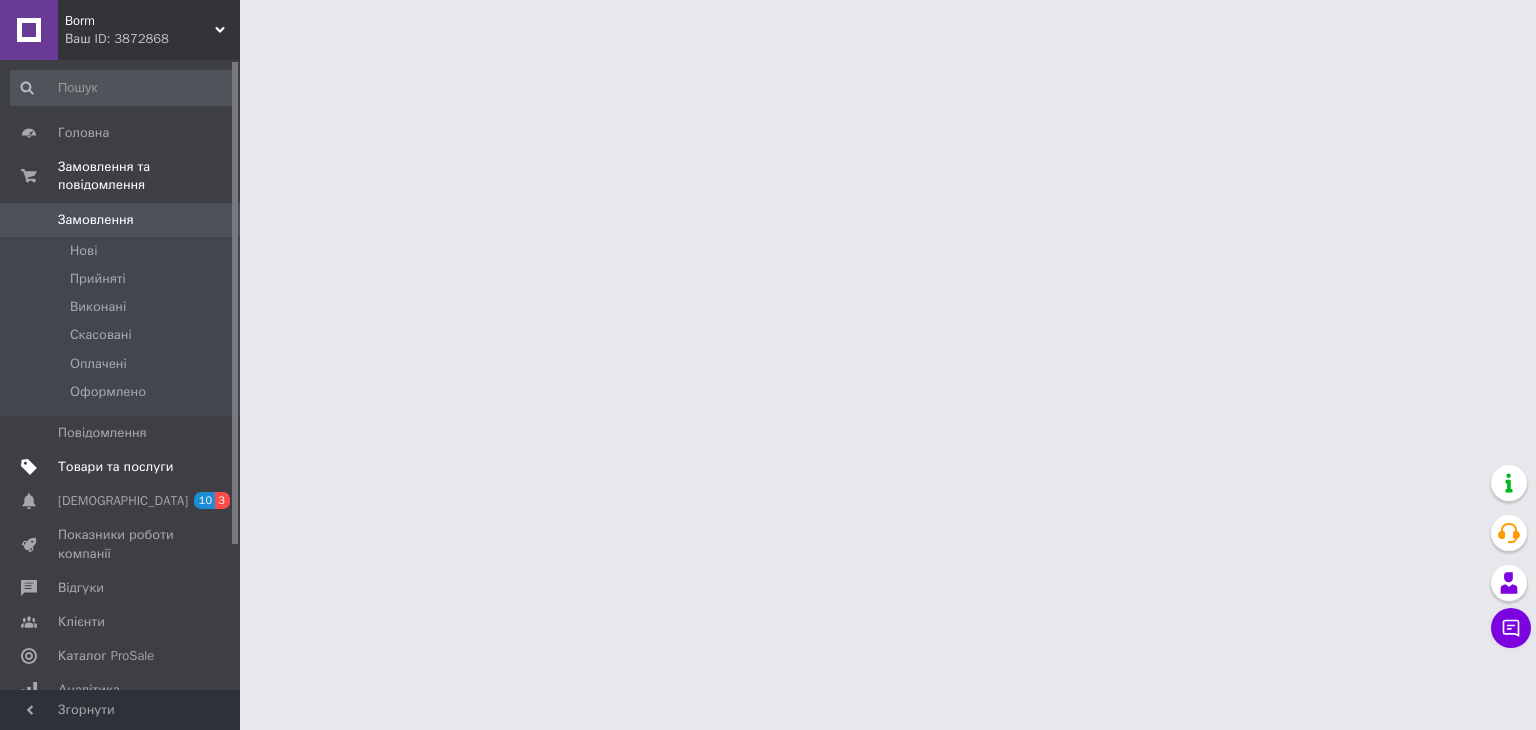 click on "Товари та послуги" at bounding box center [115, 467] 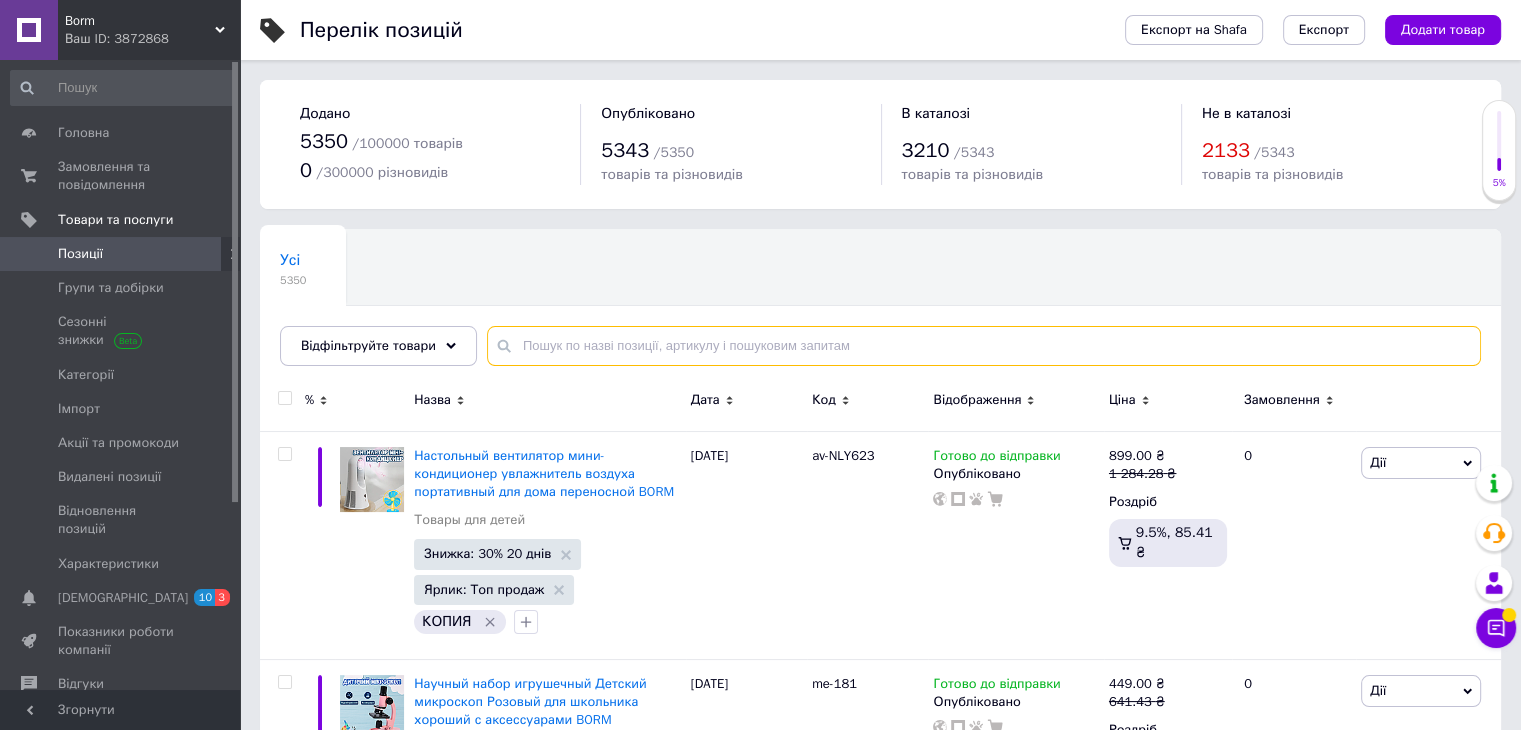 click at bounding box center (984, 346) 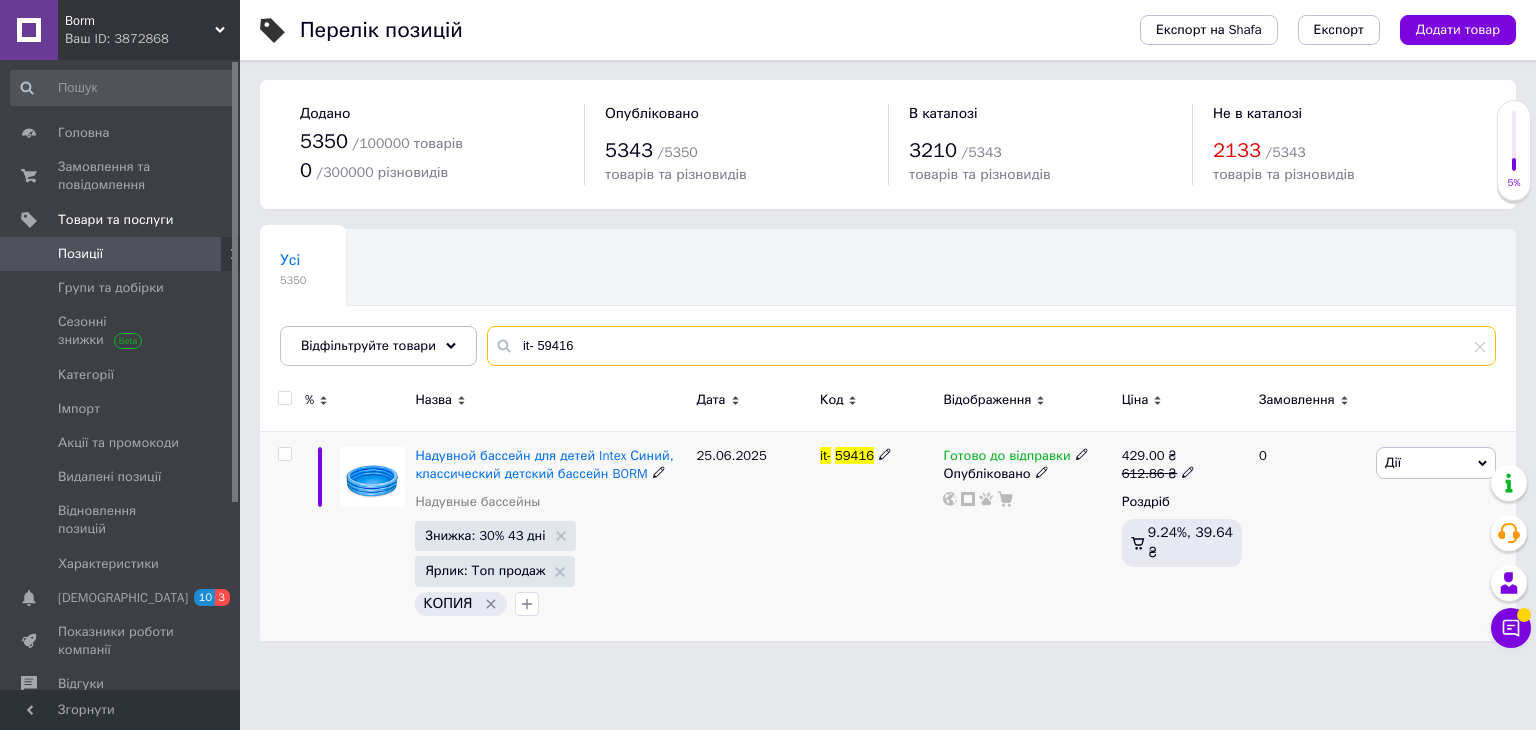 type on "it- 59416" 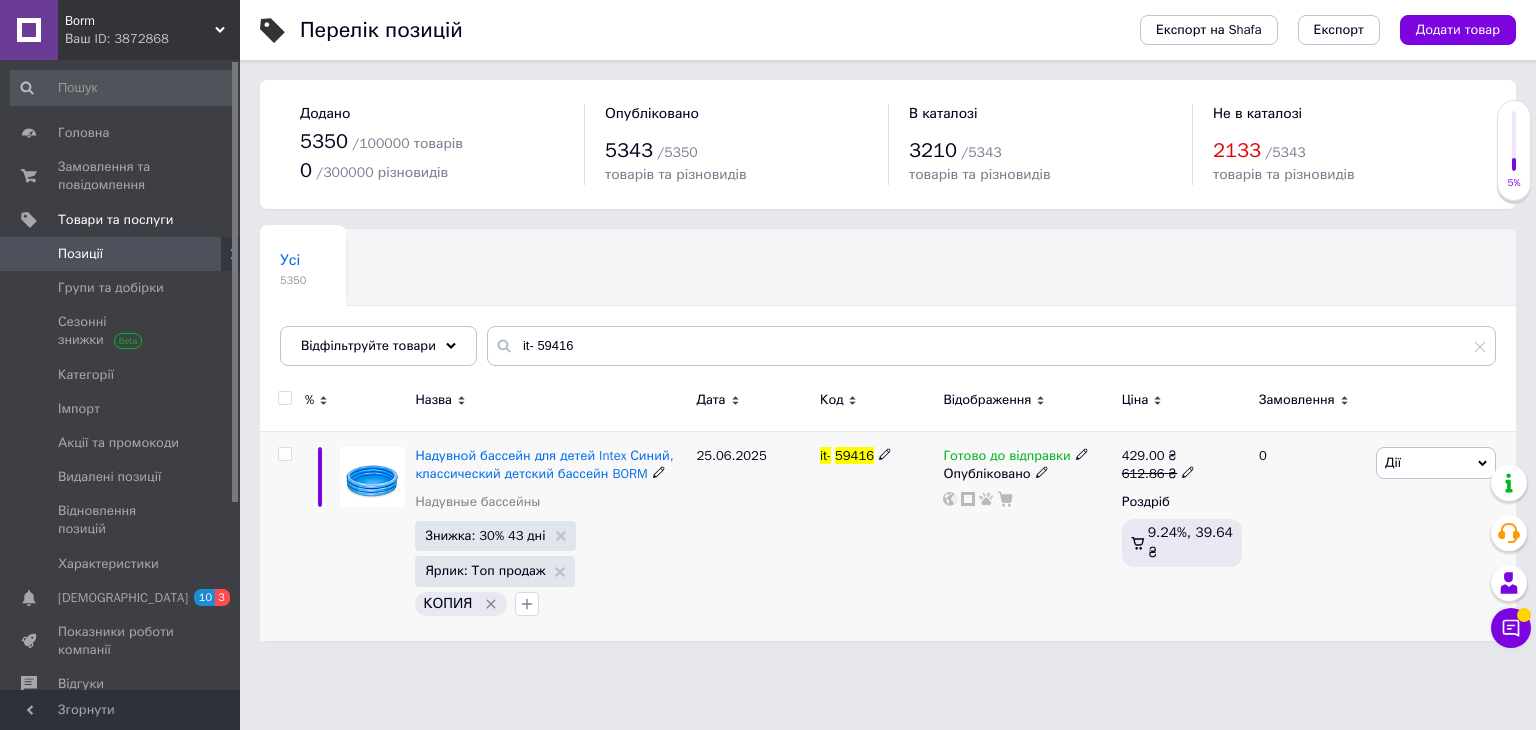 click on "Готово до відправки Опубліковано" at bounding box center (1027, 535) 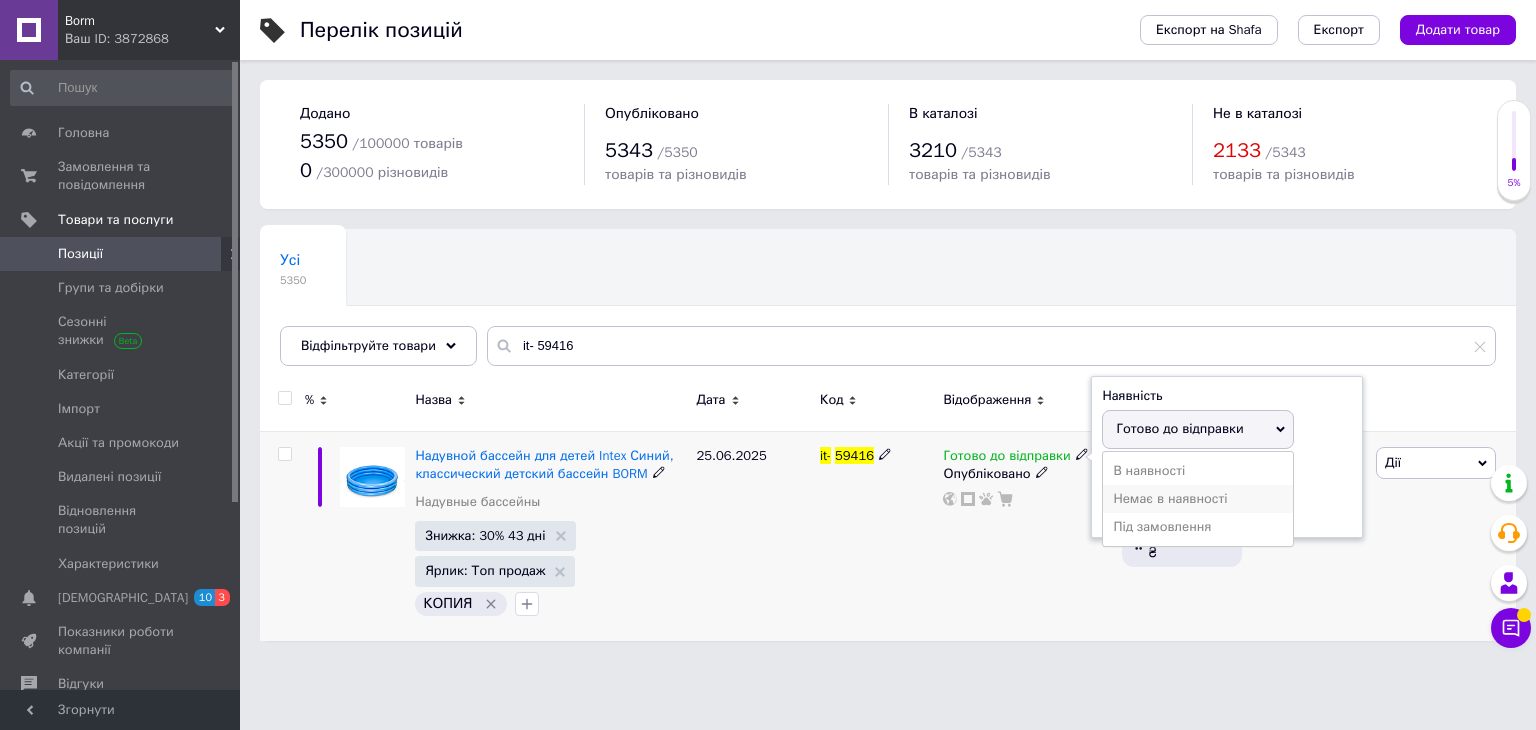 click on "Немає в наявності" at bounding box center [1198, 499] 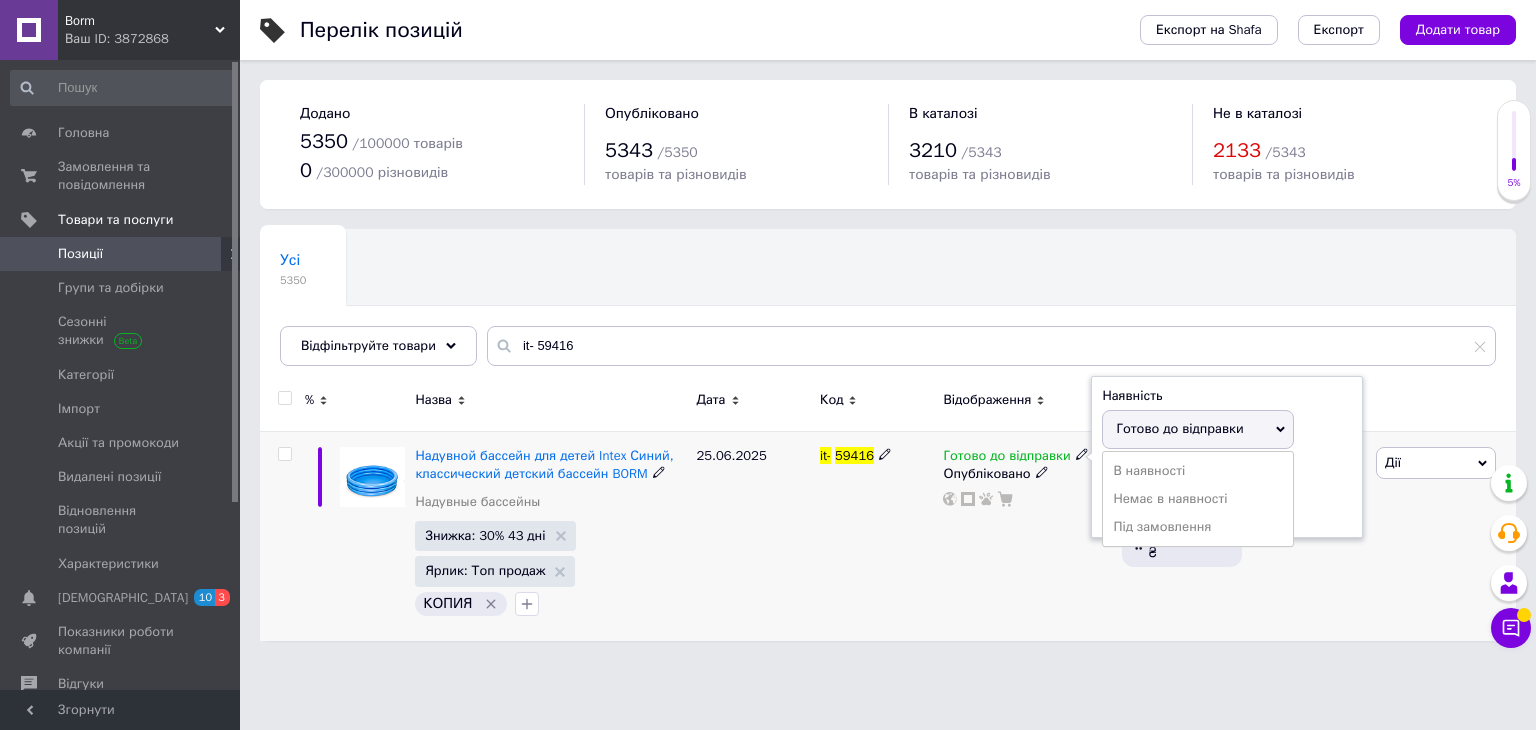 click on "it-   59416" at bounding box center (876, 535) 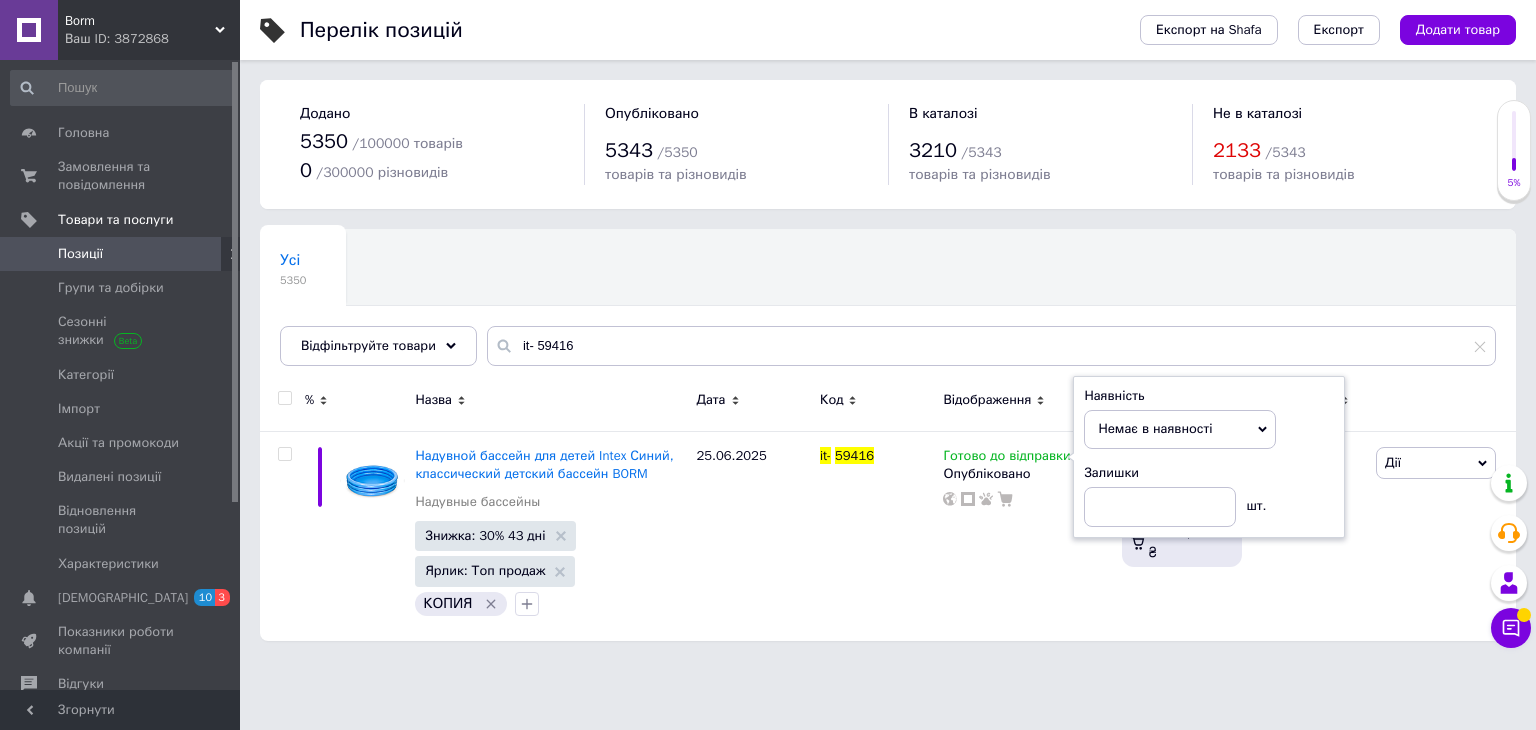 click on "Ваш ID: 3872868" at bounding box center [152, 39] 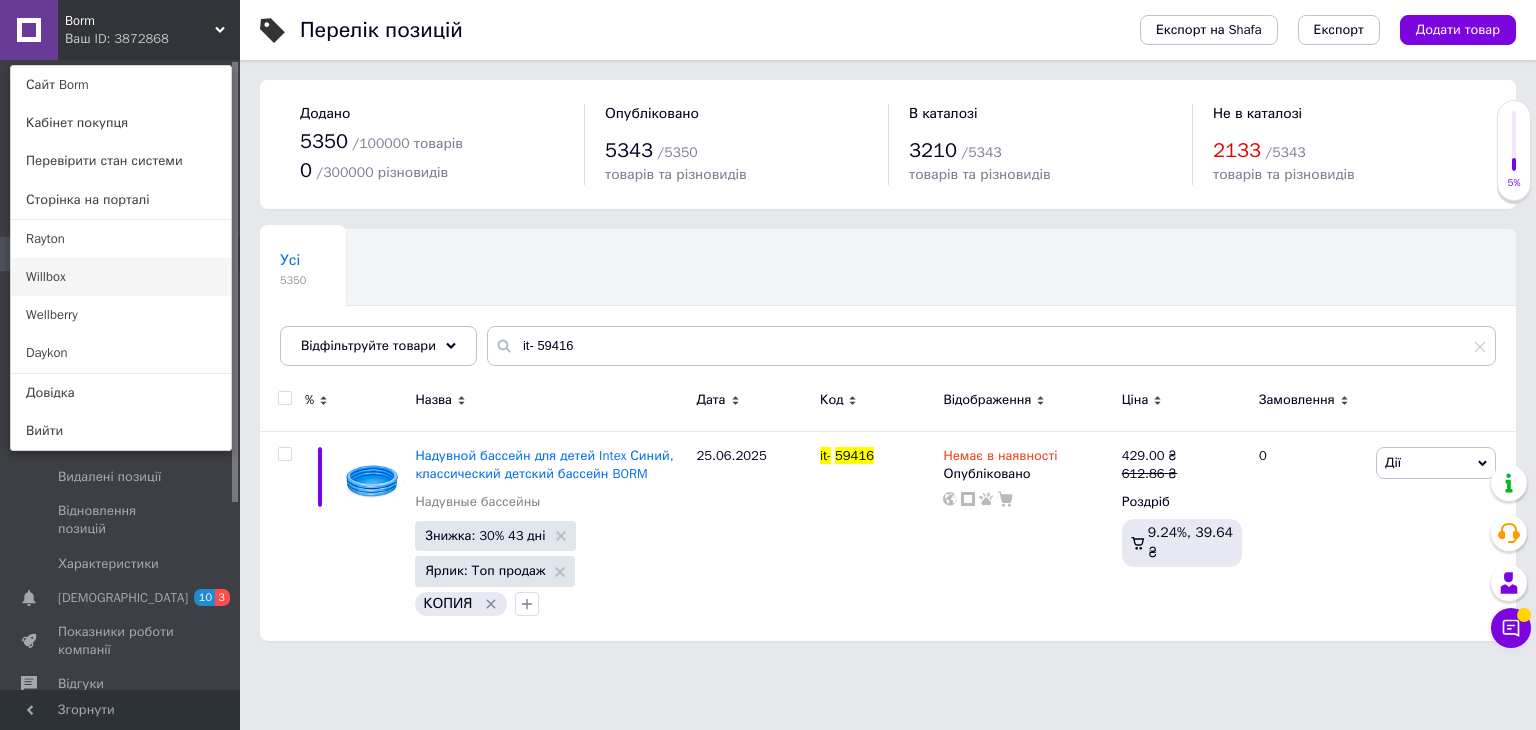 click on "Willbox" at bounding box center [121, 277] 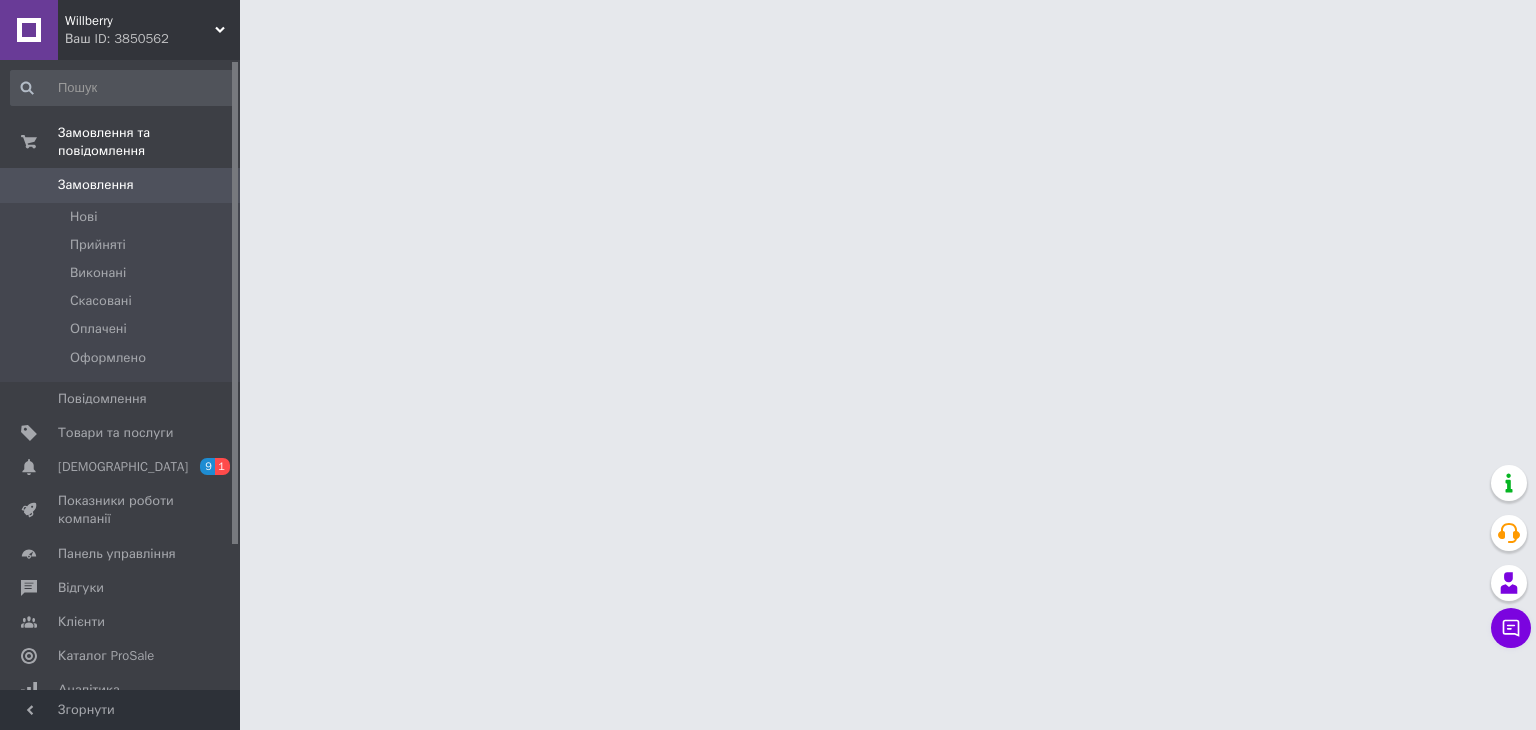 scroll, scrollTop: 0, scrollLeft: 0, axis: both 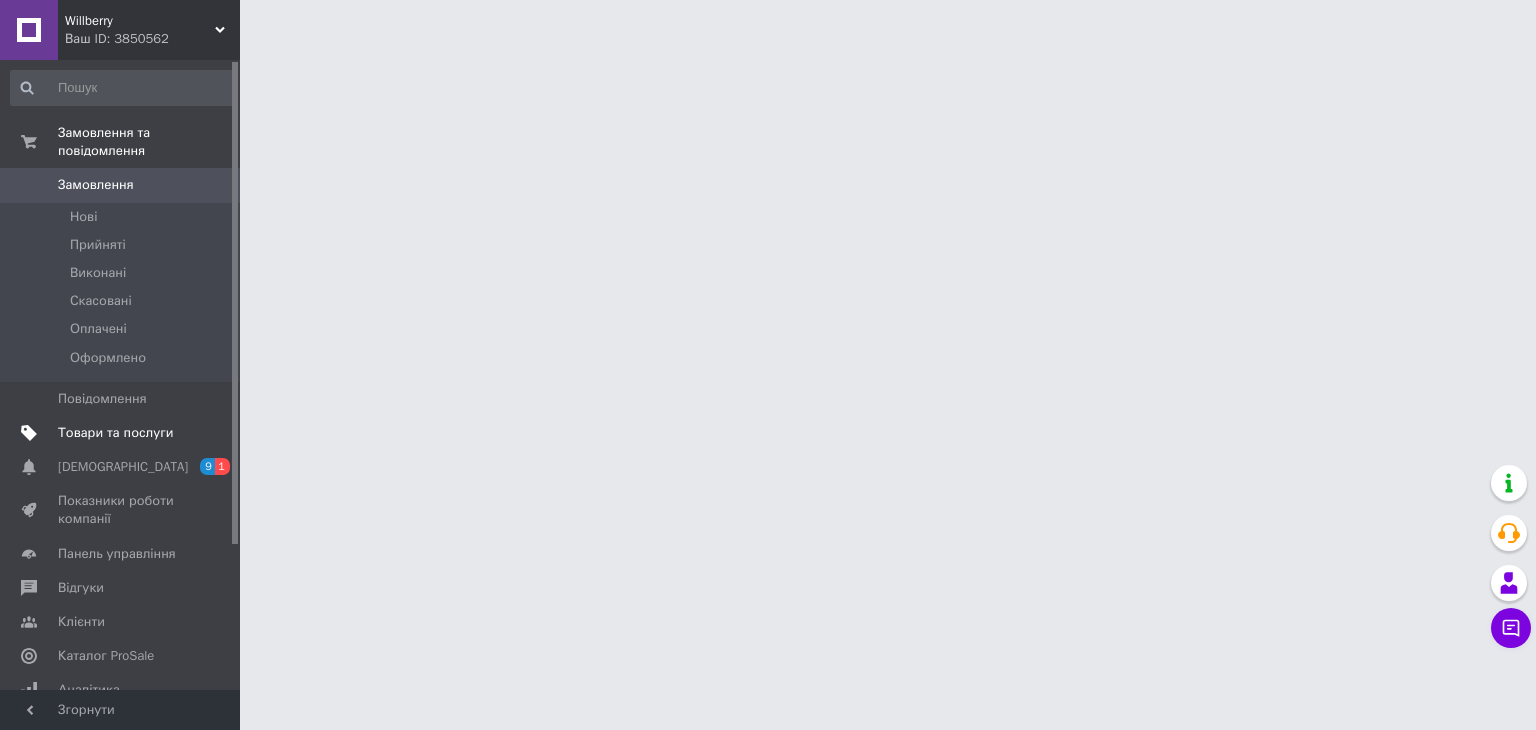 click on "Товари та послуги" at bounding box center (115, 433) 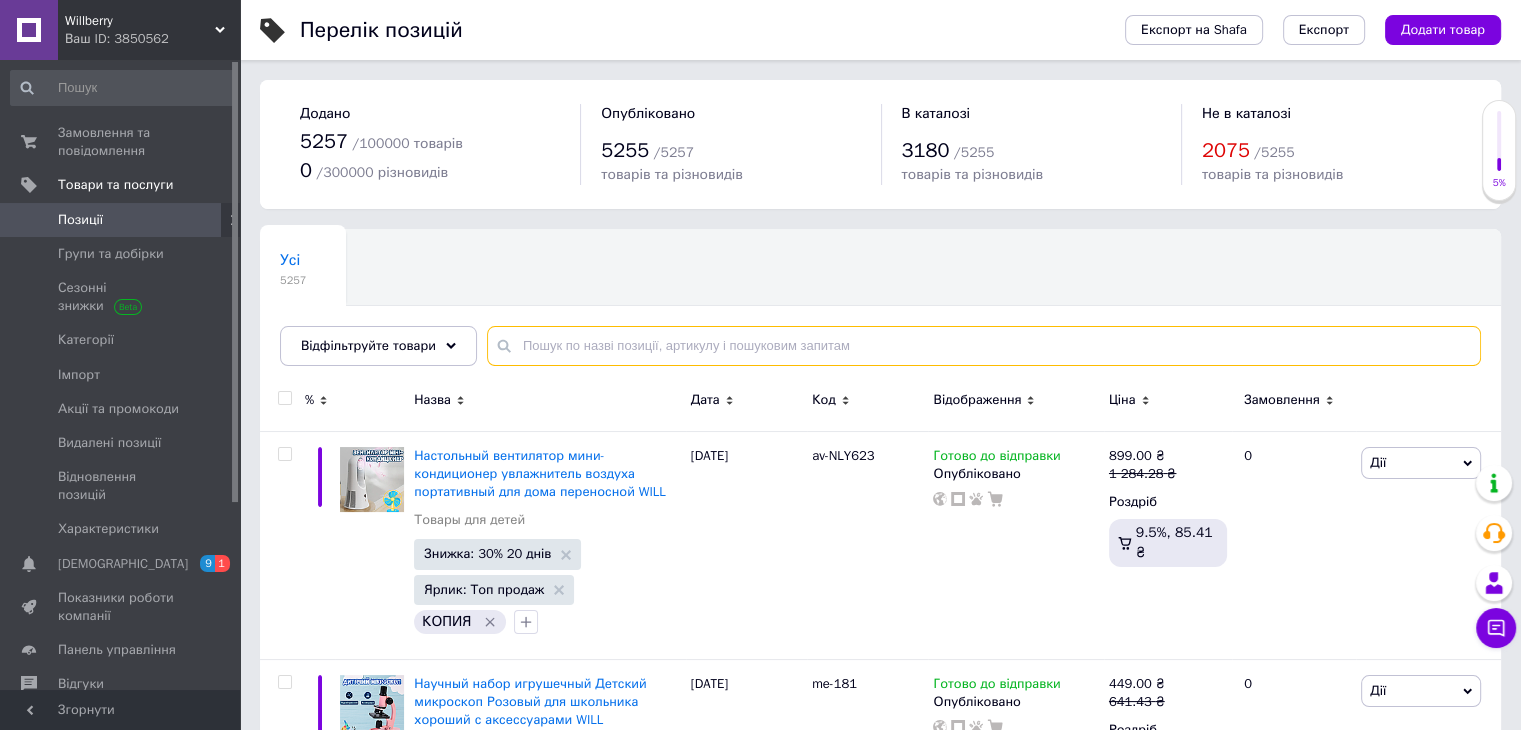 click at bounding box center [984, 346] 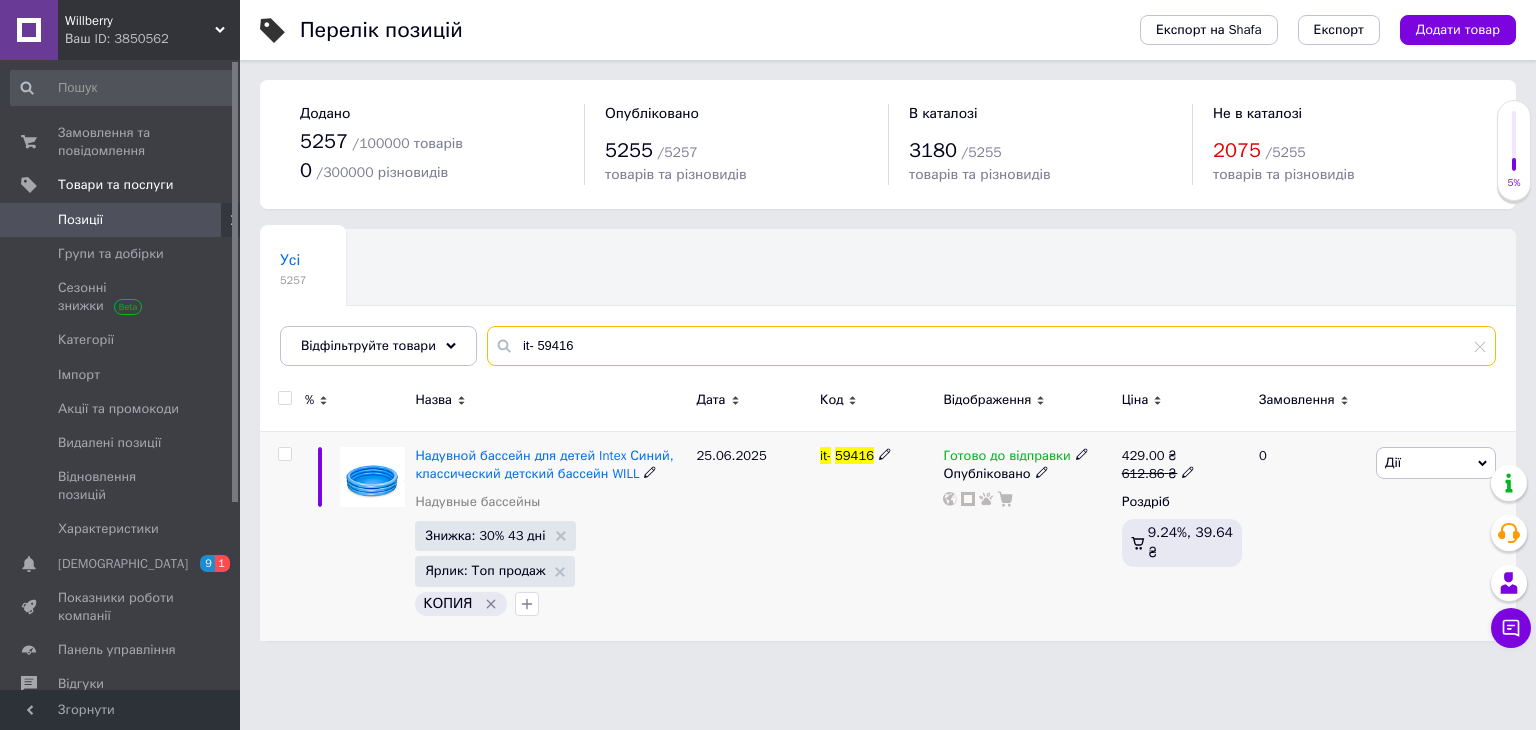 type on "it- 59416" 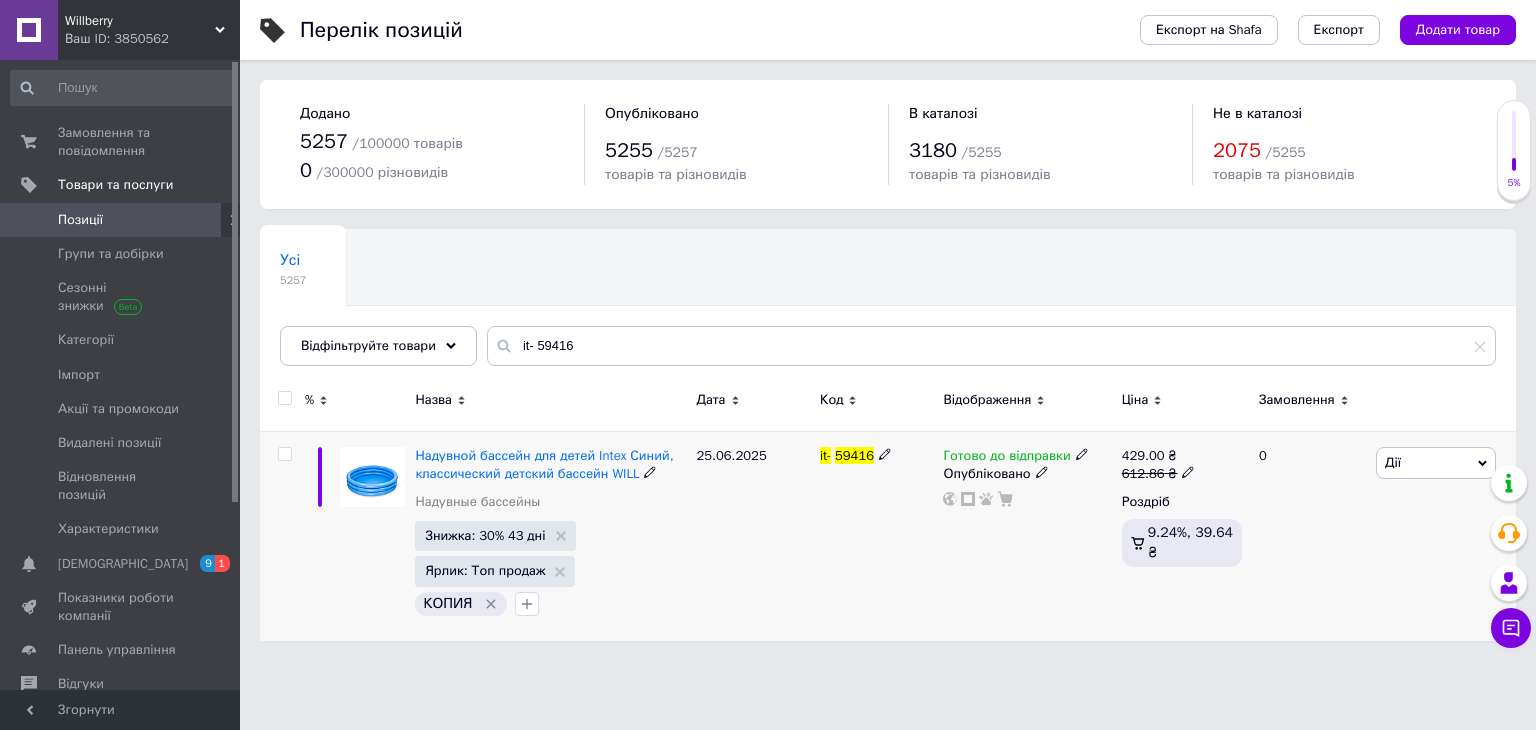 click 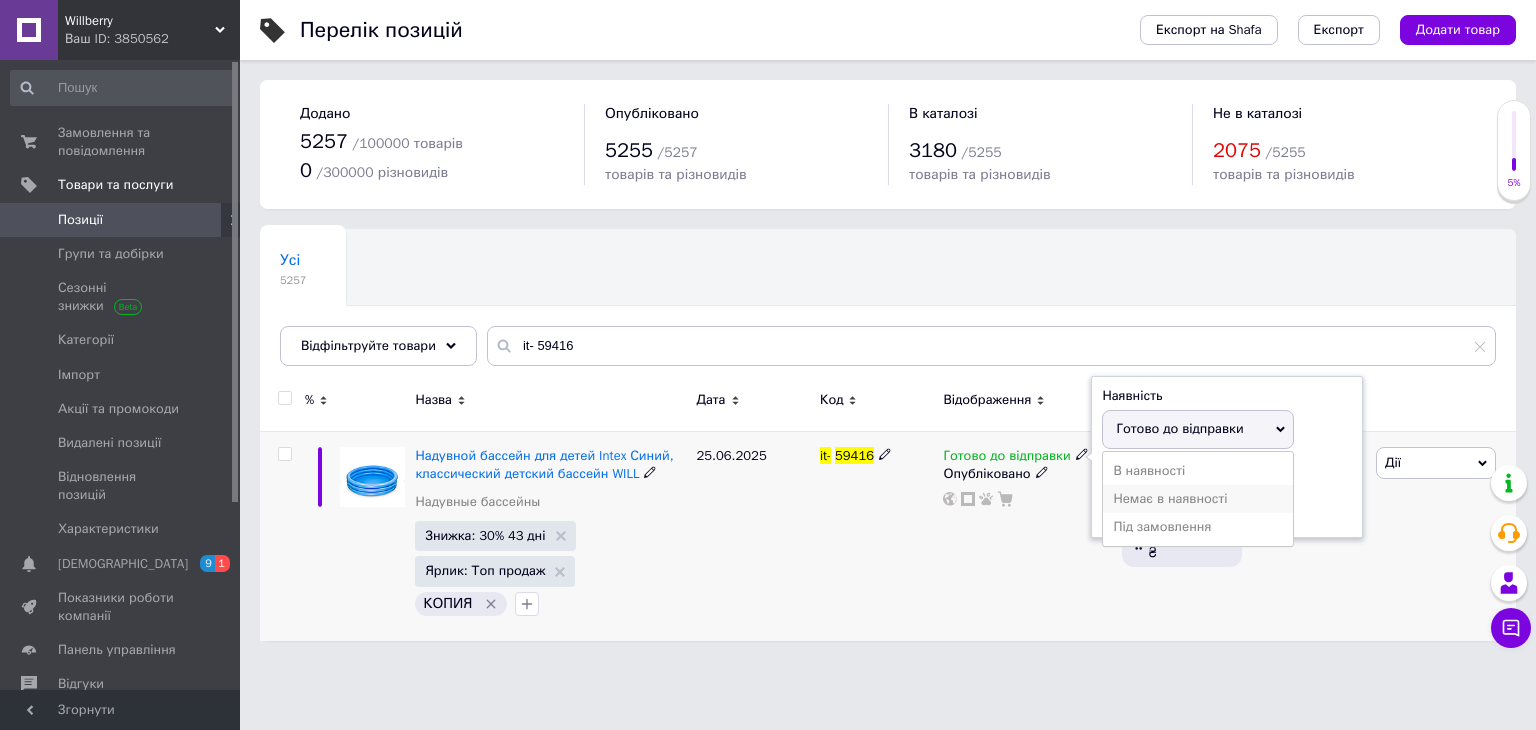 click on "Немає в наявності" at bounding box center [1198, 499] 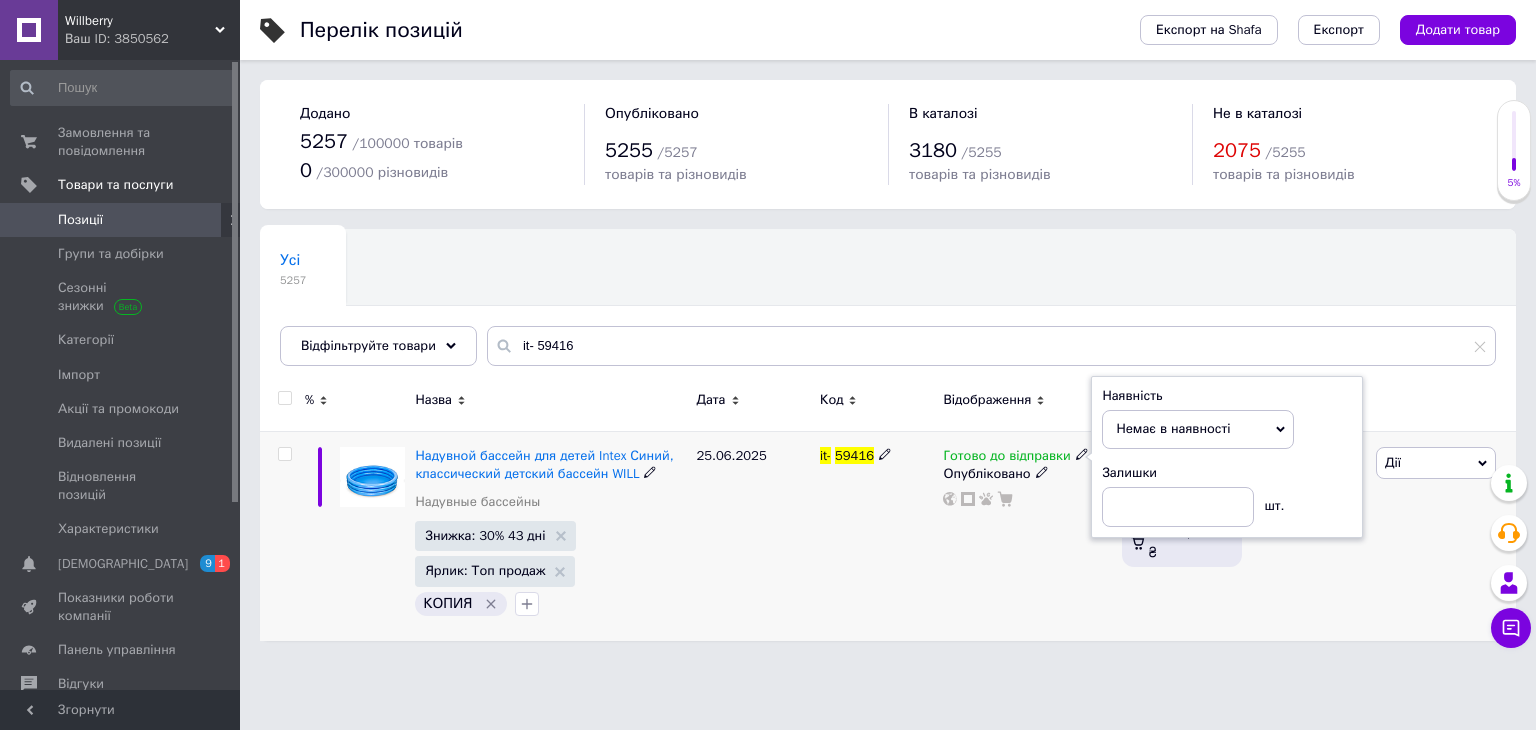 click on "Готово до відправки Наявність Немає в наявності В наявності Під замовлення Готово до відправки Залишки шт. Опубліковано" at bounding box center (1027, 535) 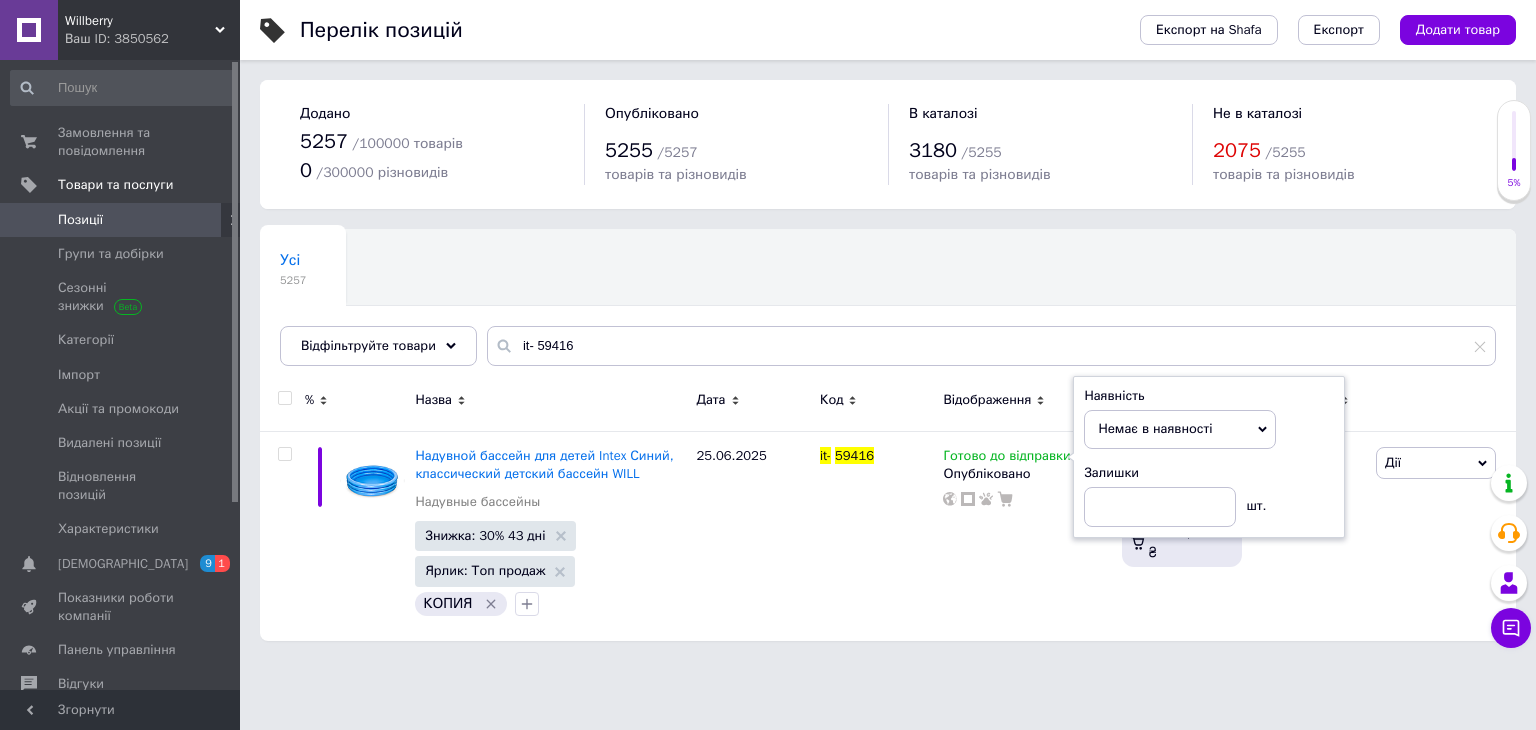 click on "Ваш ID: 3850562" at bounding box center [152, 39] 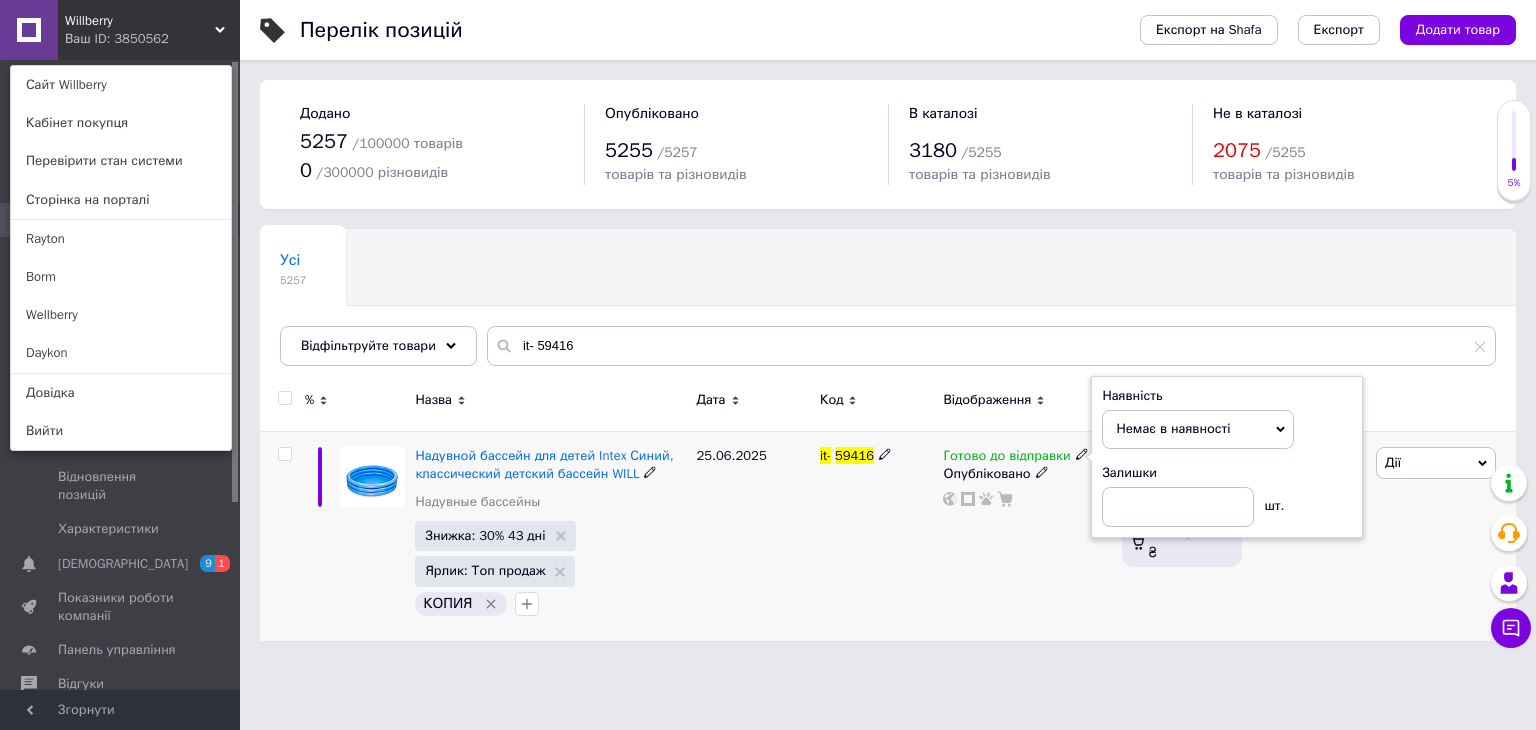 click on "it-   59416" at bounding box center [876, 535] 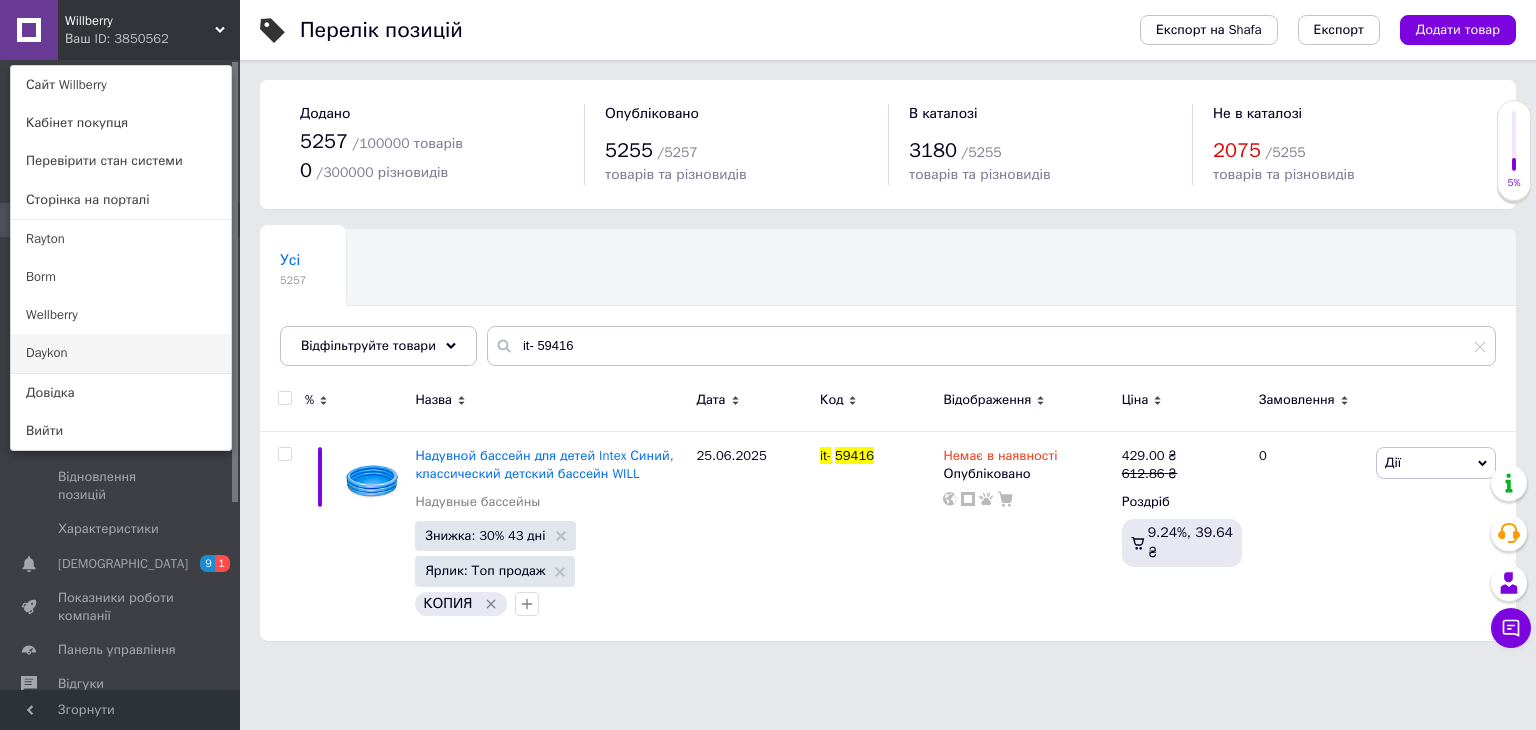click on "Daykon" at bounding box center (121, 353) 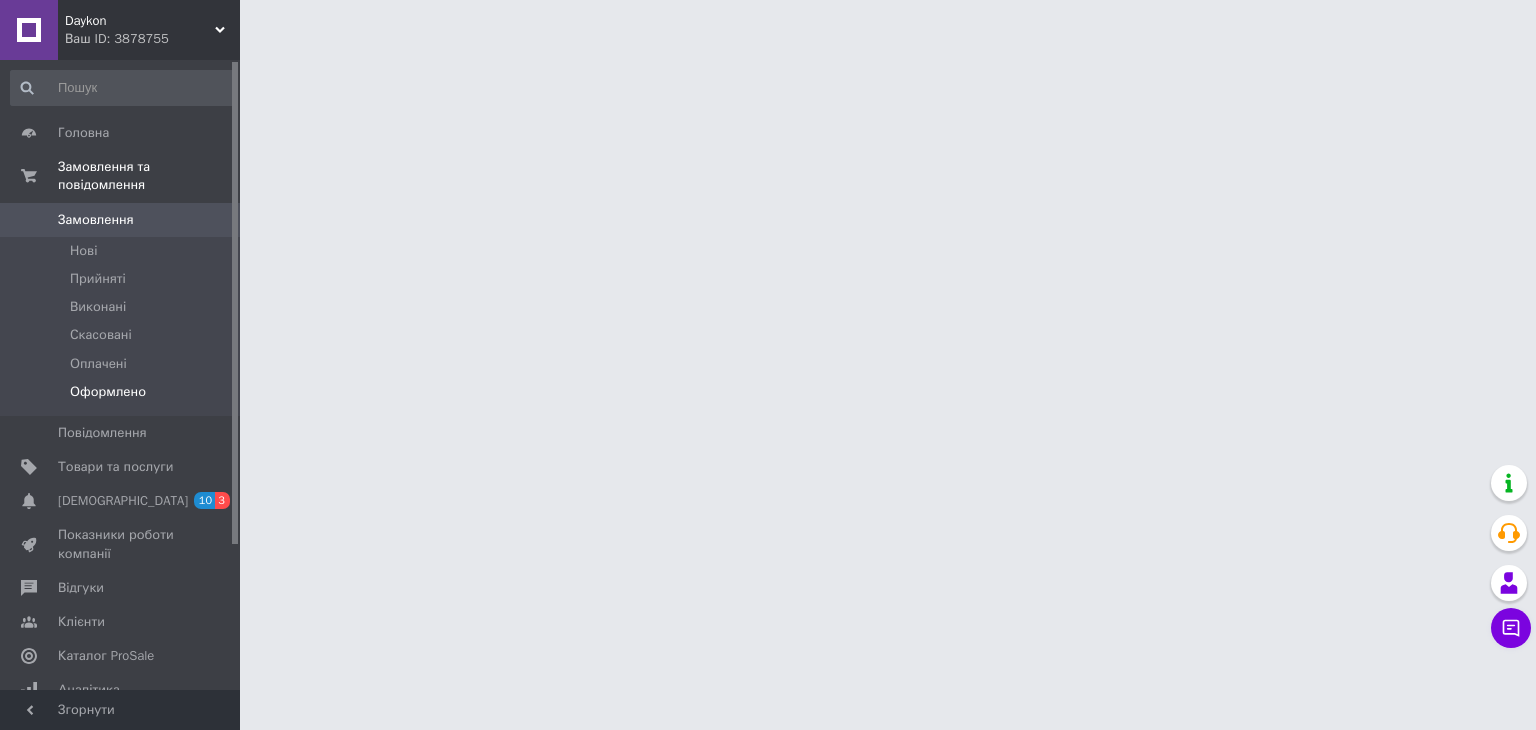 scroll, scrollTop: 0, scrollLeft: 0, axis: both 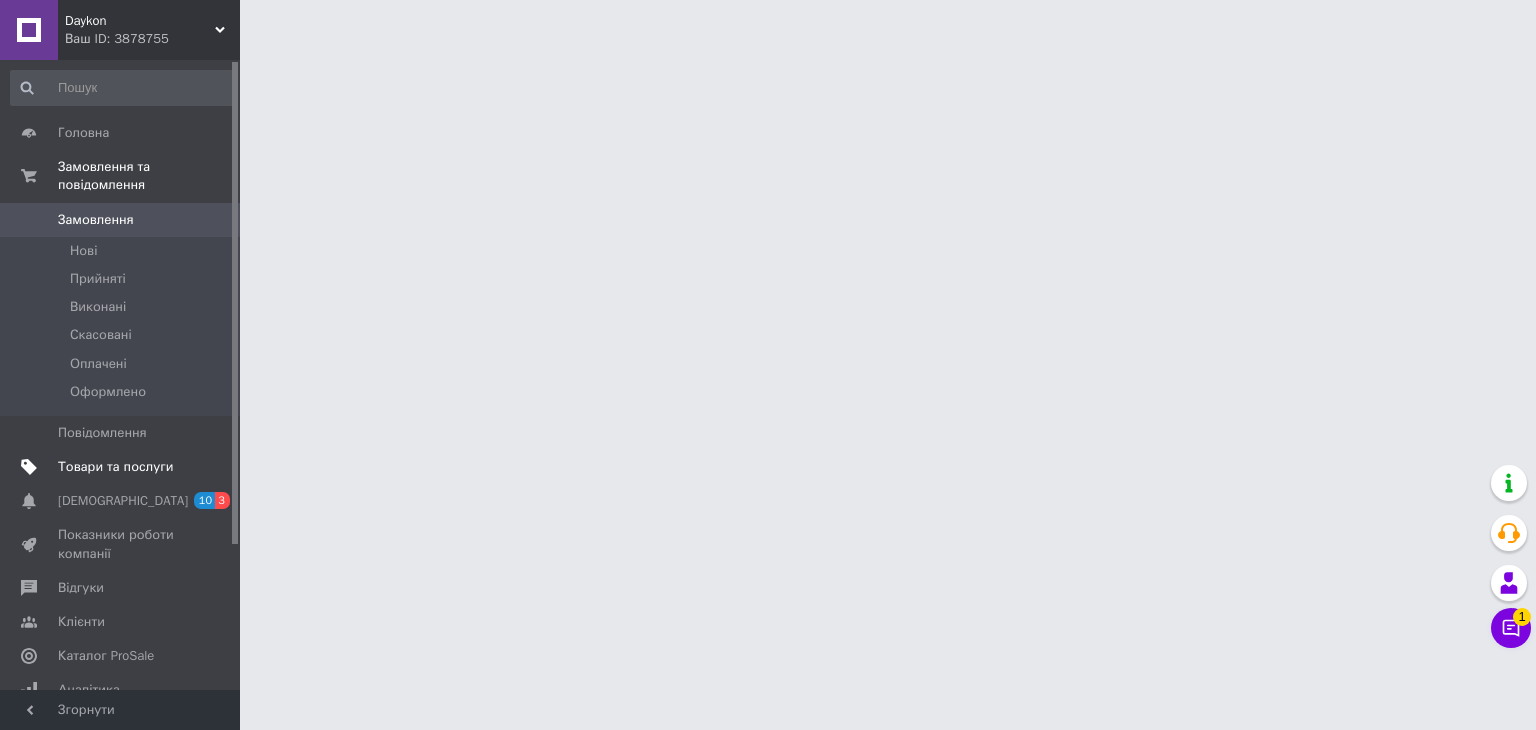 click on "Товари та послуги" at bounding box center (115, 467) 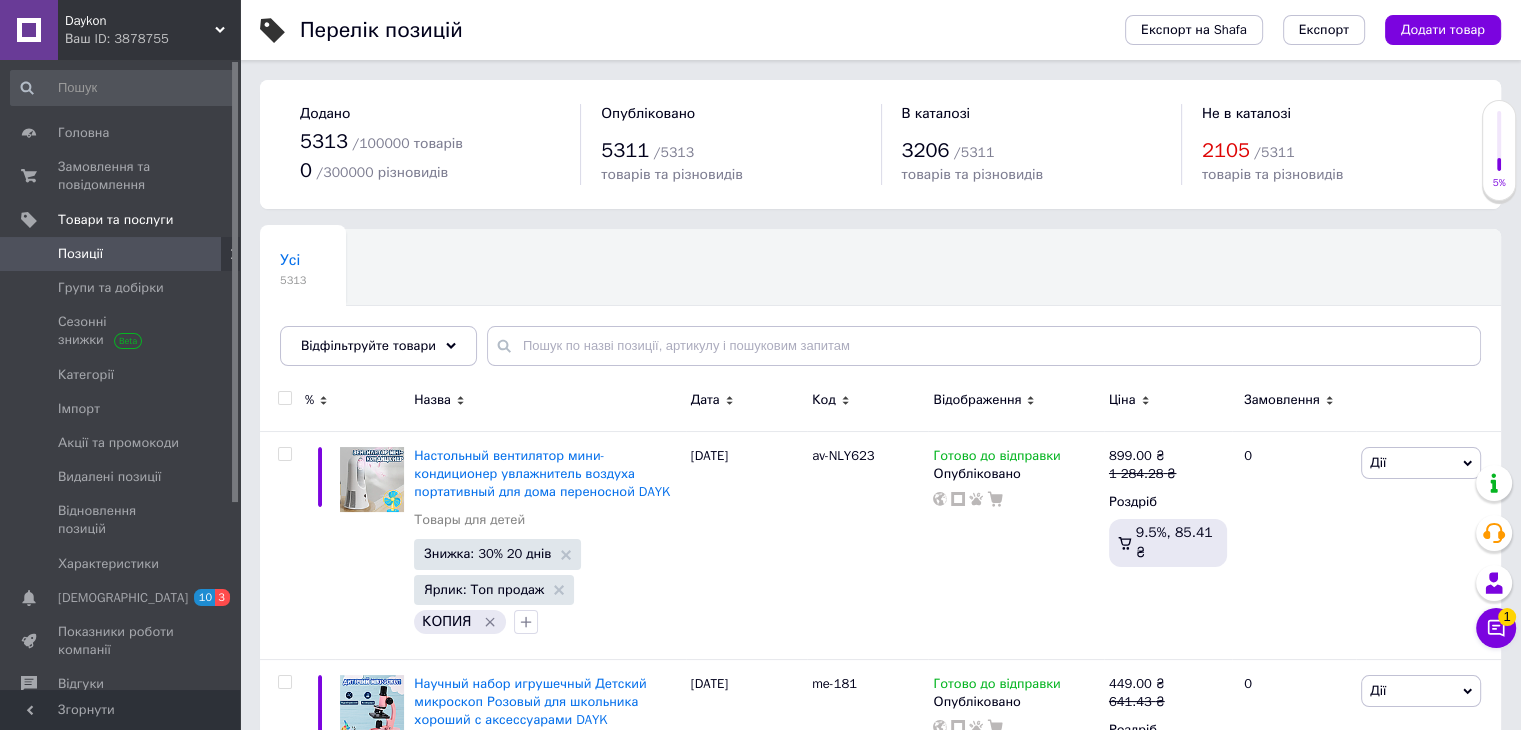 click on "Усі 5313 Ok Відфільтровано...  Зберегти" at bounding box center (880, 307) 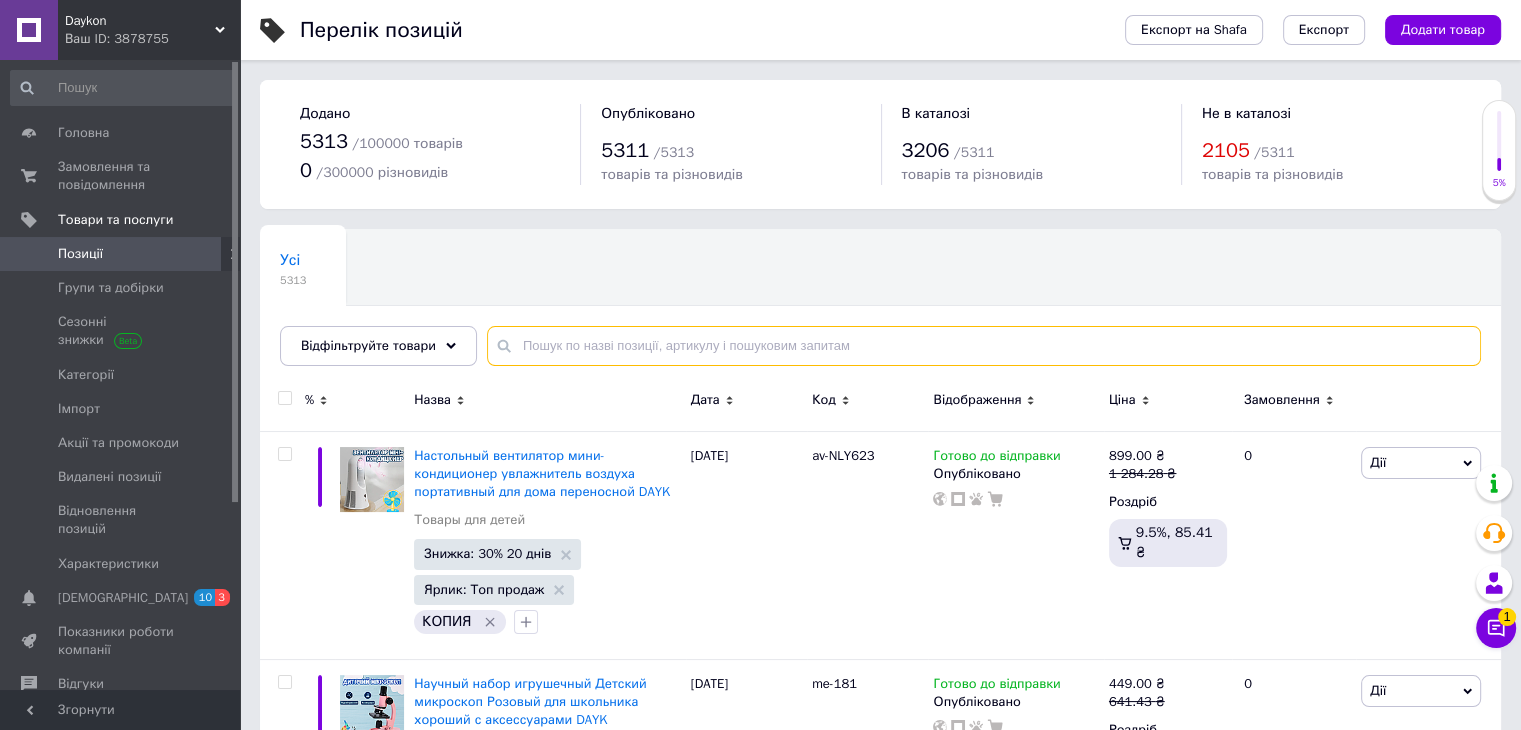 click at bounding box center [984, 346] 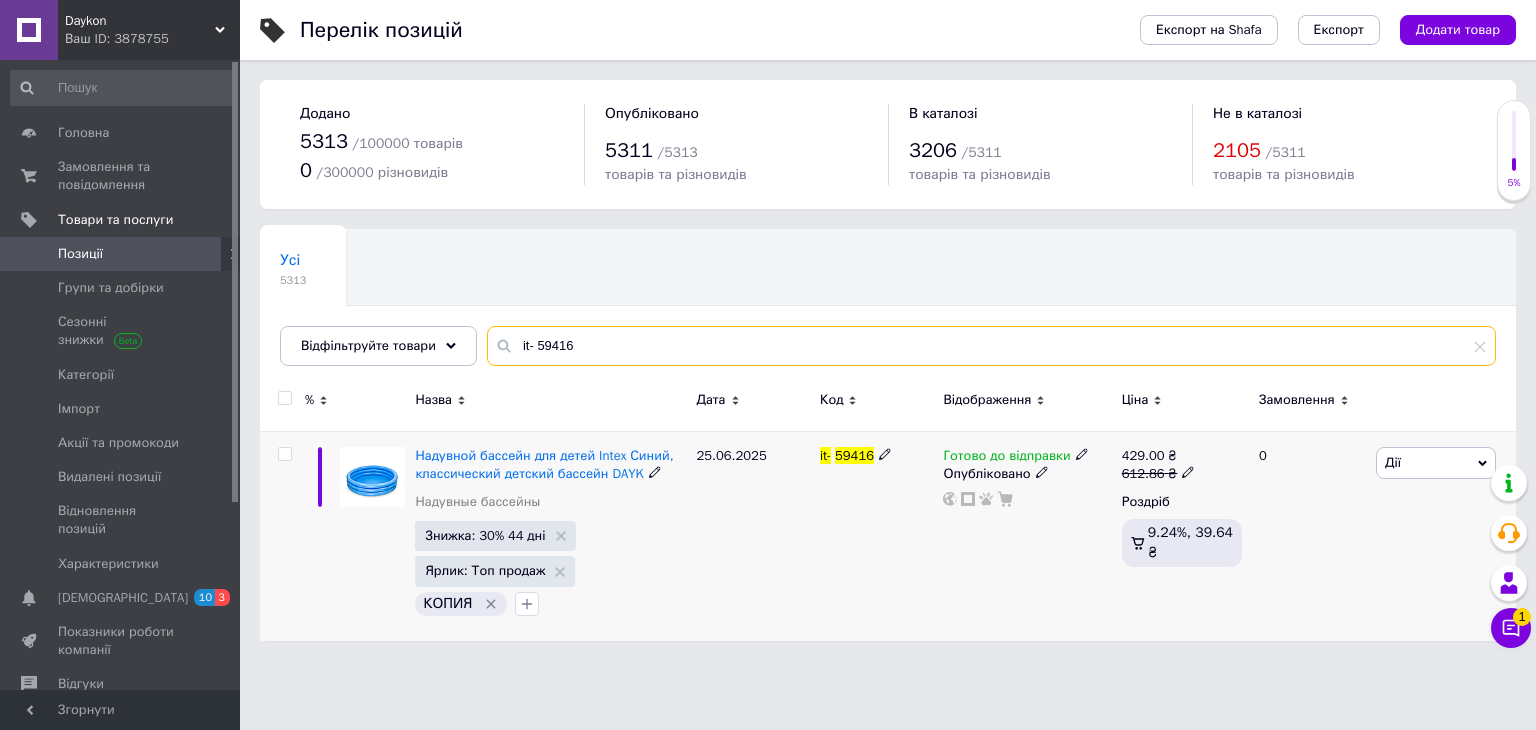 type on "it- 59416" 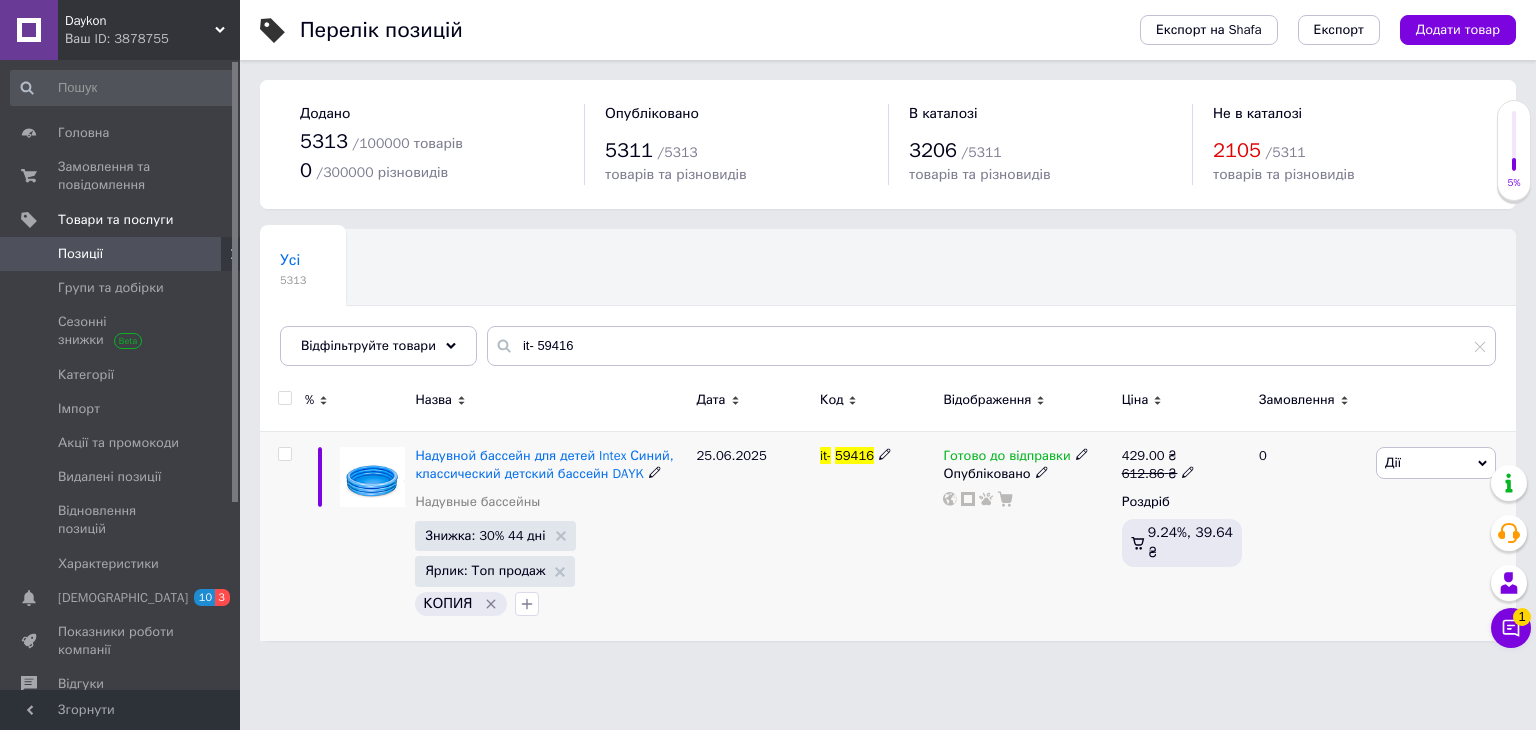 click 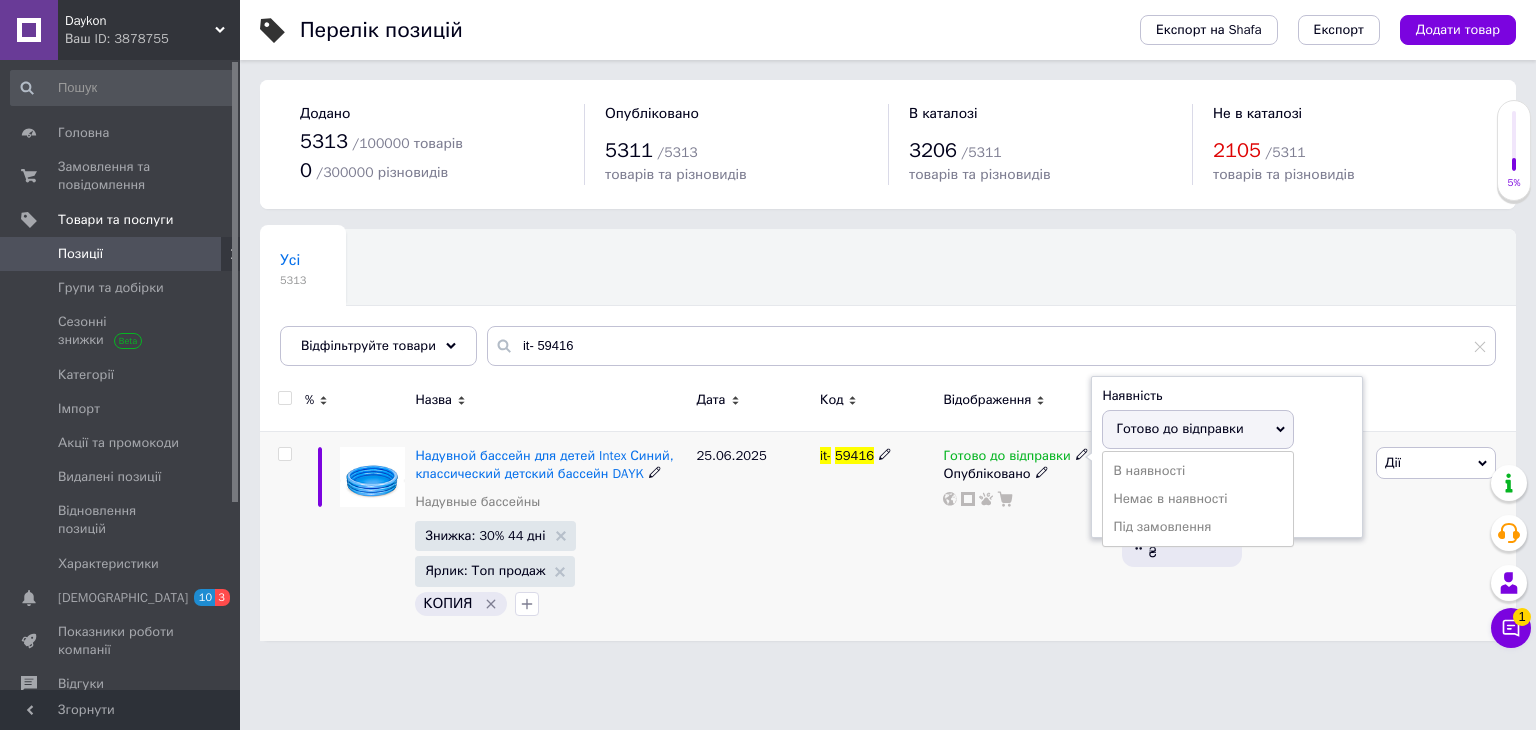 drag, startPoint x: 1118, startPoint y: 498, endPoint x: 1009, endPoint y: 546, distance: 119.1008 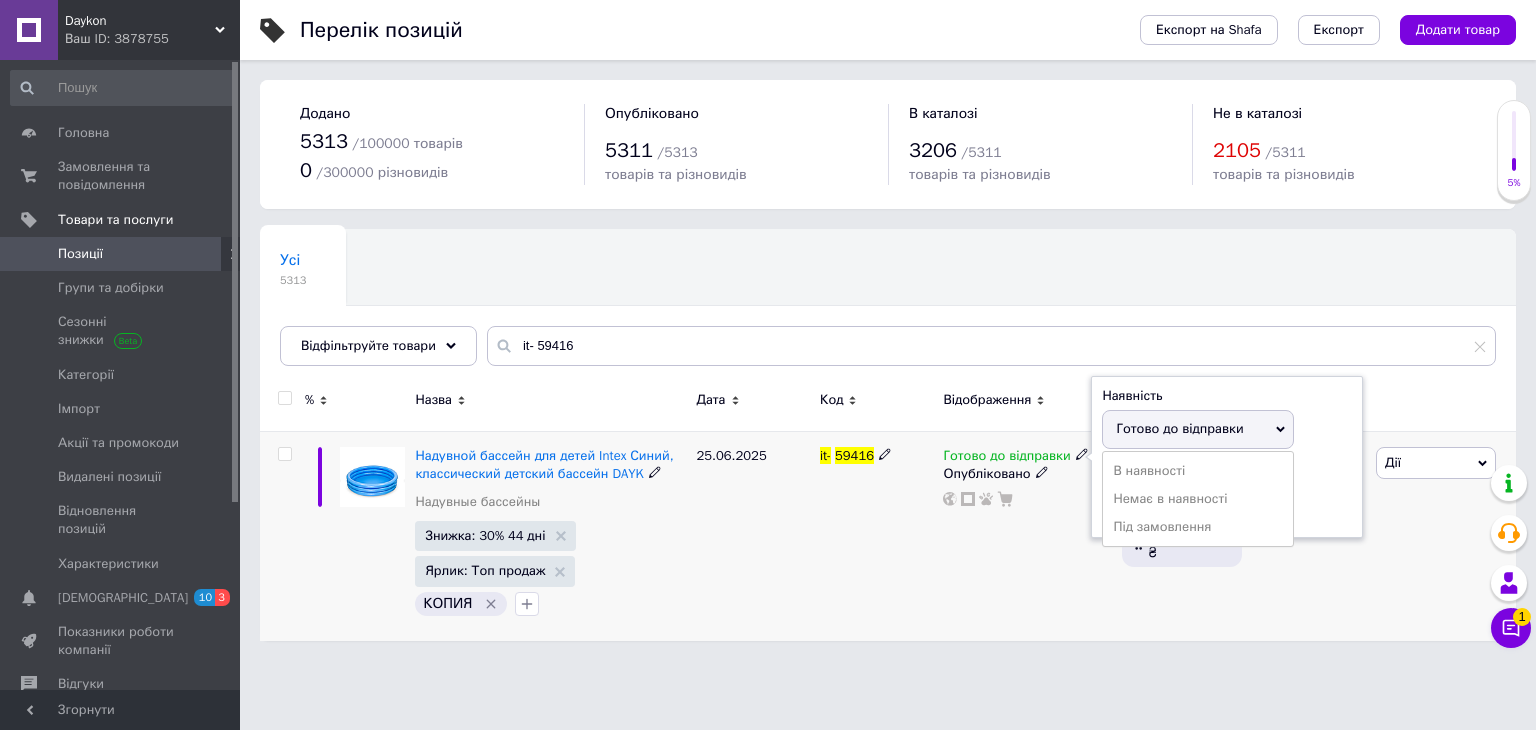 click on "Немає в наявності" at bounding box center (1198, 499) 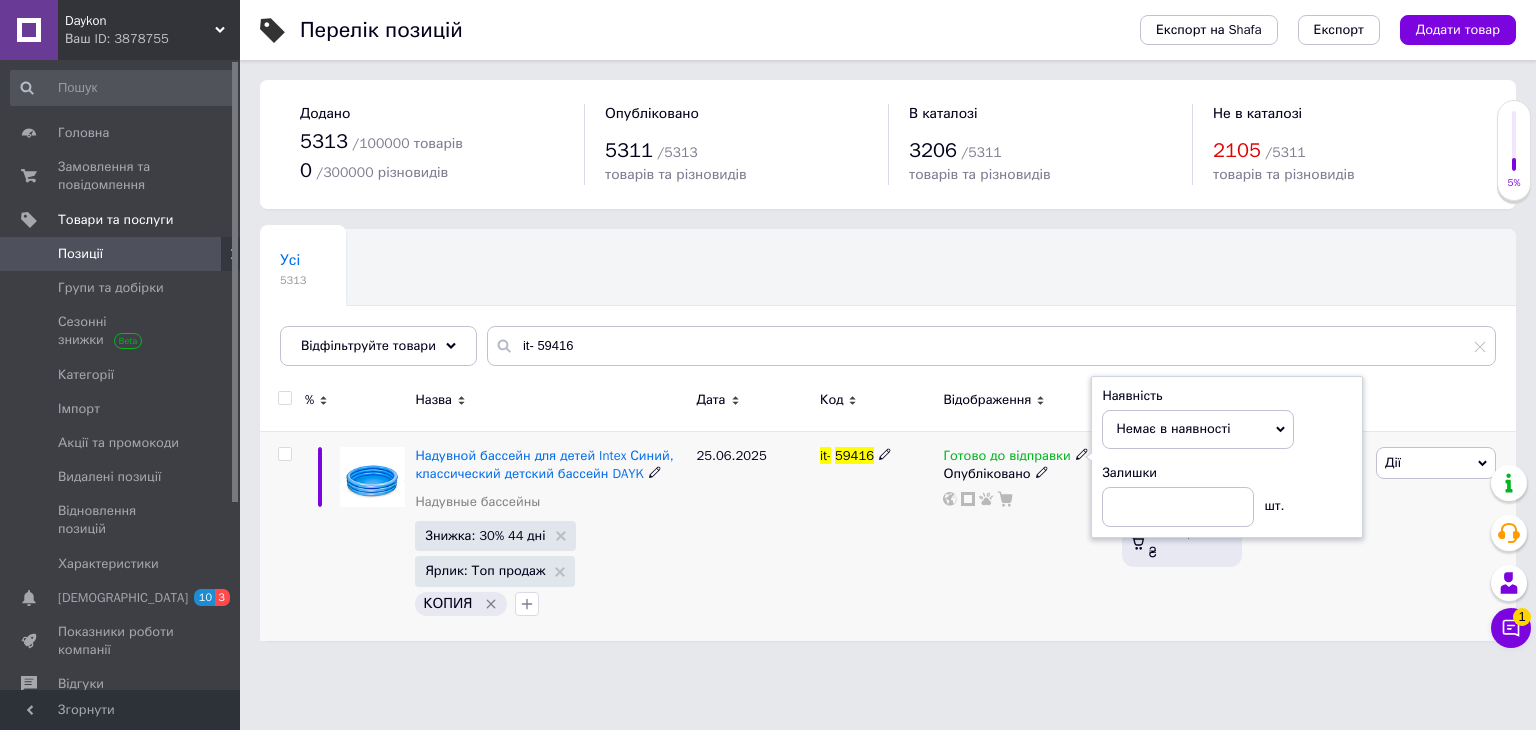 click on "Готово до відправки Наявність Немає в наявності В наявності Під замовлення Готово до відправки Залишки шт. Опубліковано" at bounding box center (1027, 535) 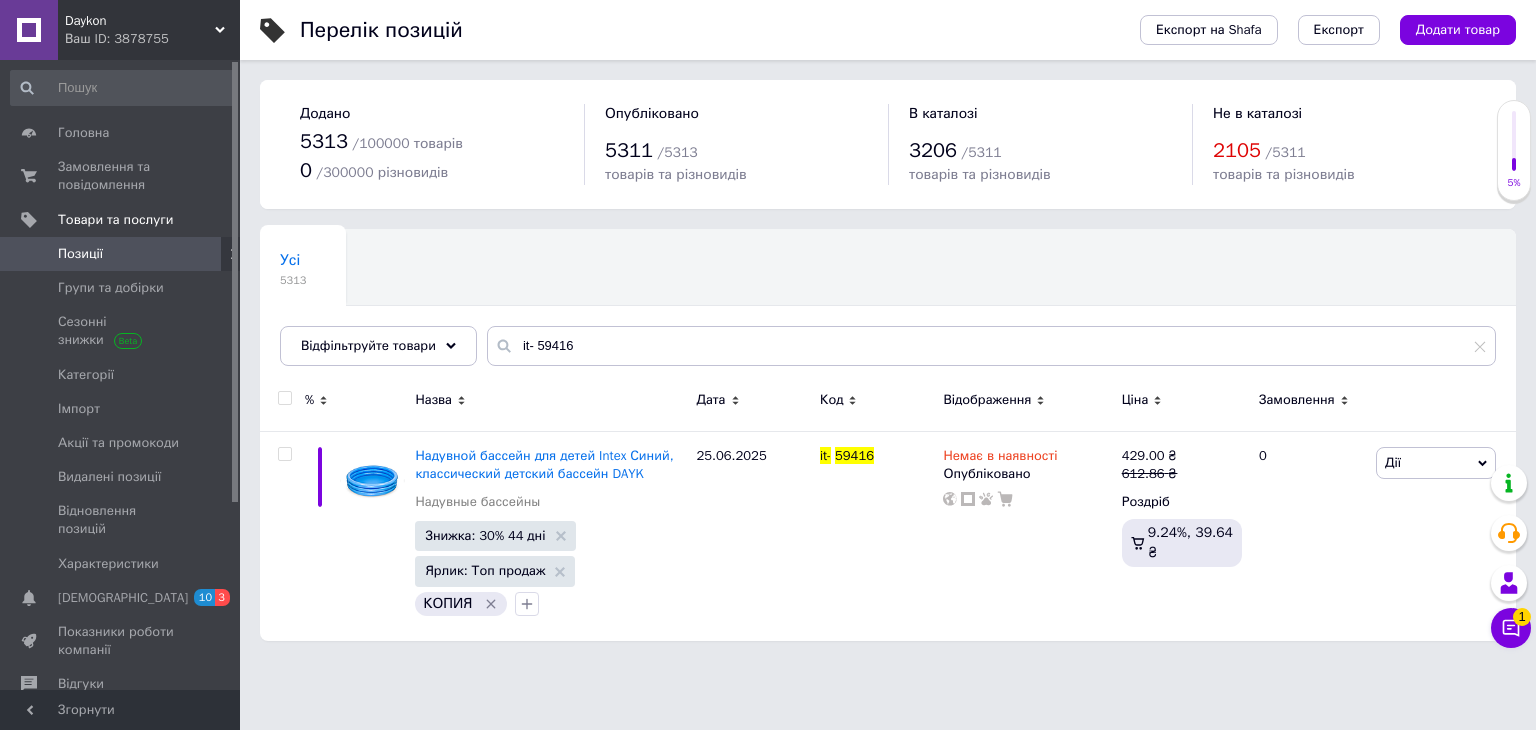 click on "Ваш ID: 3878755" at bounding box center [152, 39] 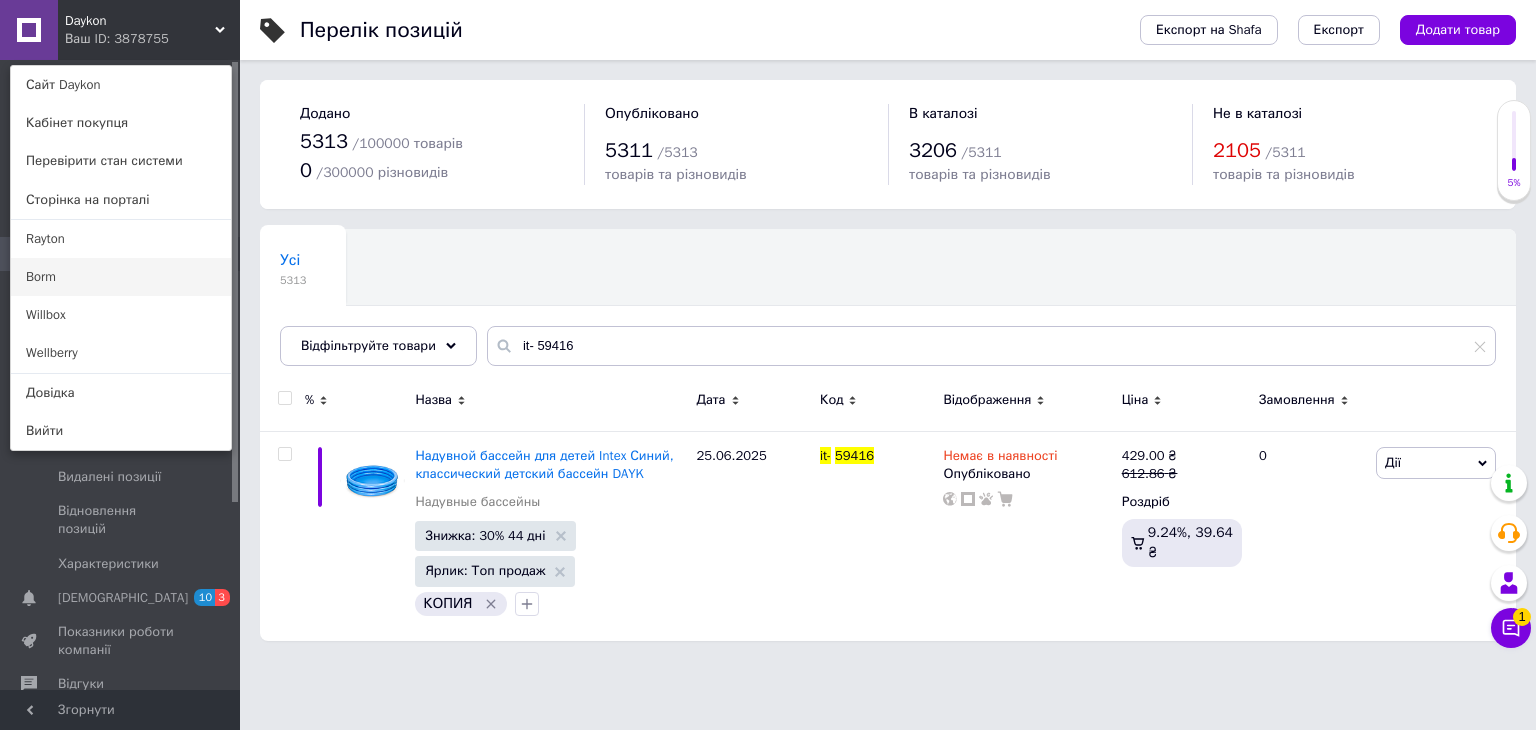 click on "Borm" at bounding box center (121, 277) 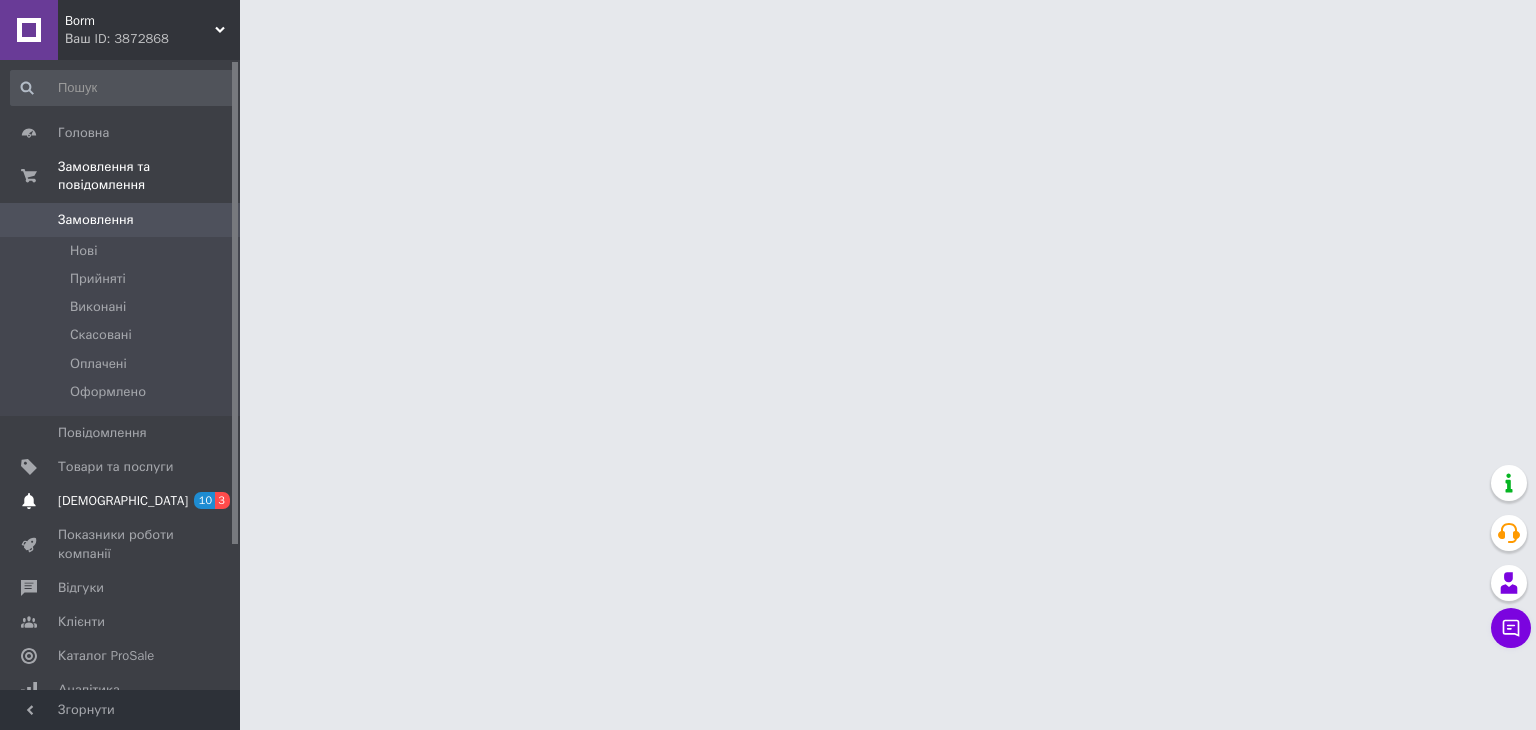 scroll, scrollTop: 0, scrollLeft: 0, axis: both 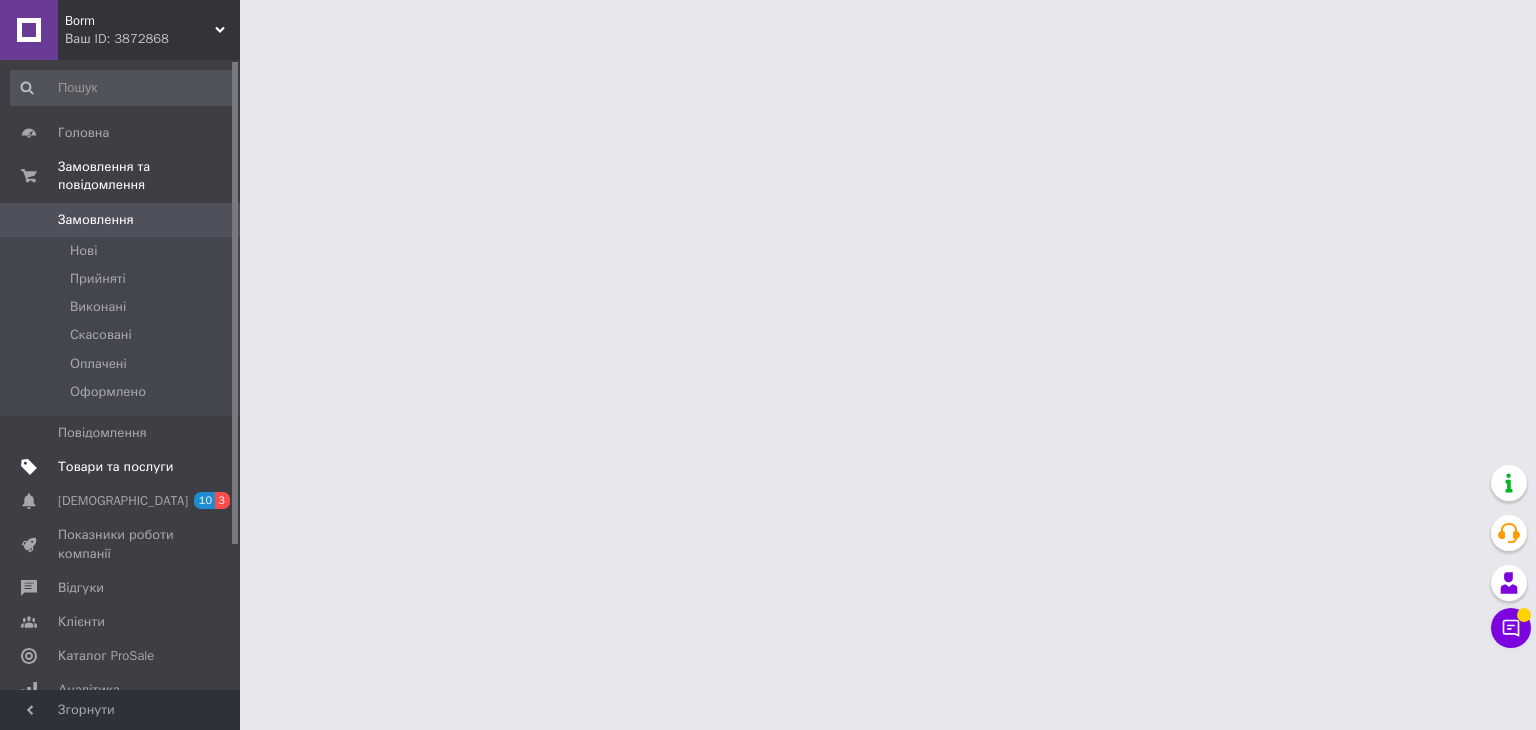 click on "Товари та послуги" at bounding box center [115, 467] 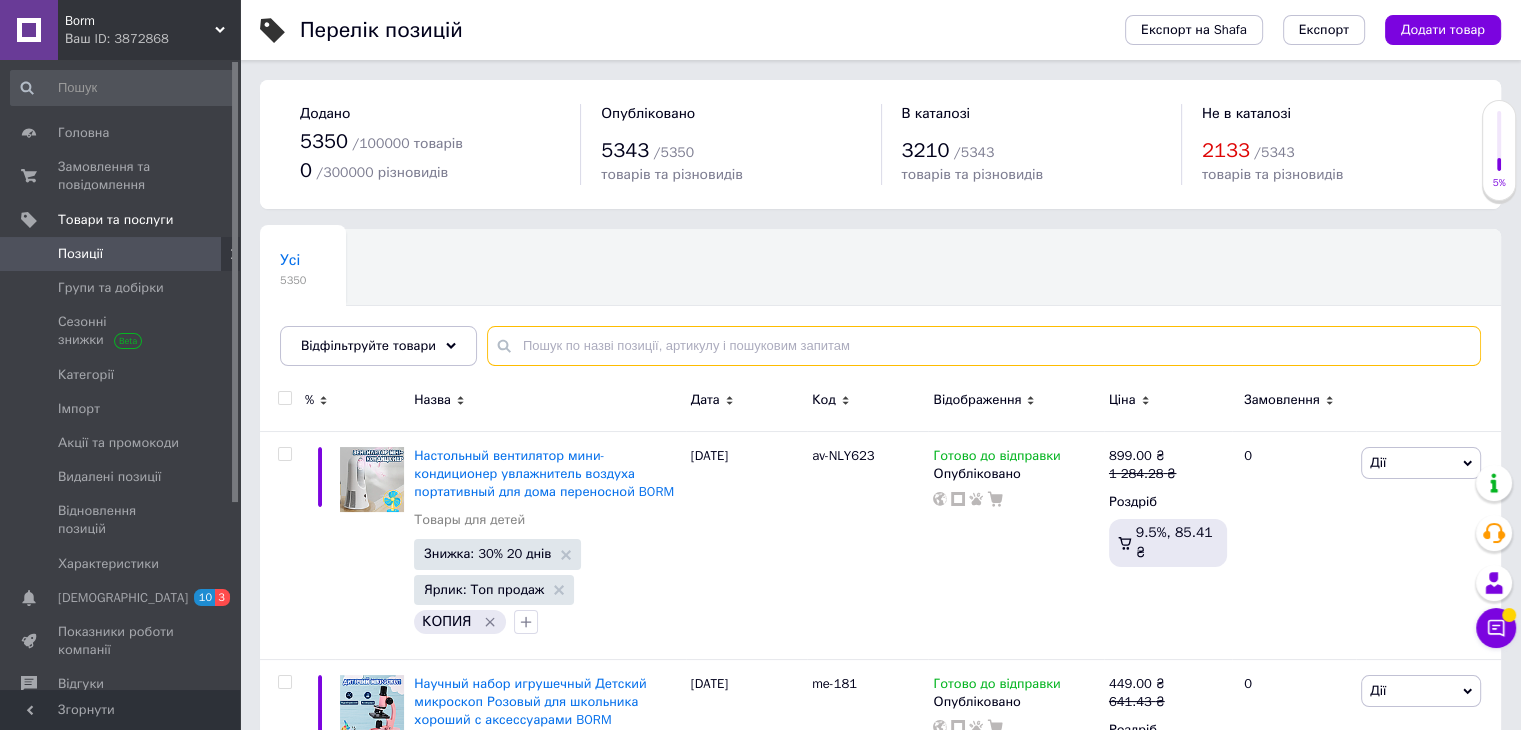 click at bounding box center (984, 346) 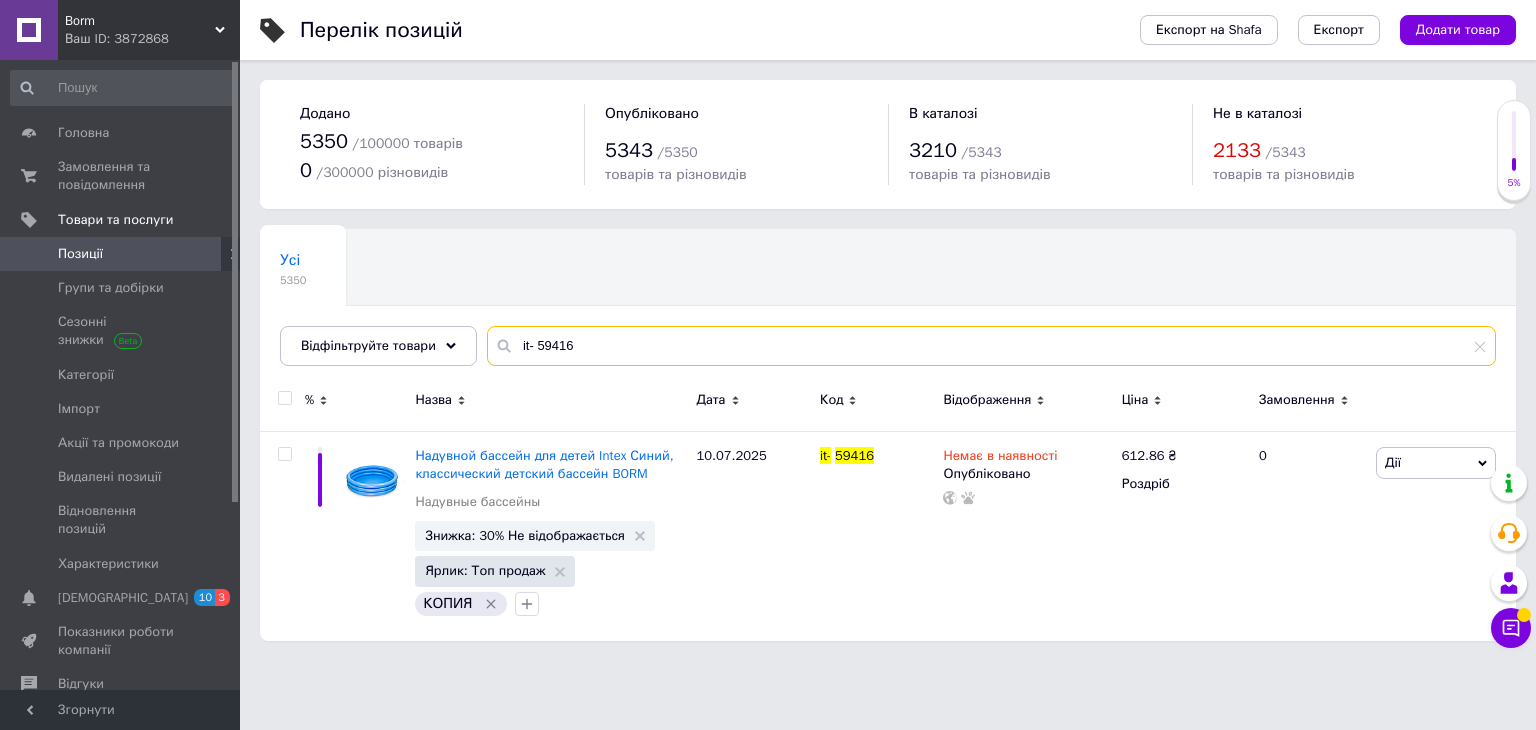 type on "it- 59416" 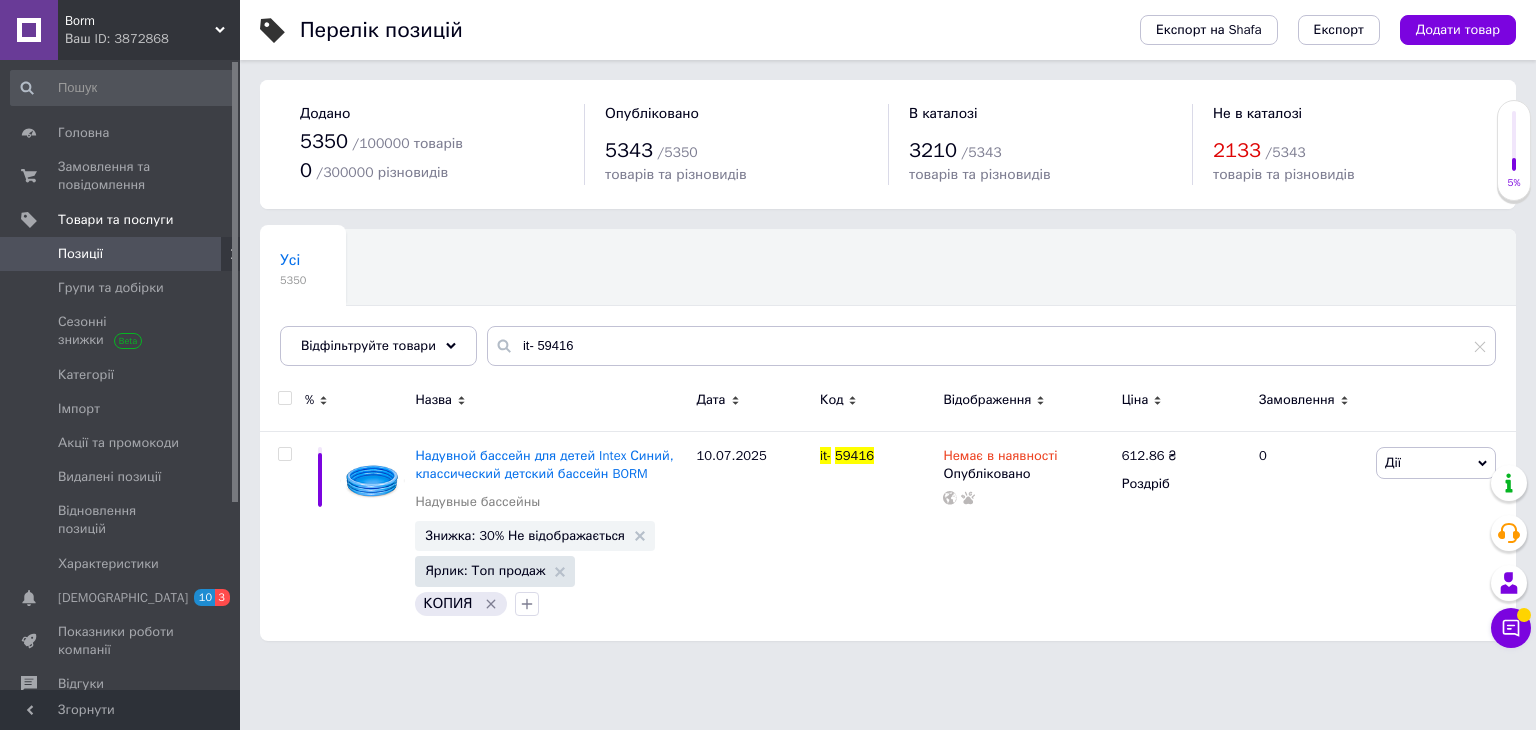 click on "Borm Ваш ID: 3872868" at bounding box center [149, 30] 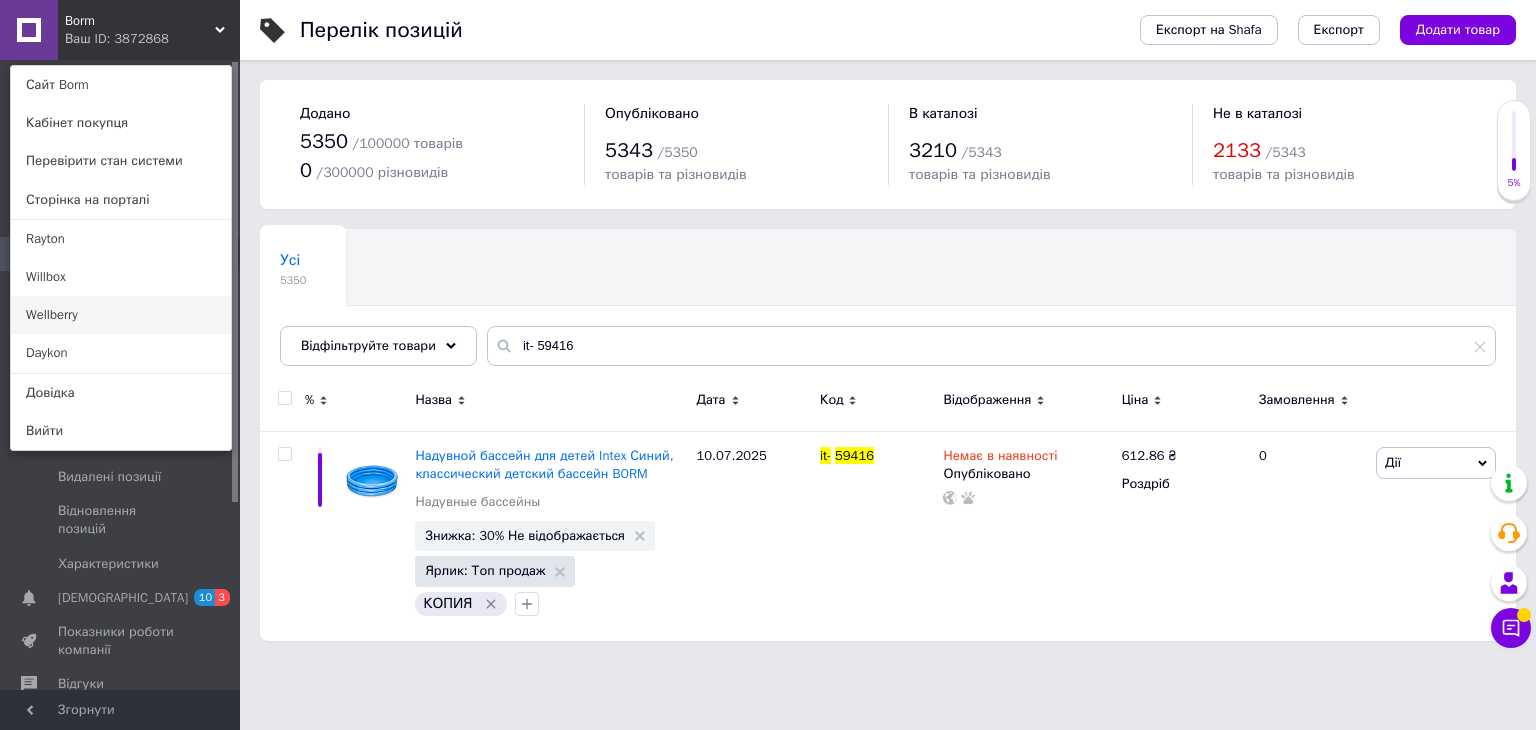 click on "Wellberry" at bounding box center [121, 315] 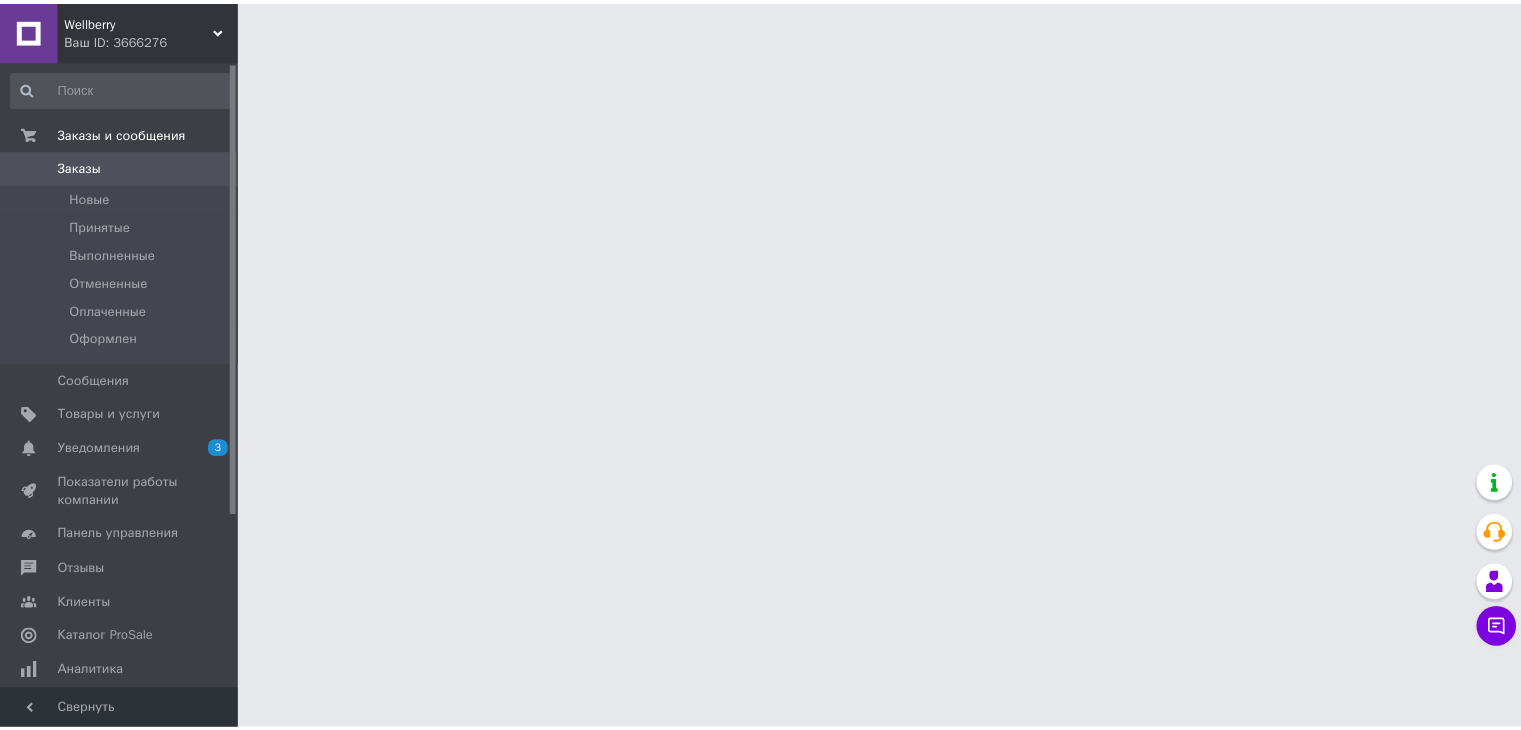 scroll, scrollTop: 0, scrollLeft: 0, axis: both 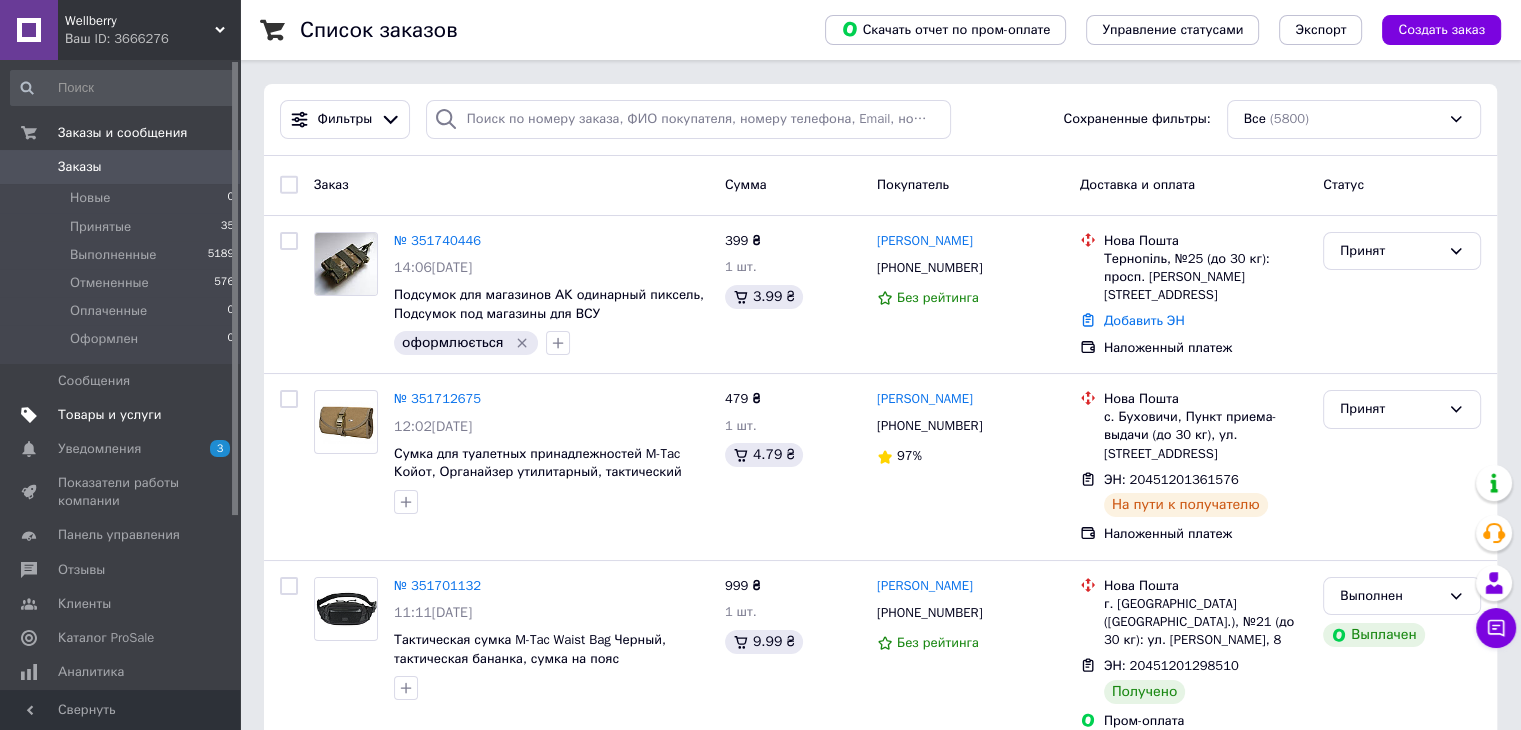 click on "Товары и услуги" at bounding box center [123, 415] 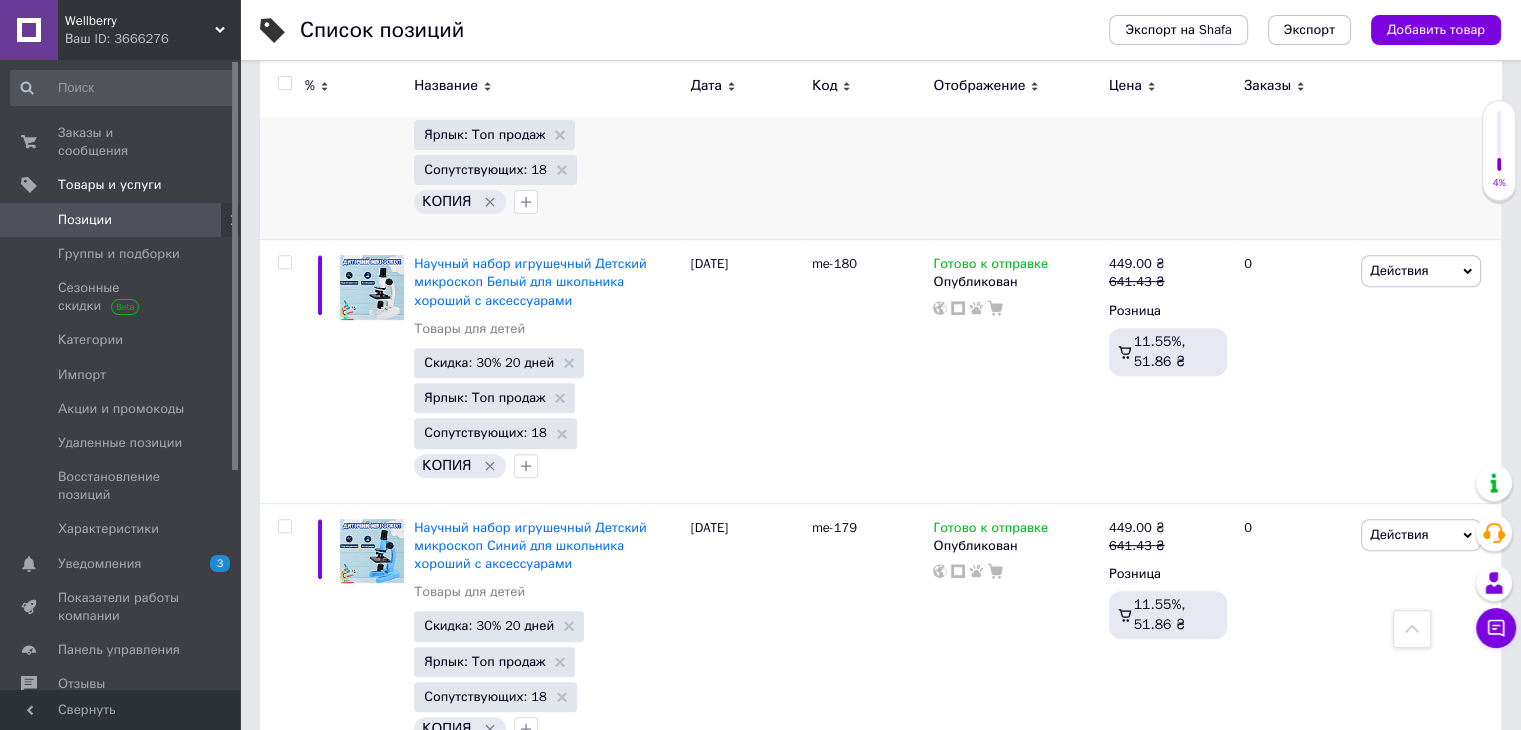 scroll, scrollTop: 500, scrollLeft: 0, axis: vertical 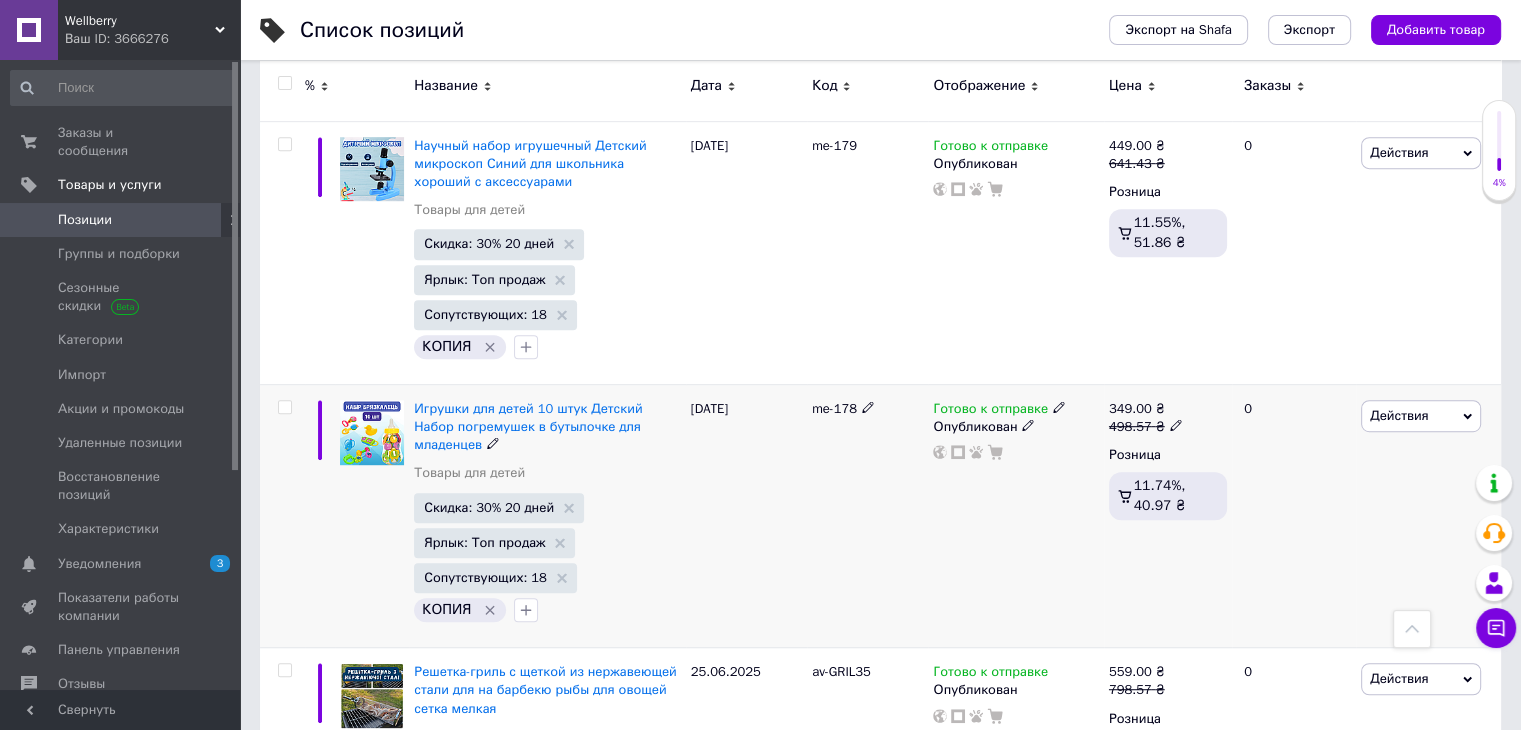 click on "Действия" at bounding box center (1399, 415) 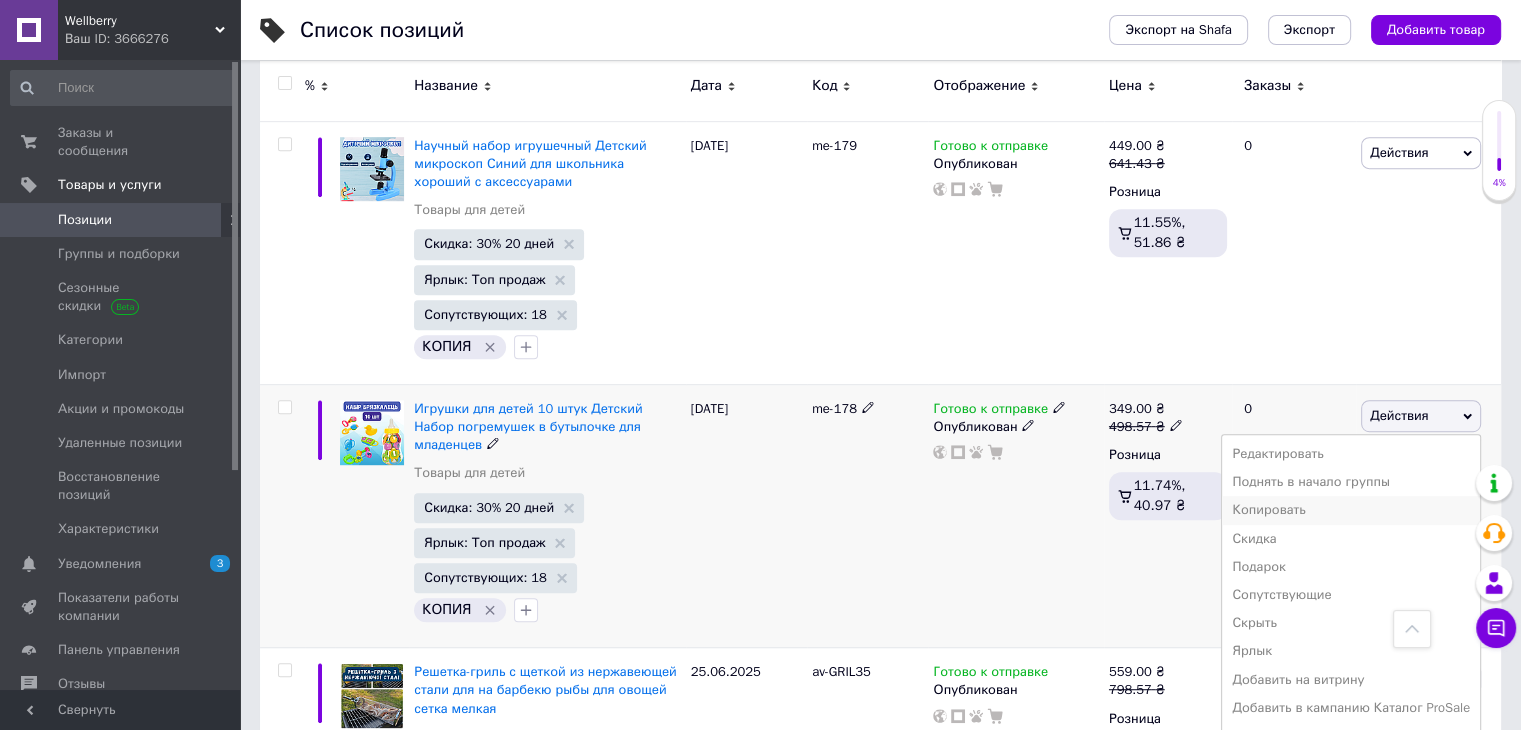 click on "Копировать" at bounding box center (1351, 510) 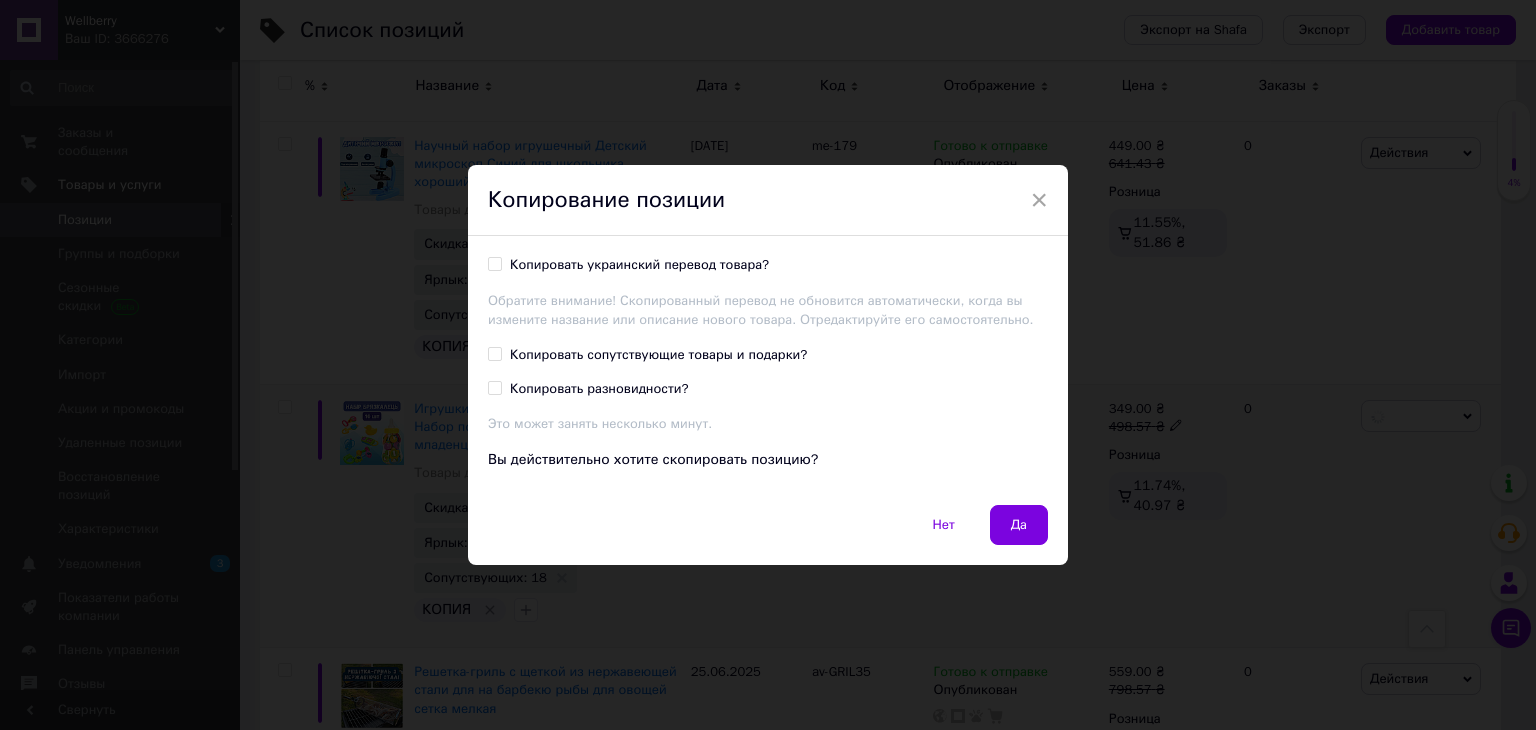 click on "Копировать украинский перевод товара?" at bounding box center [639, 265] 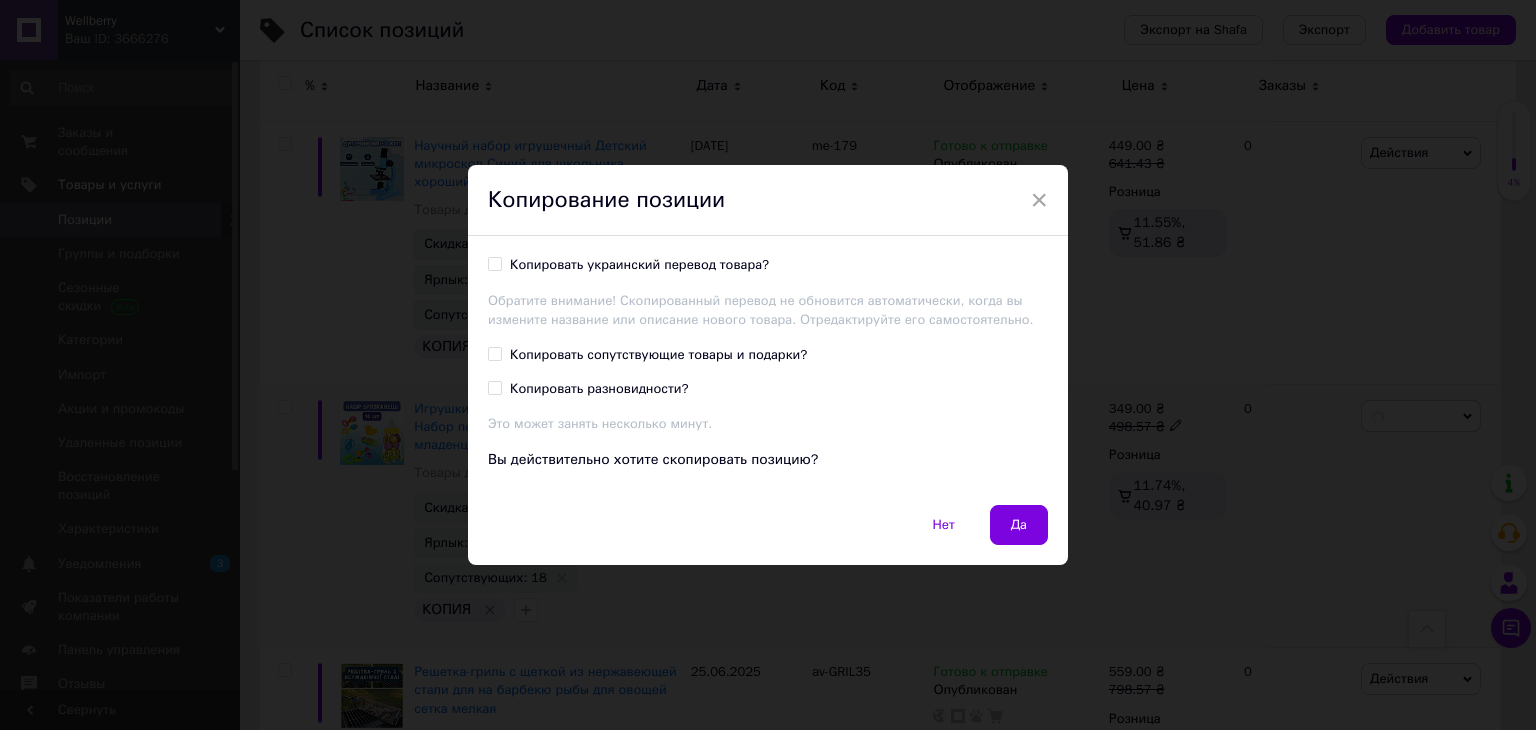 click on "Копировать украинский перевод товара?" at bounding box center (494, 263) 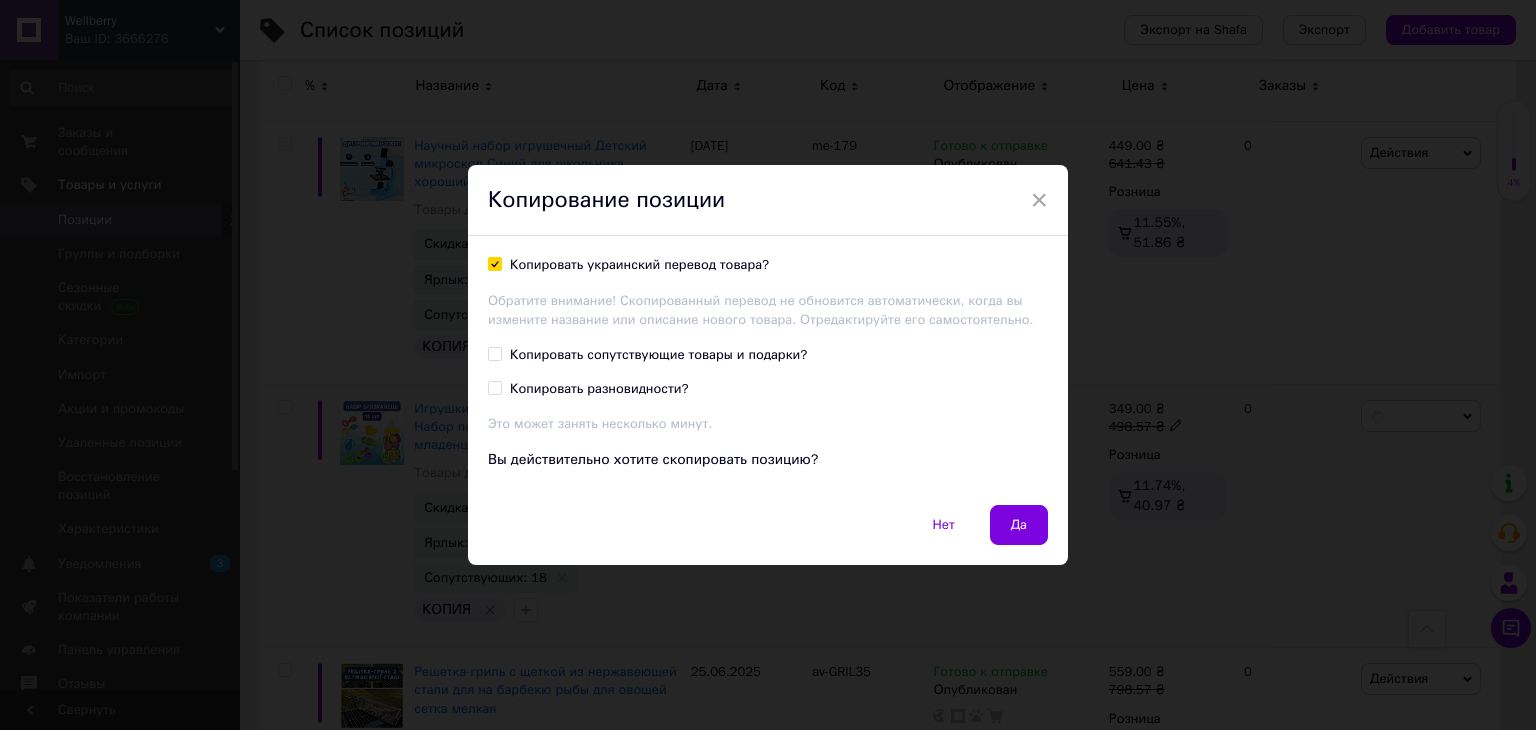 checkbox on "true" 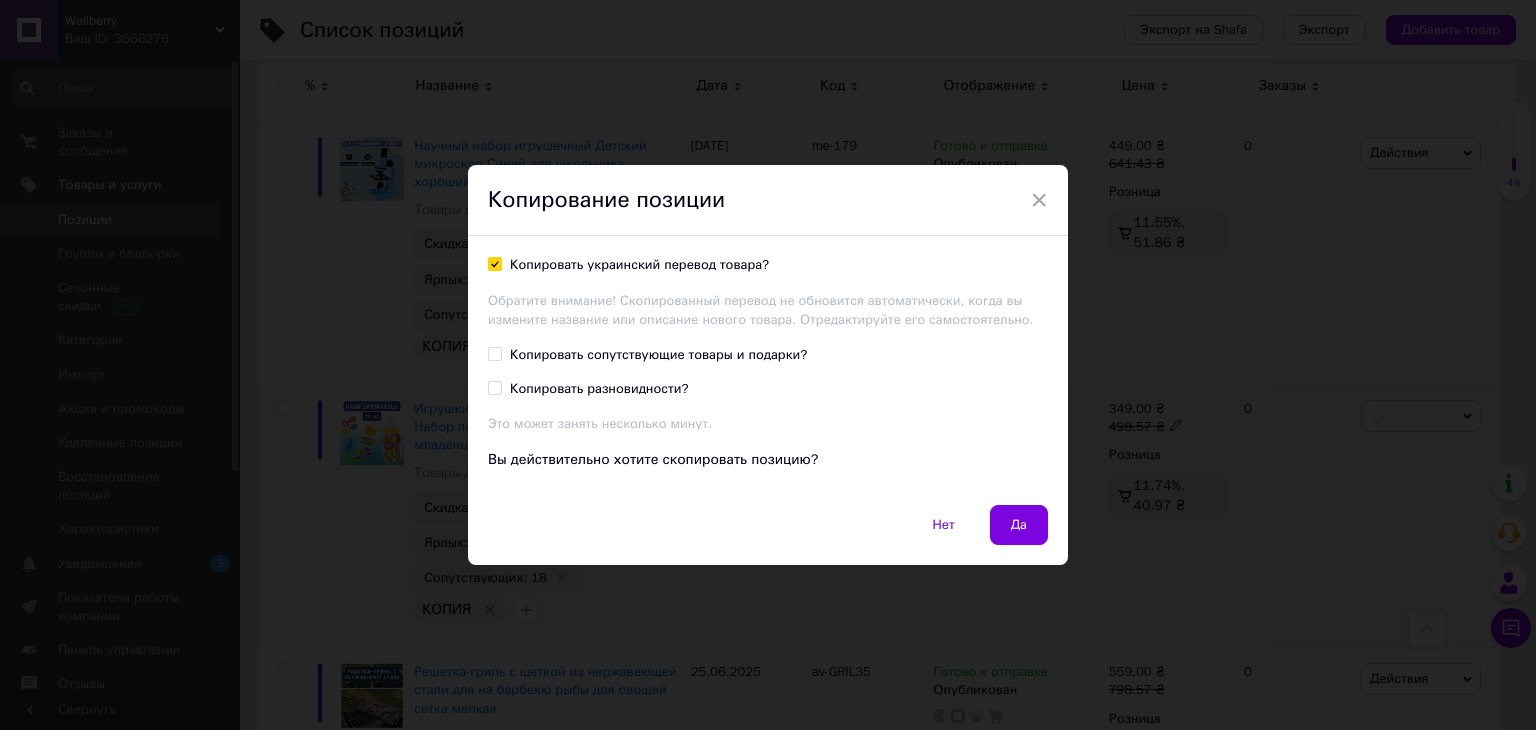 click on "Копировать сопутствующие товары и подарки?" at bounding box center [658, 355] 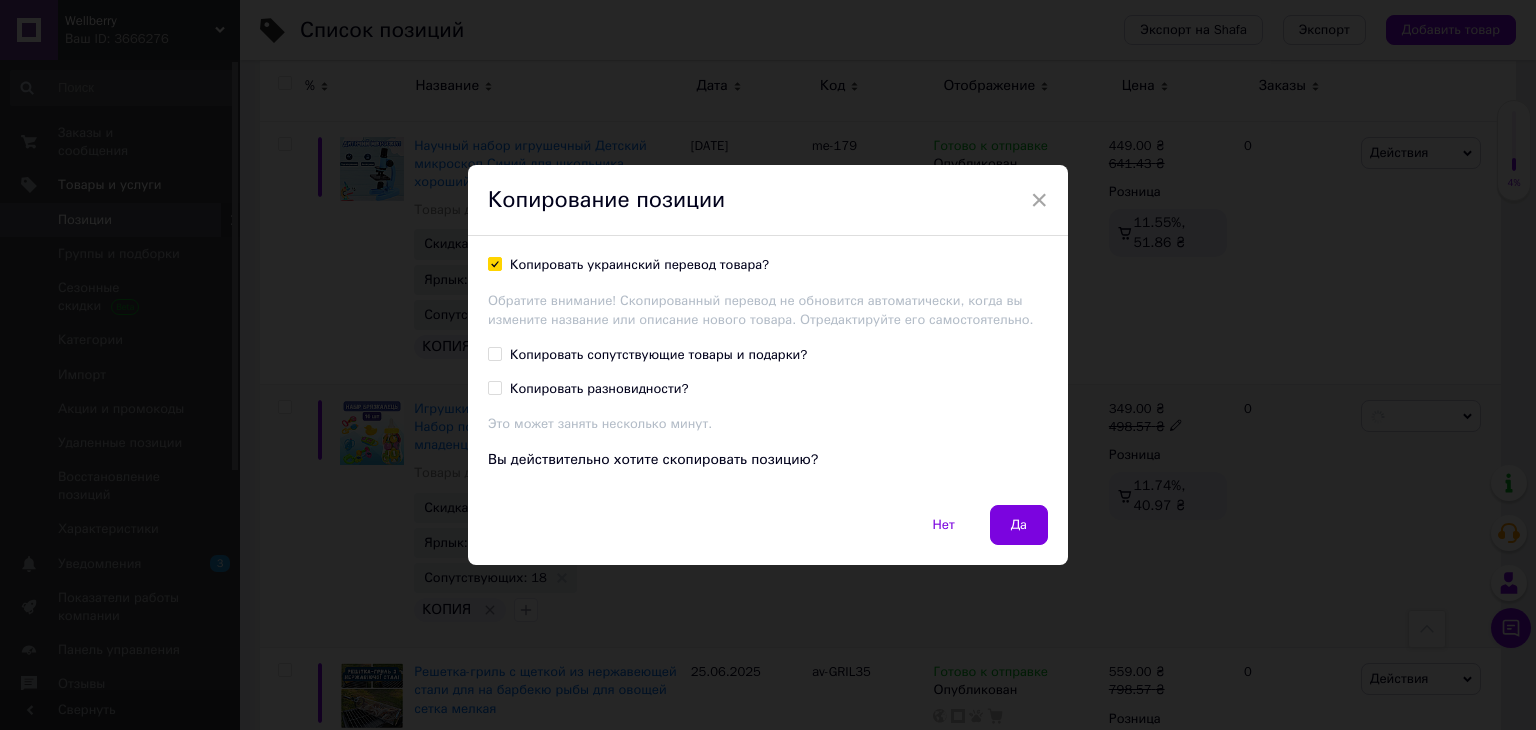 click on "Копировать сопутствующие товары и подарки?" at bounding box center [494, 353] 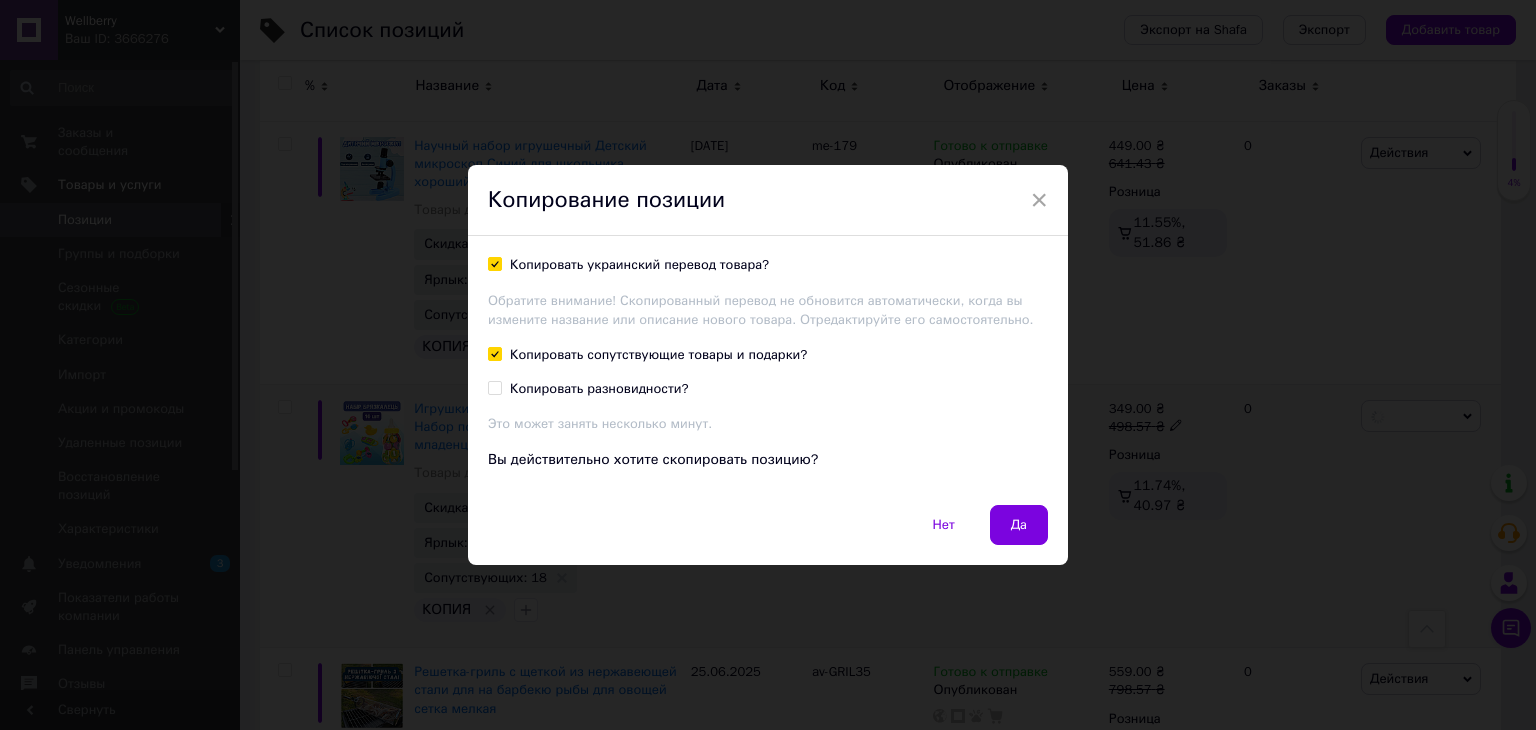 checkbox on "true" 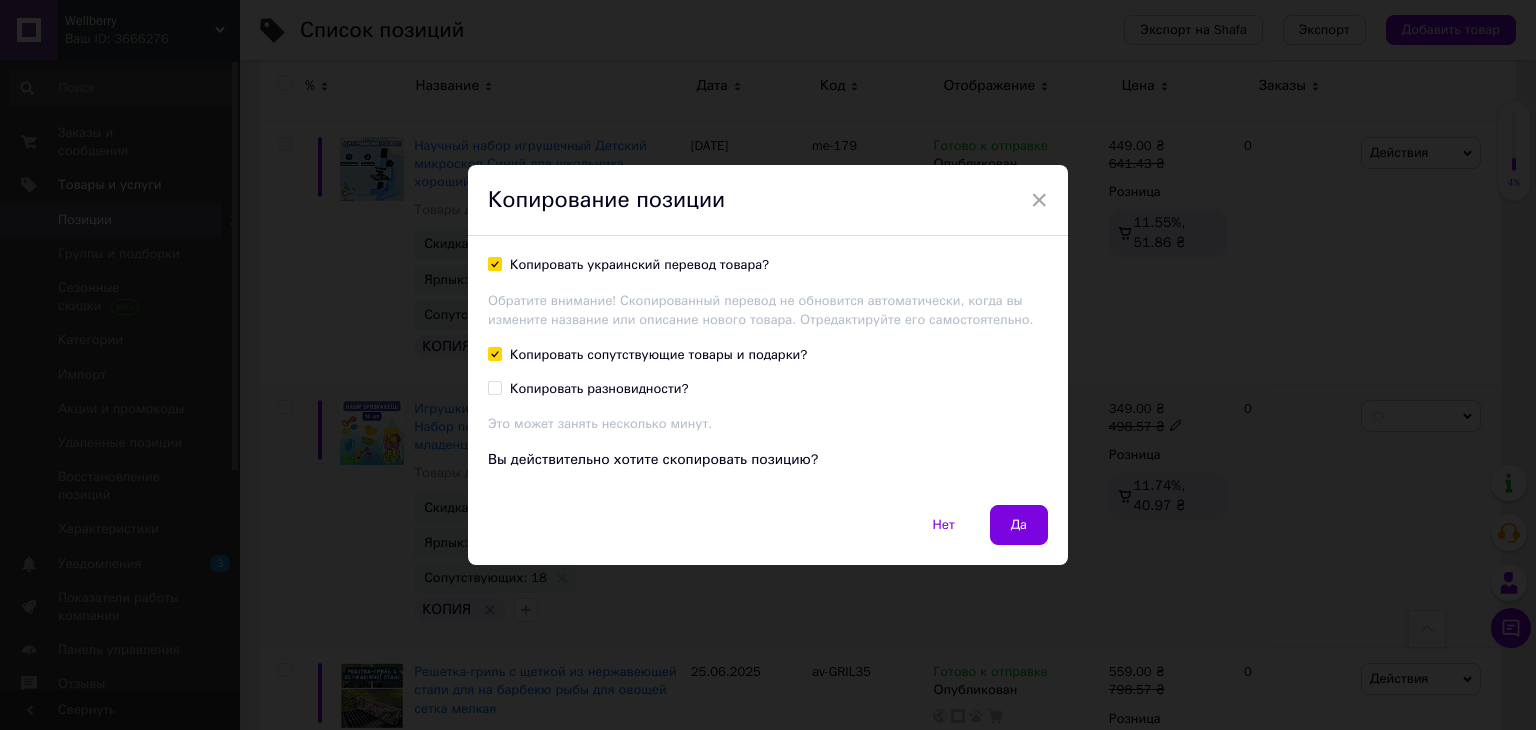 click on "Да" at bounding box center (1019, 525) 